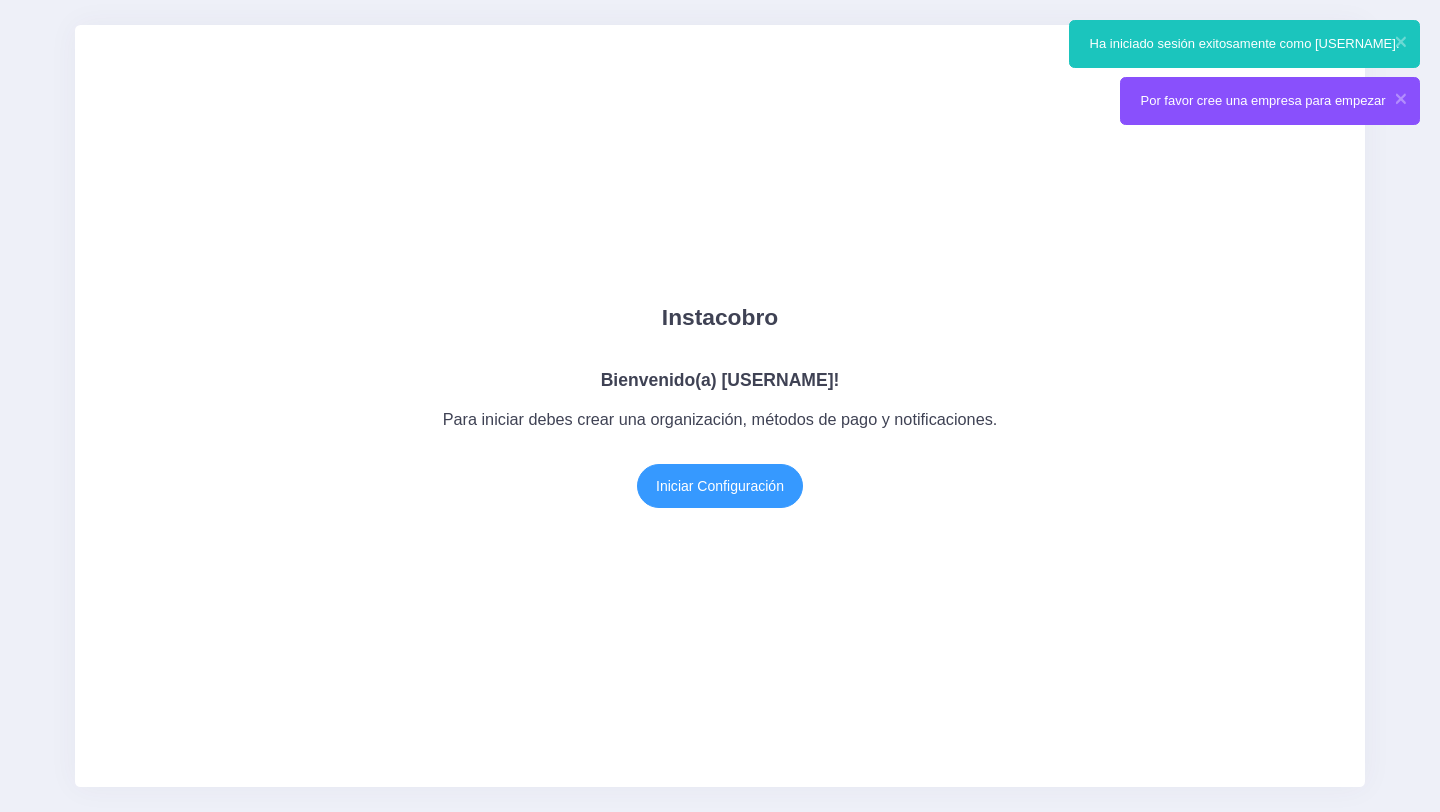 scroll, scrollTop: 0, scrollLeft: 0, axis: both 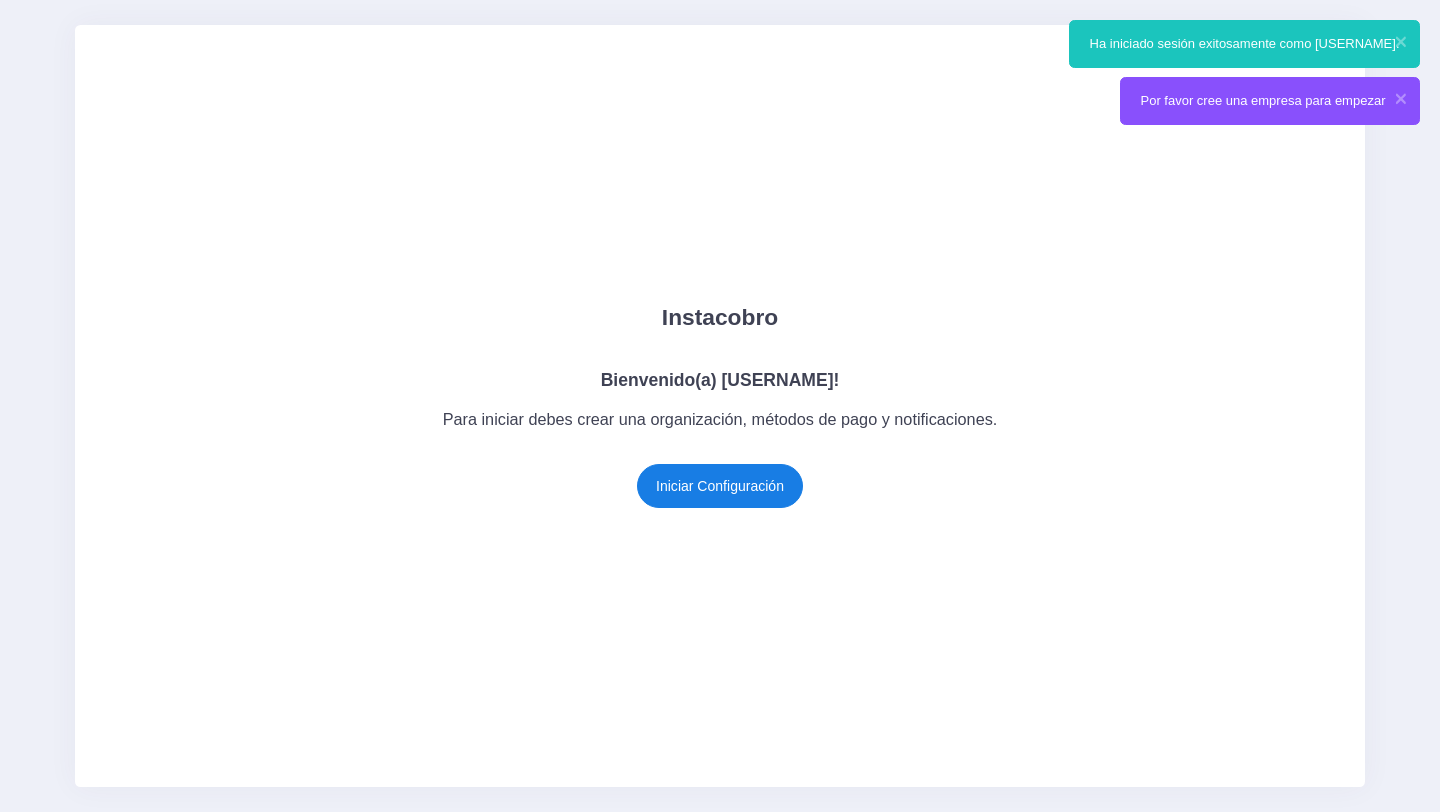 click on "Iniciar Configuración" at bounding box center (720, 486) 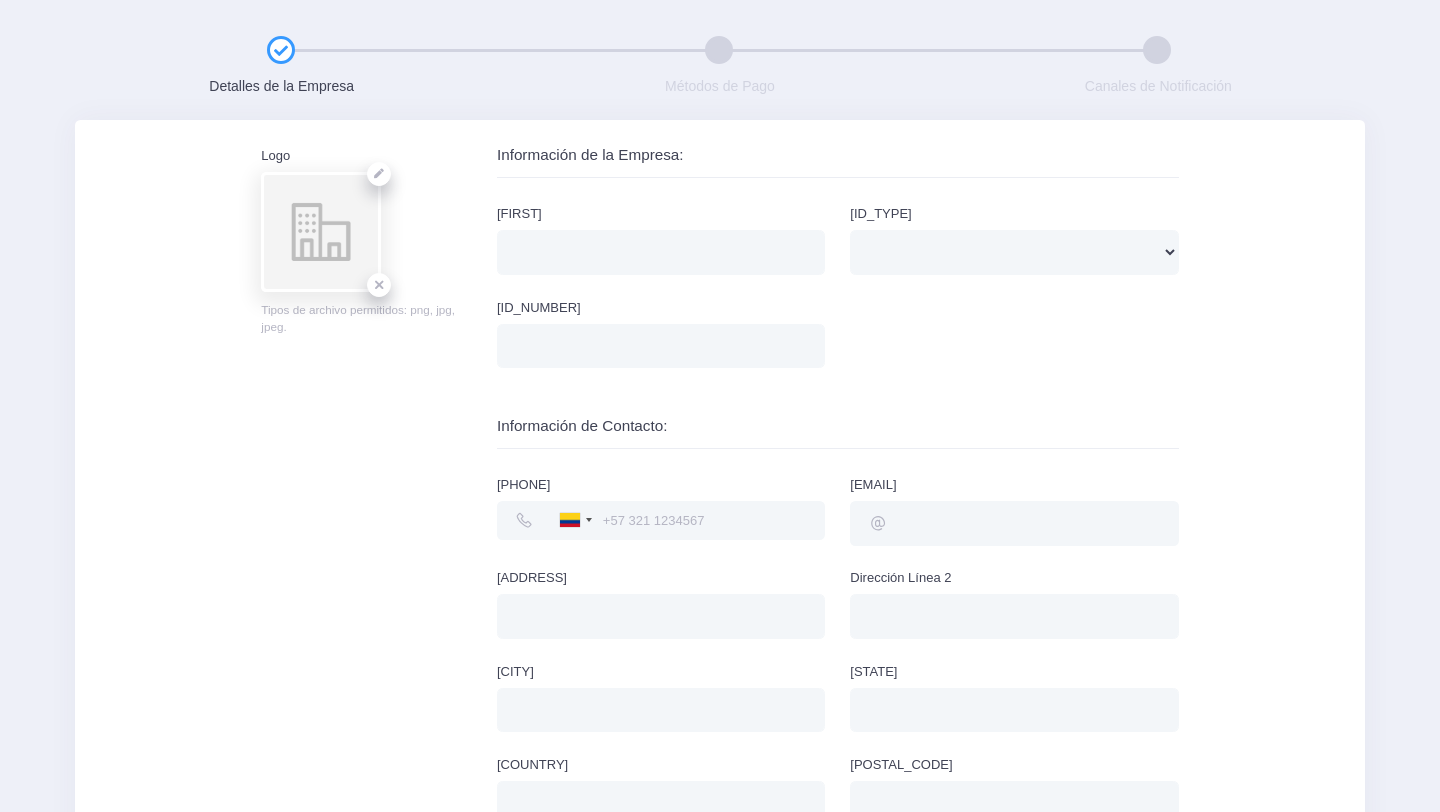 scroll, scrollTop: 0, scrollLeft: 0, axis: both 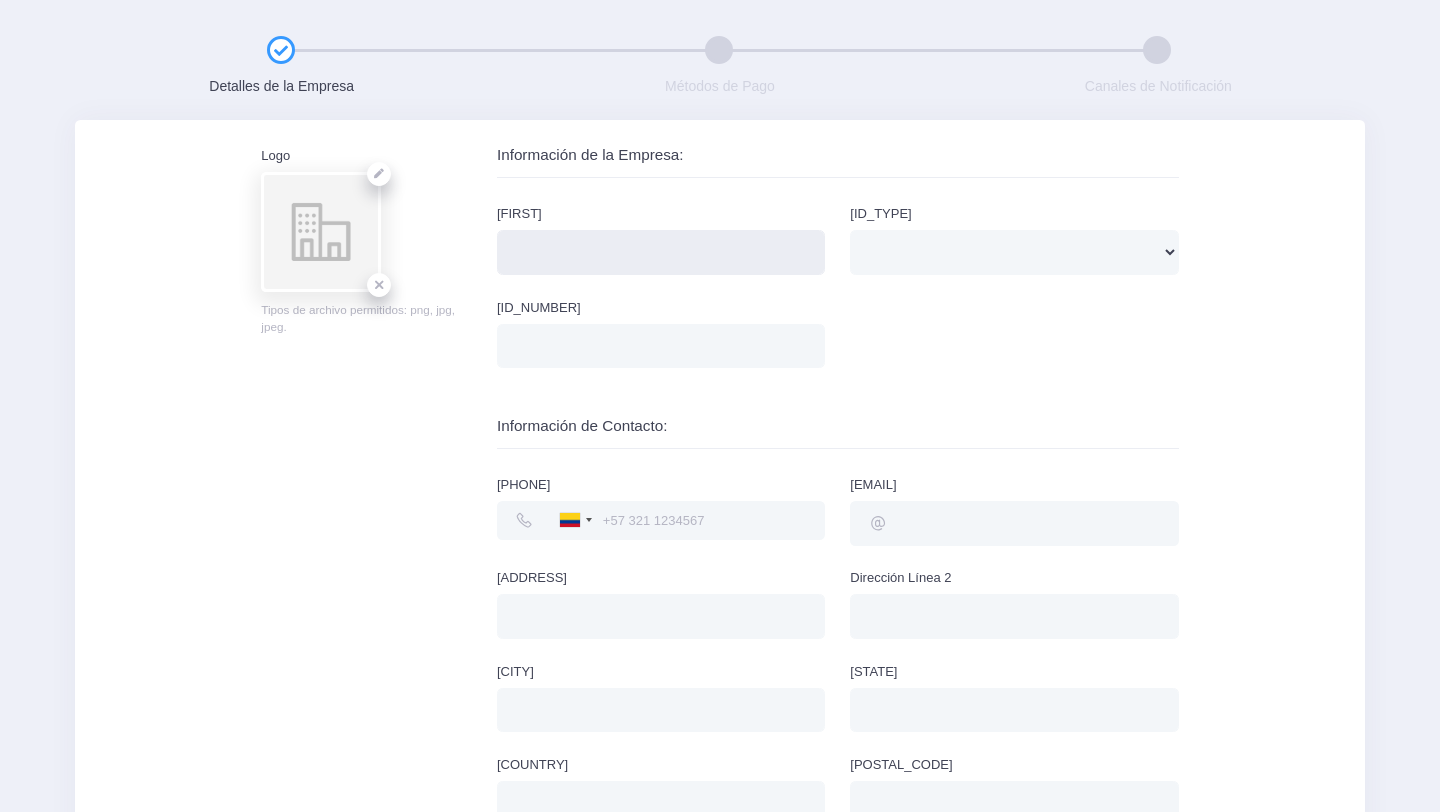 click on "Nombre" at bounding box center (661, 252) 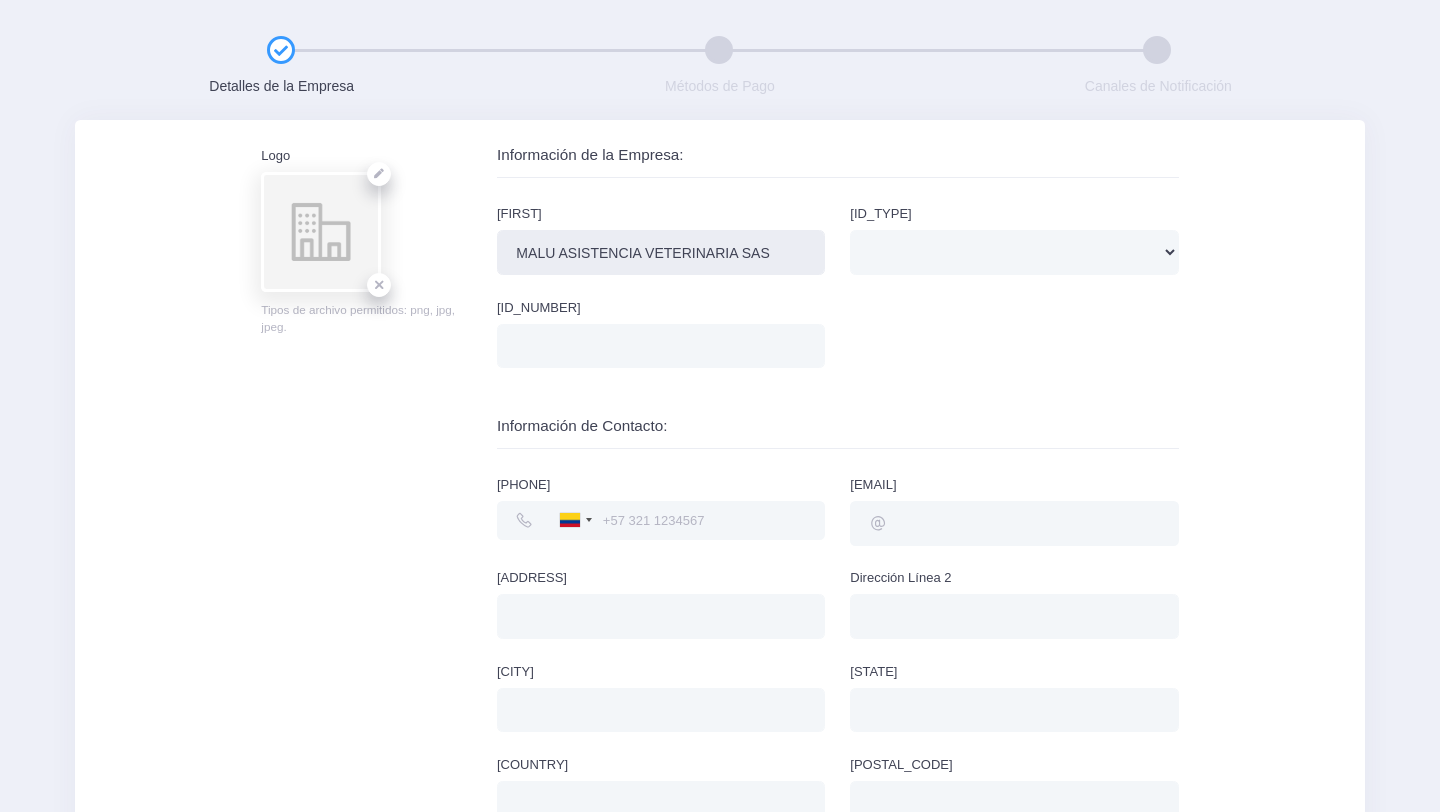 click on "MALU ASISTENCIA VETERINARIA SAS" at bounding box center (661, 252) 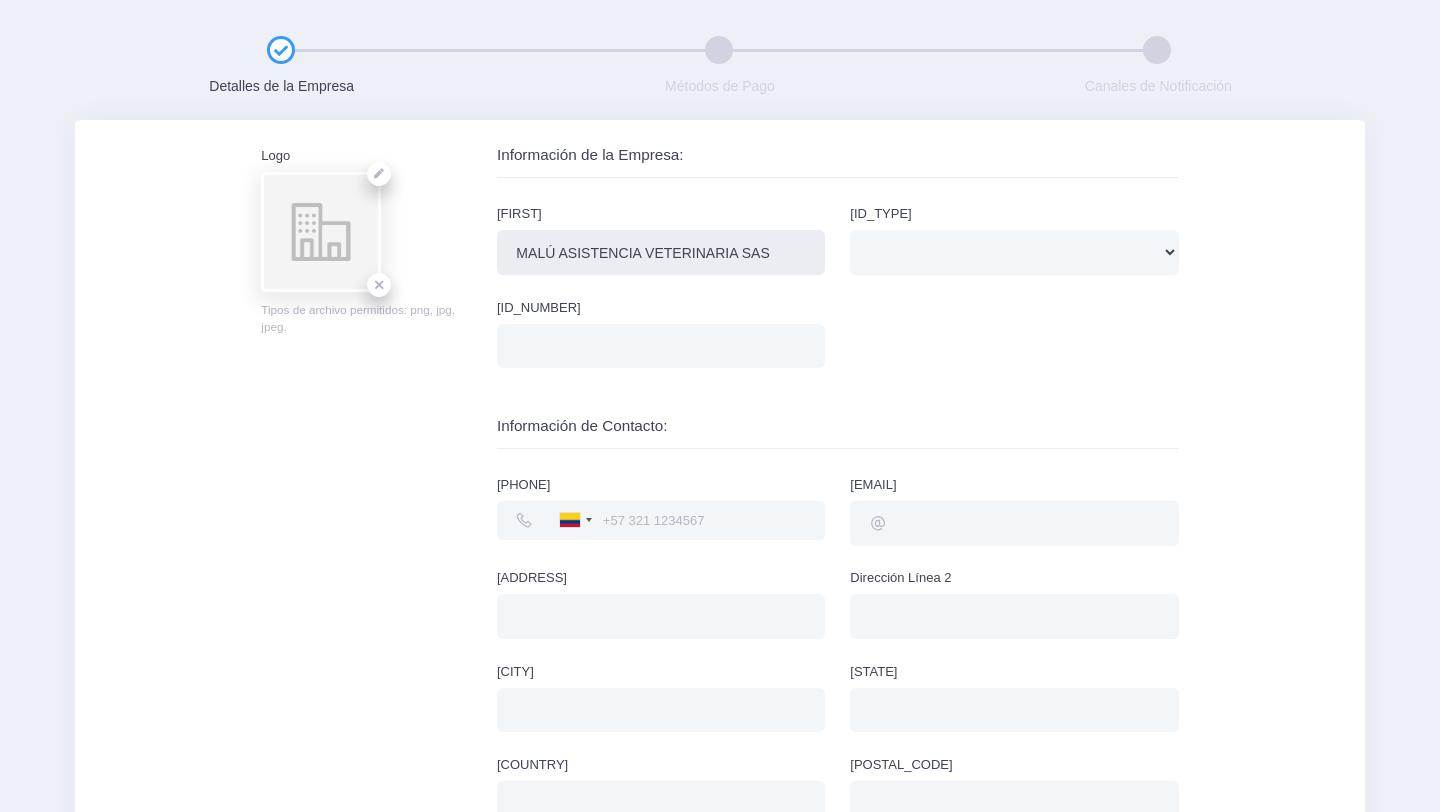 type on "MALÚ ASISTENCIA VETERINARIA SAS" 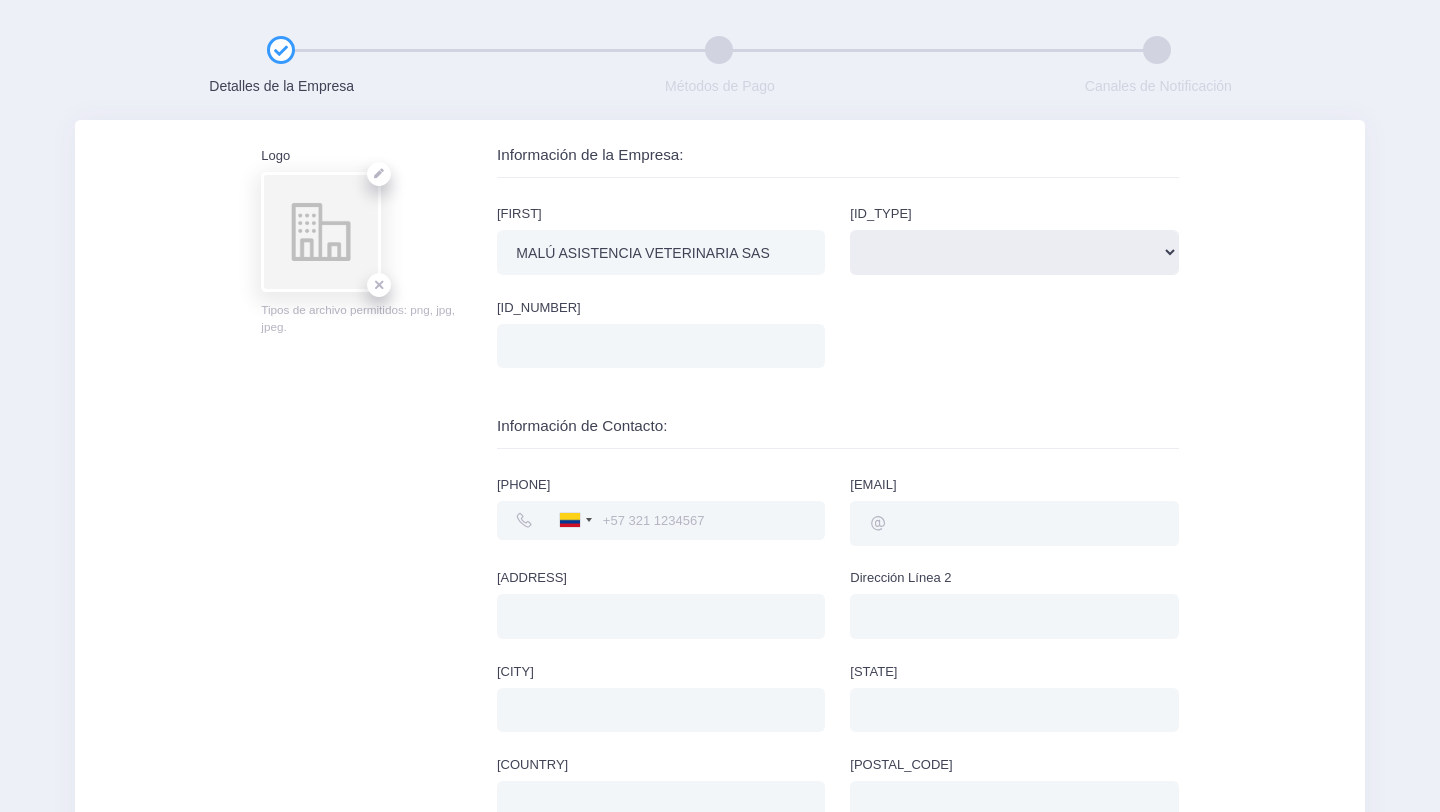 click on "National ID (CC, SSN)
Identificación Impuestos (NIT, EIN, ITIN)
OTRO
Pasaporte" at bounding box center (1014, 252) 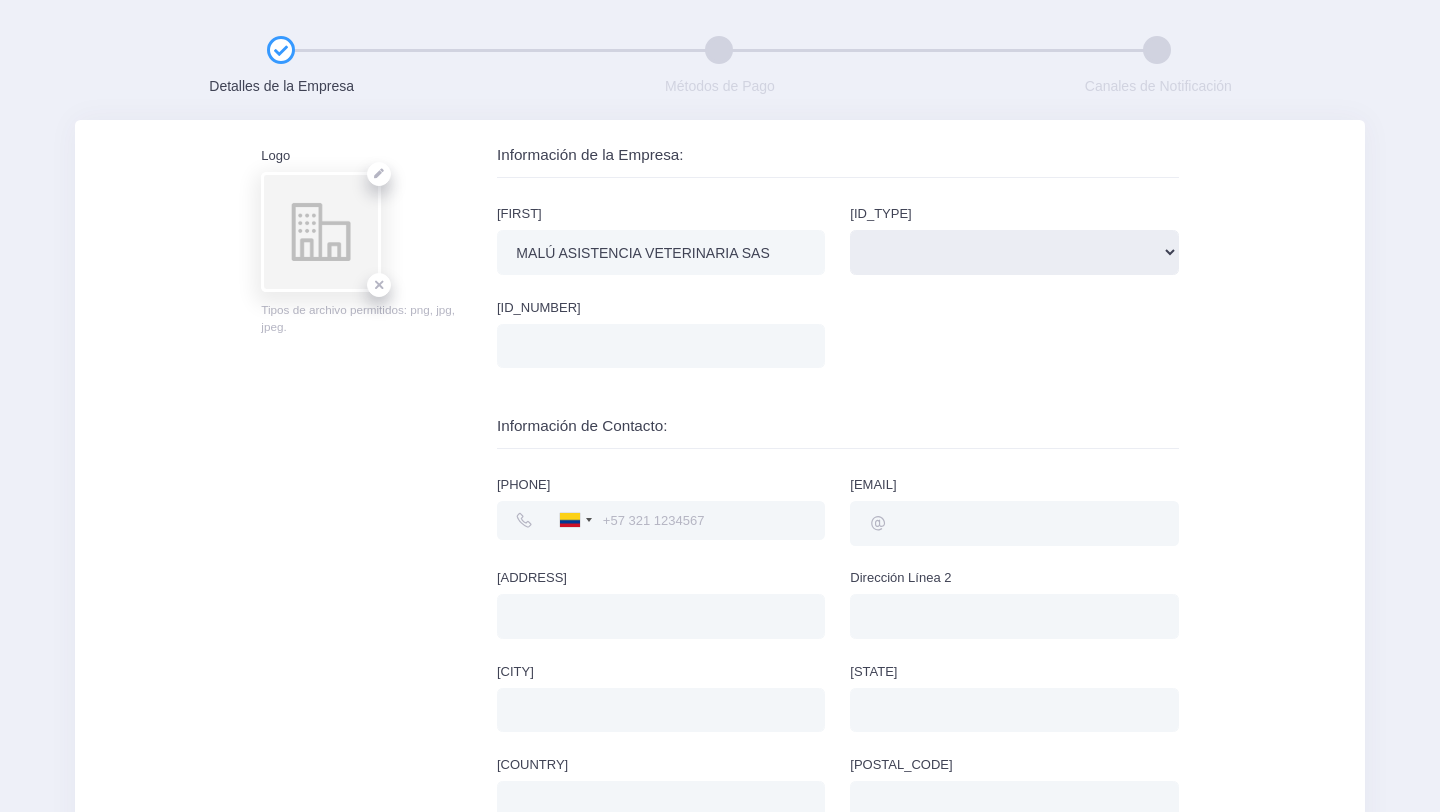 select on "nit" 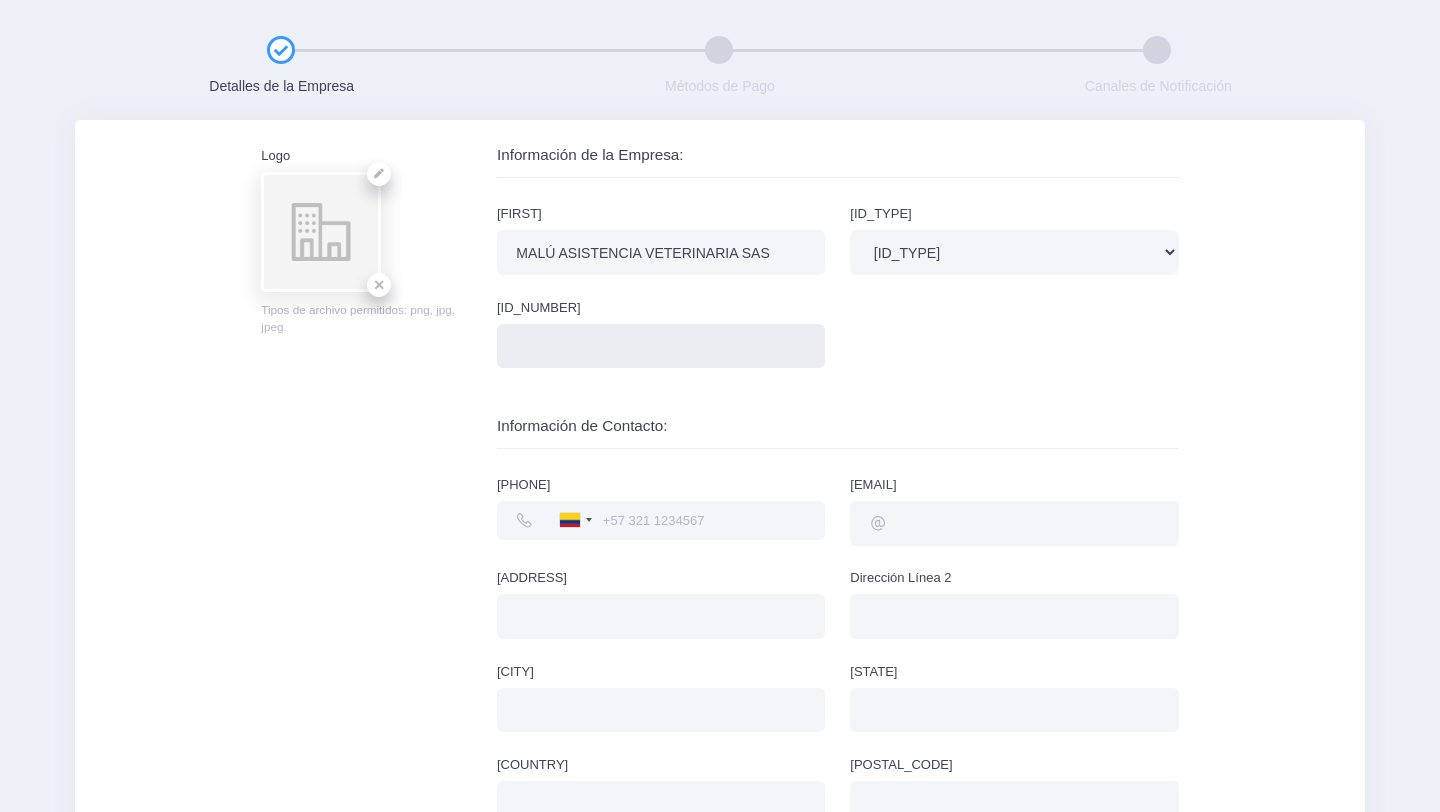 click on "Número de Identificación" at bounding box center [661, 346] 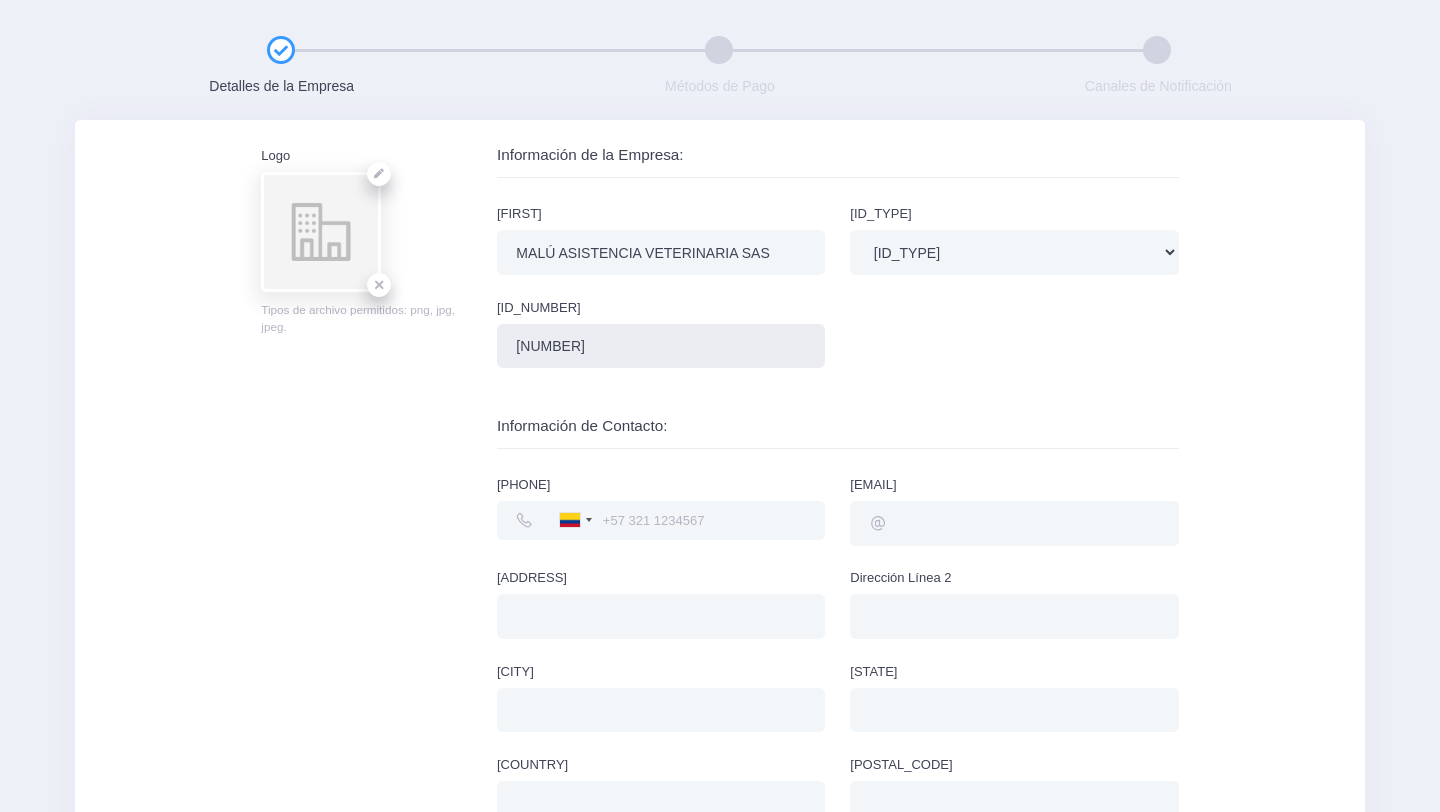 type on "9014691469" 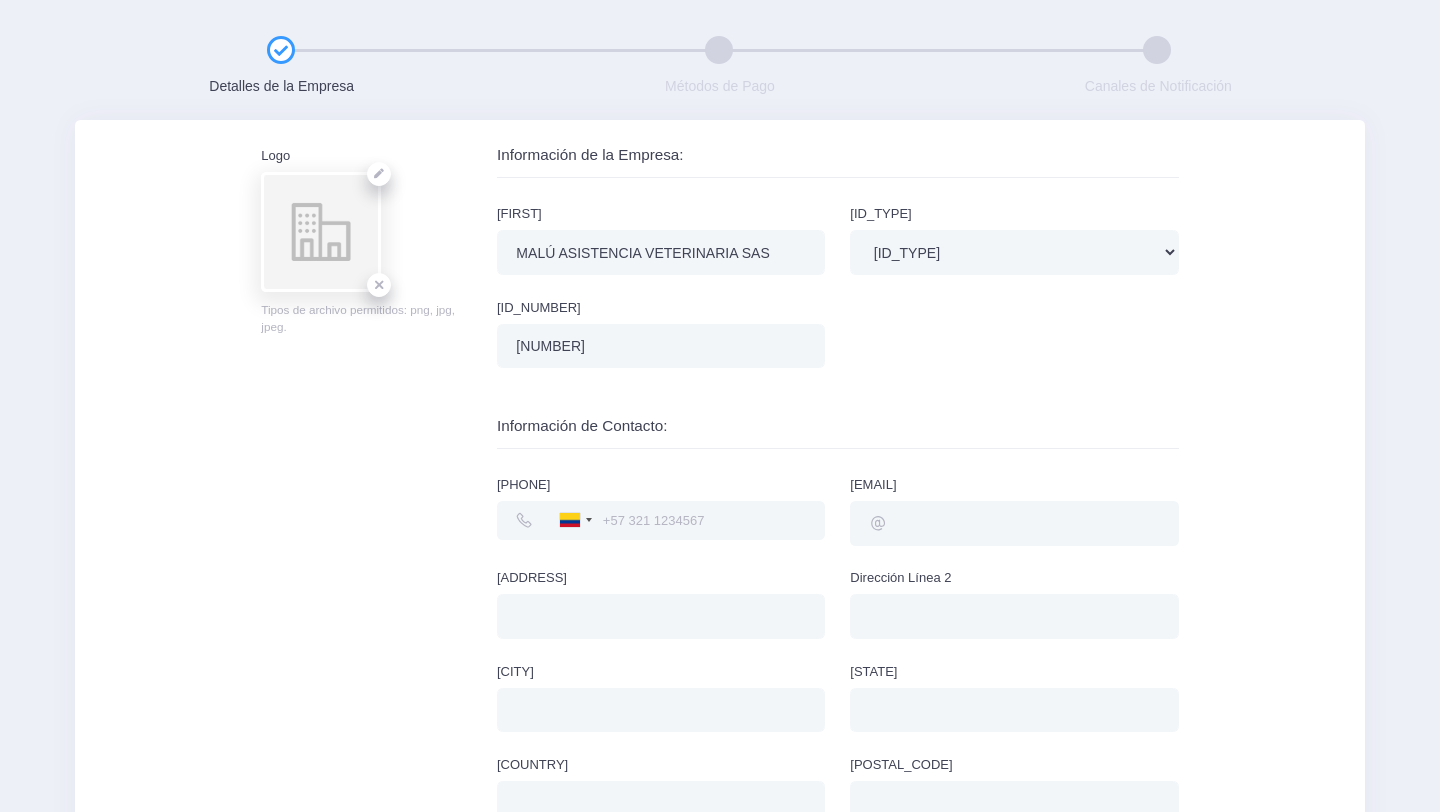 click at bounding box center (664, 520) 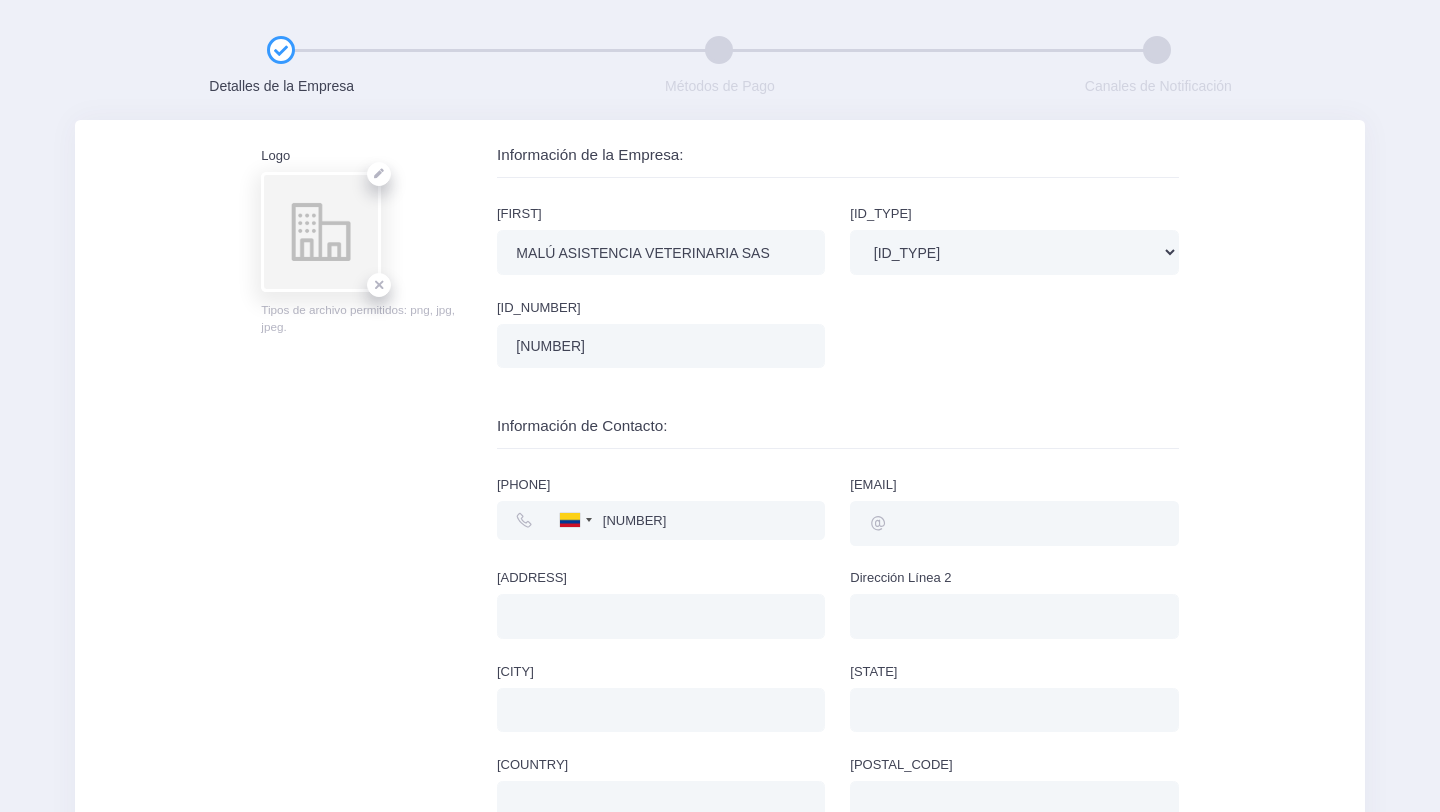 type on "3013139914" 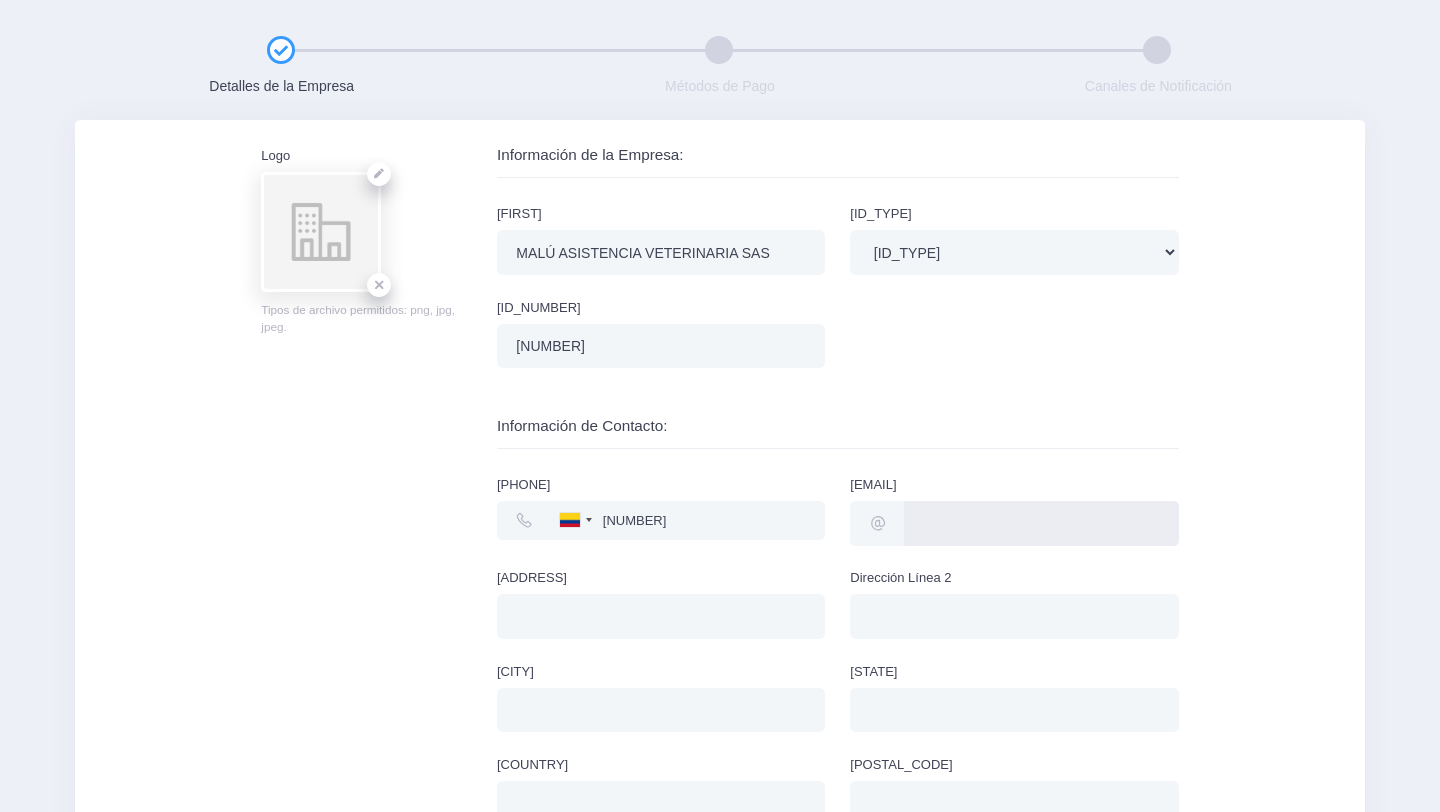 click at bounding box center [1041, 523] 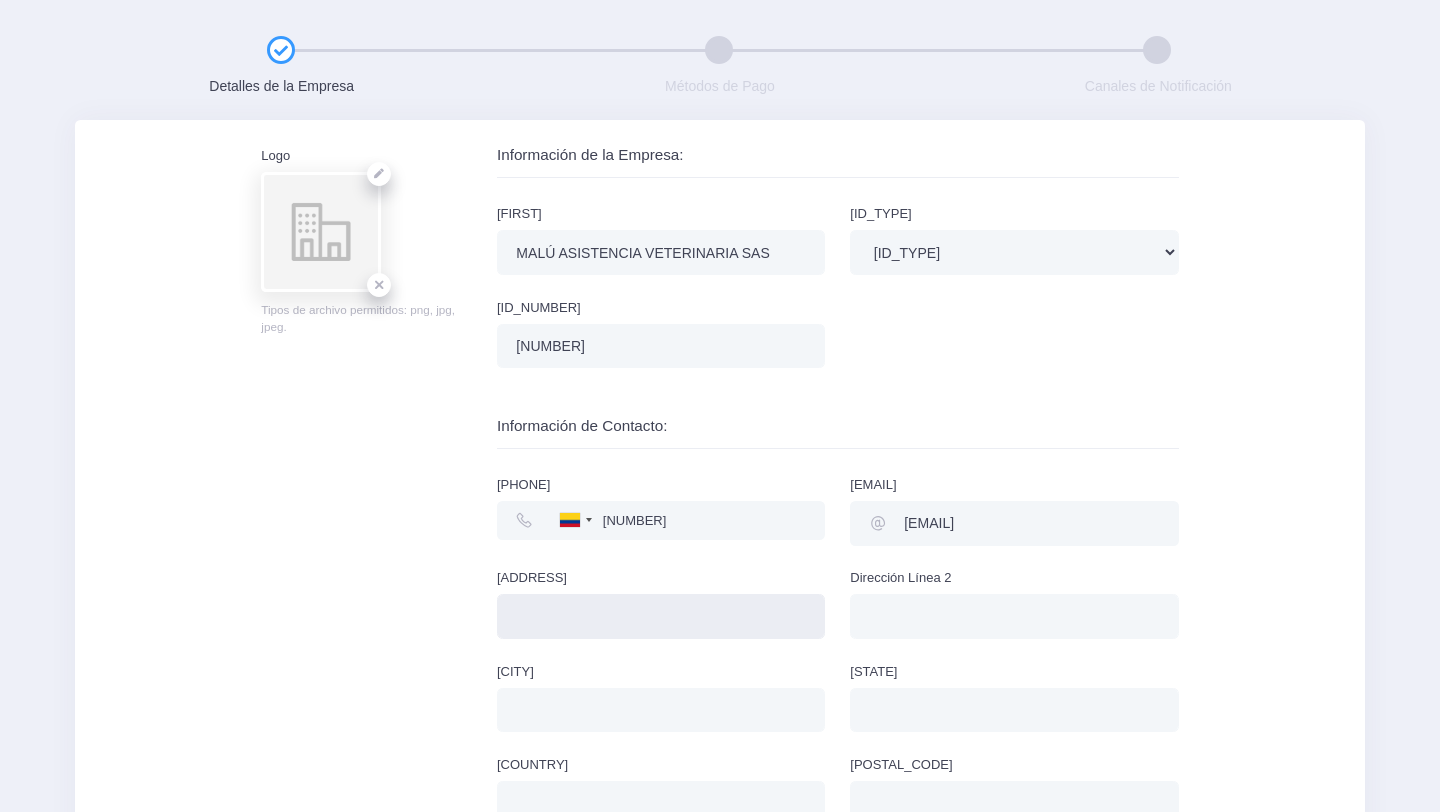 type on "Carrera 33 #62-46" 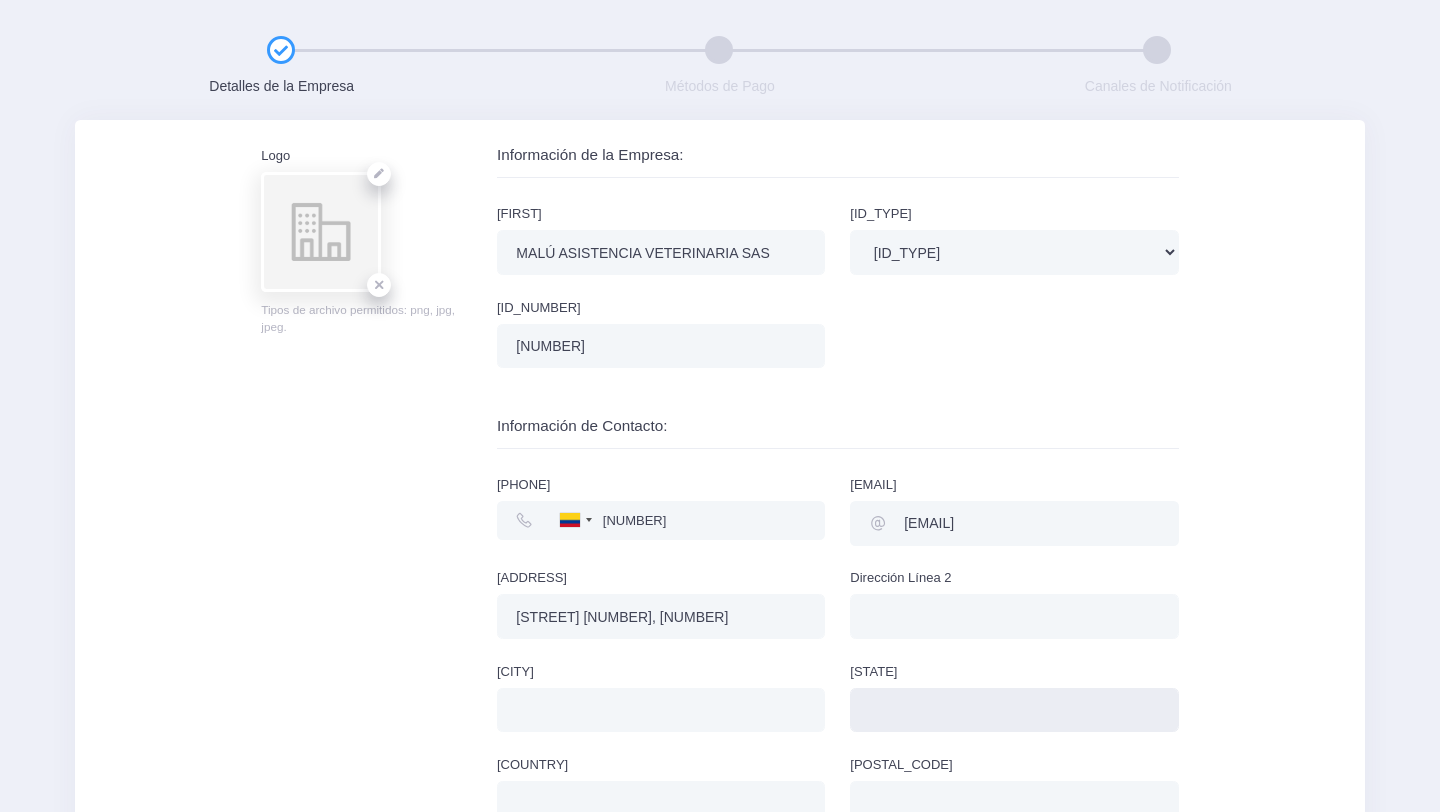 type on "SANTANDER" 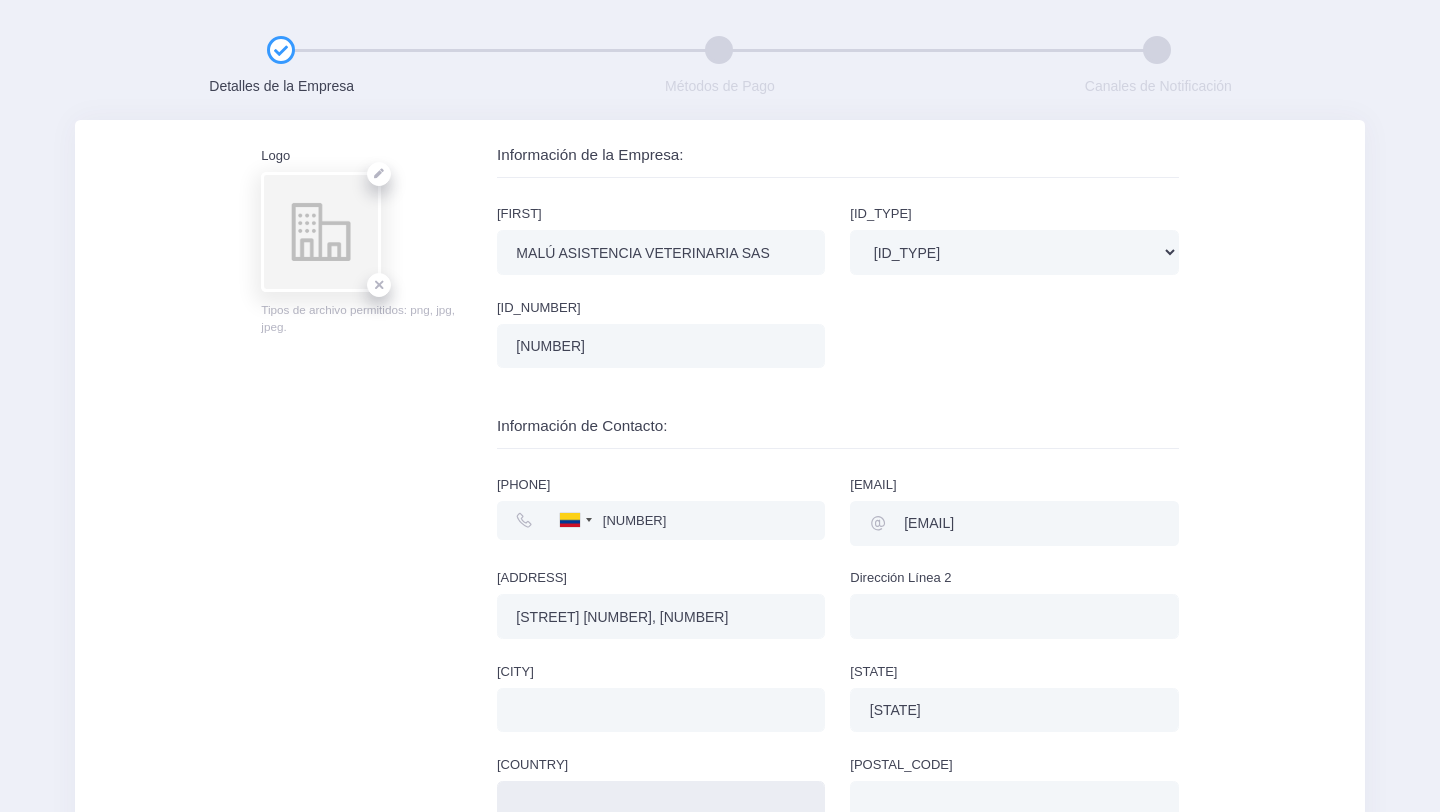 type on "Colombia" 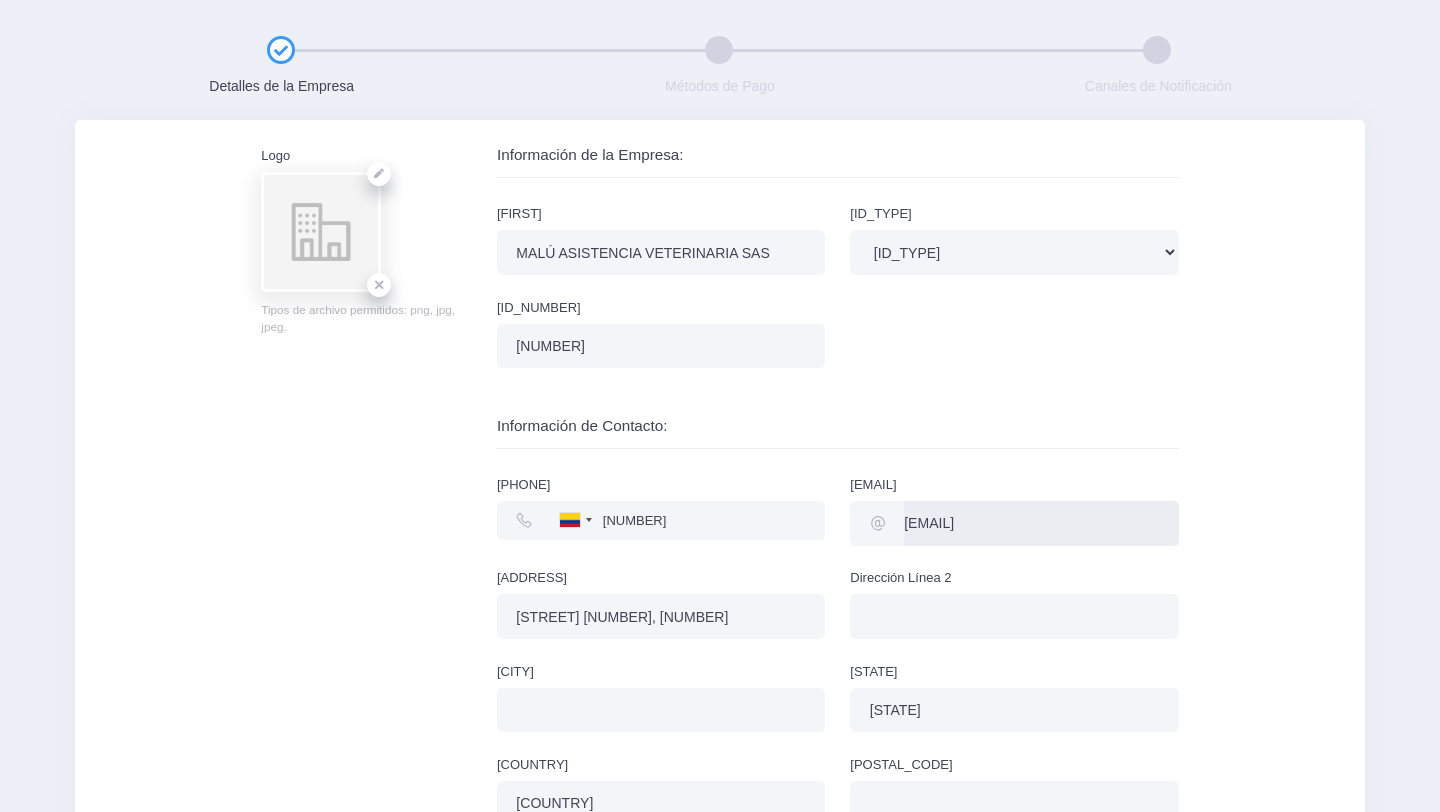 scroll, scrollTop: 139, scrollLeft: 0, axis: vertical 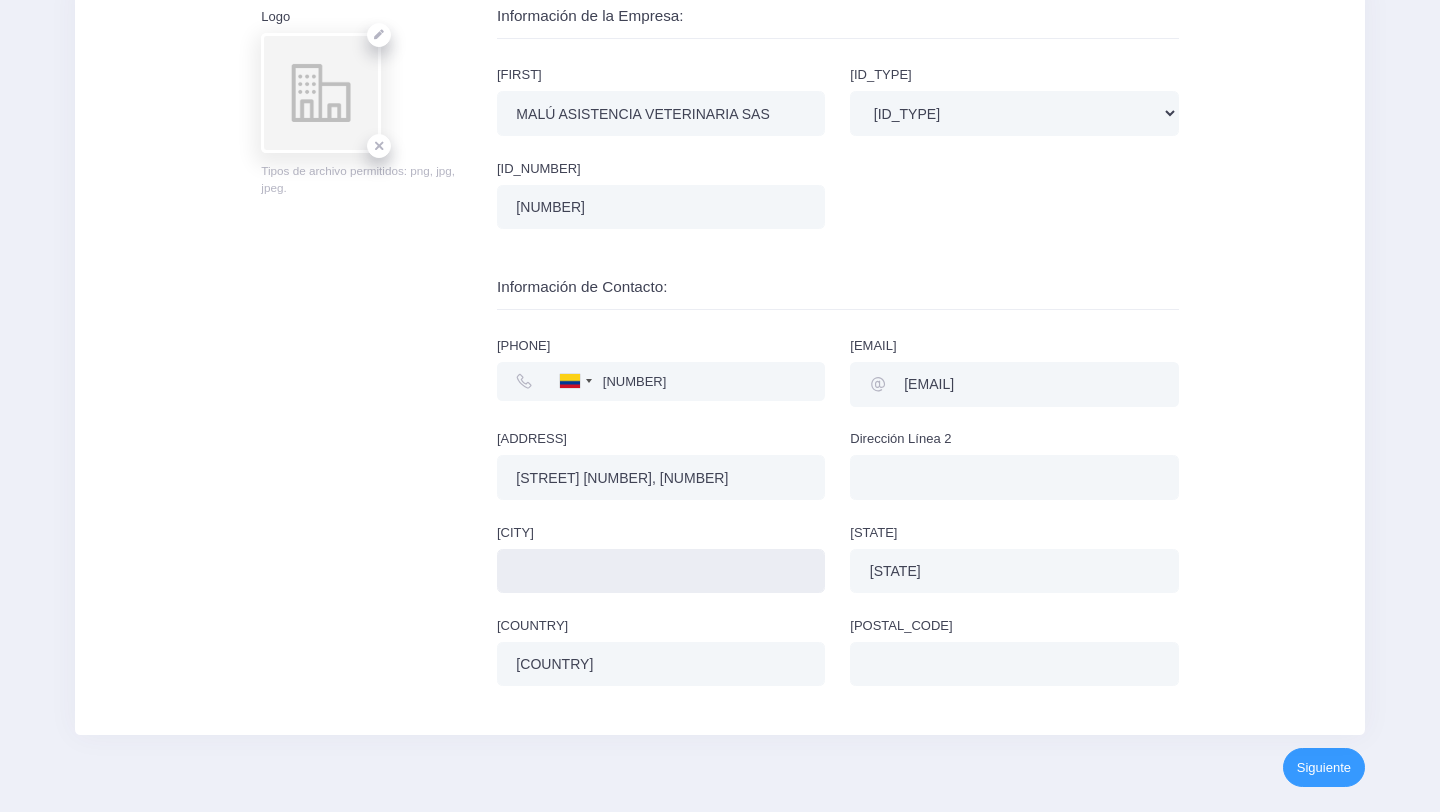 click on "Ciudad" at bounding box center (661, 571) 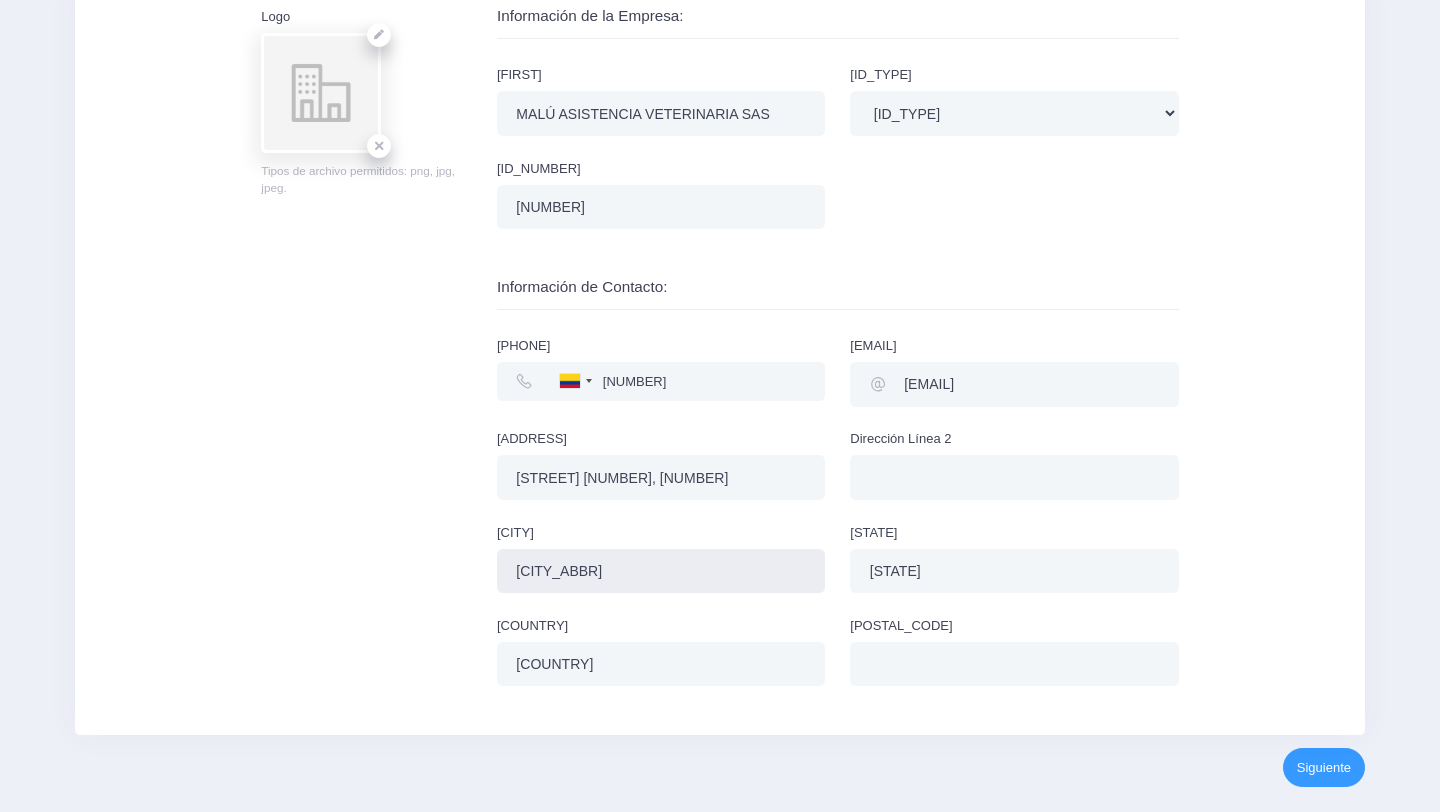 type on "Bucaramanga" 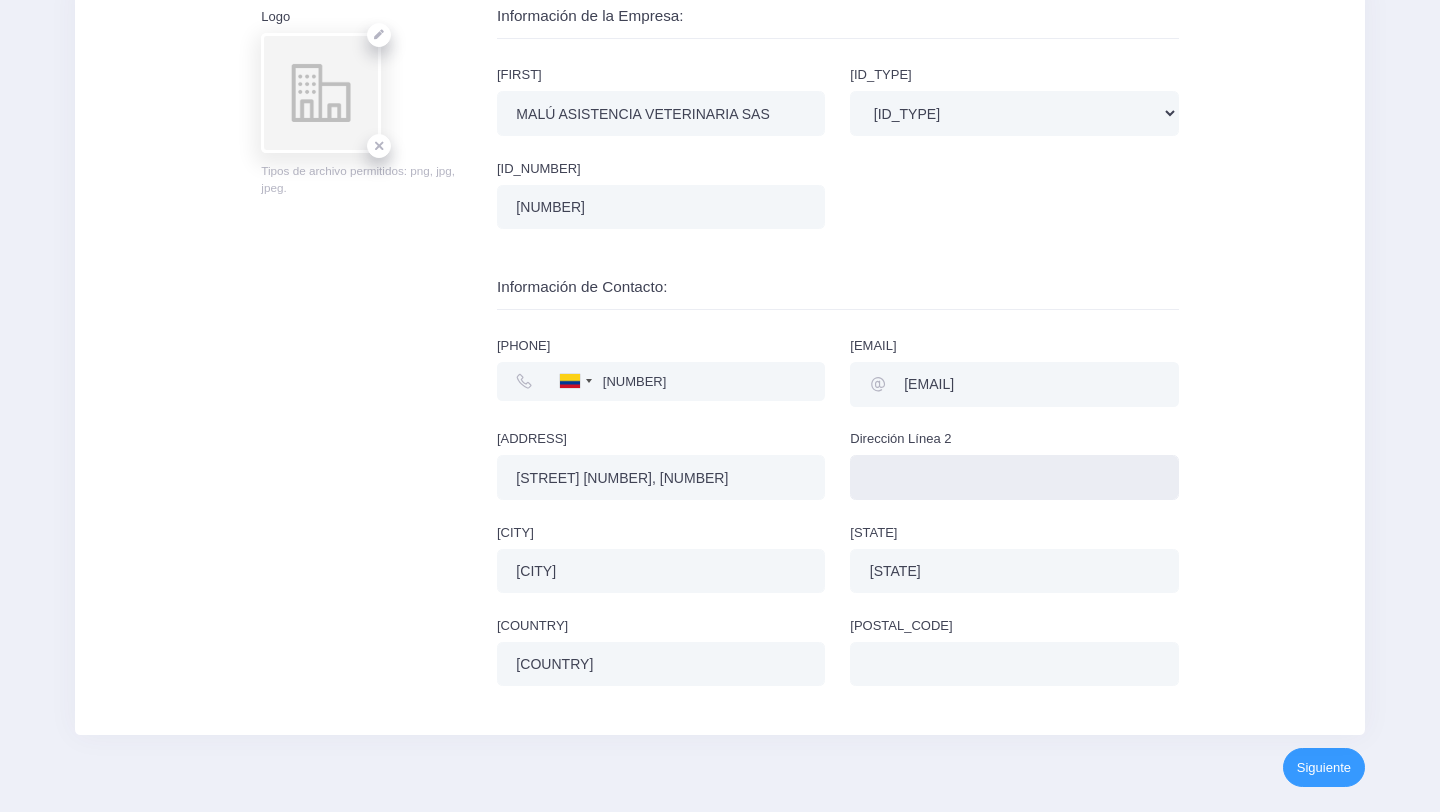 type on "MALU MASCOTAS" 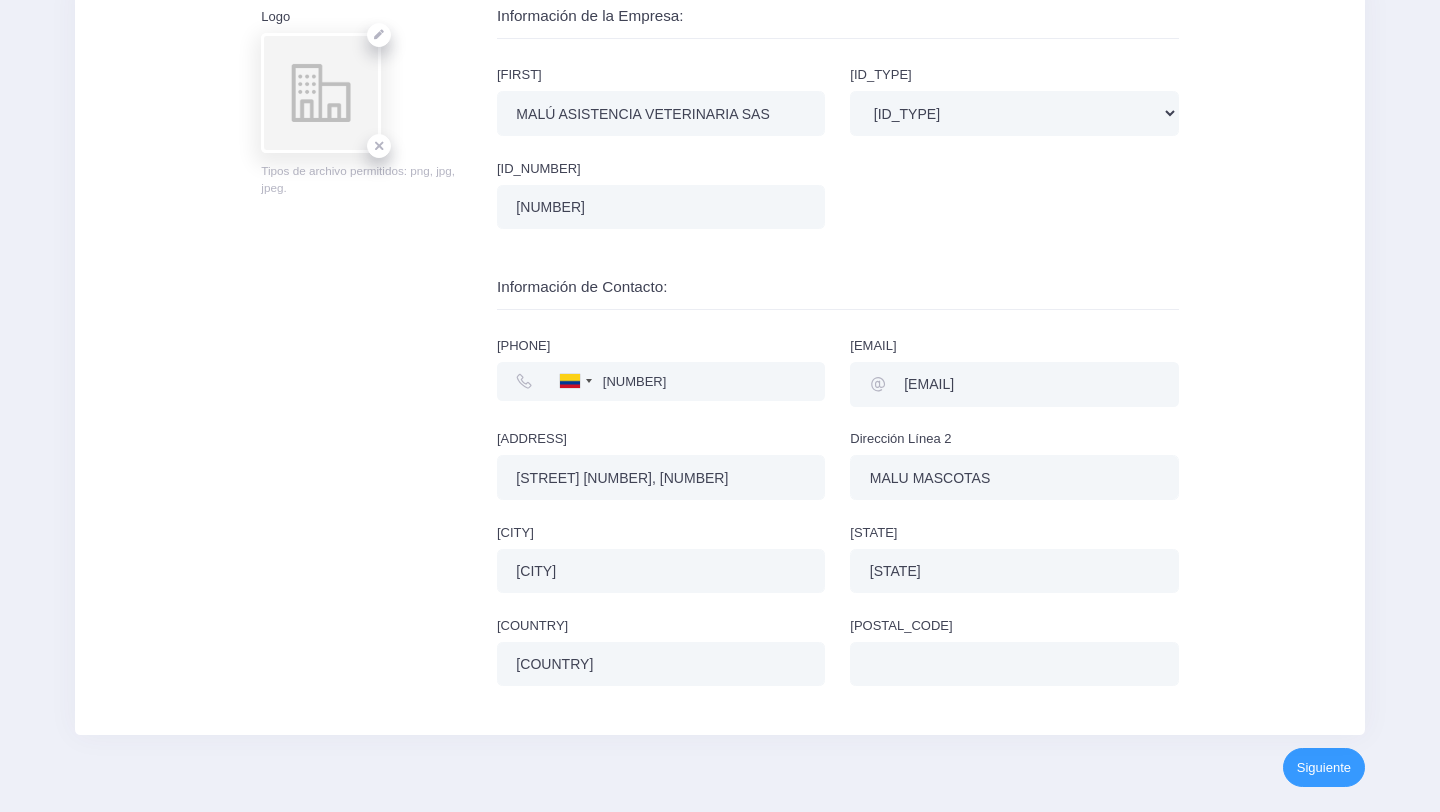 type on "680003" 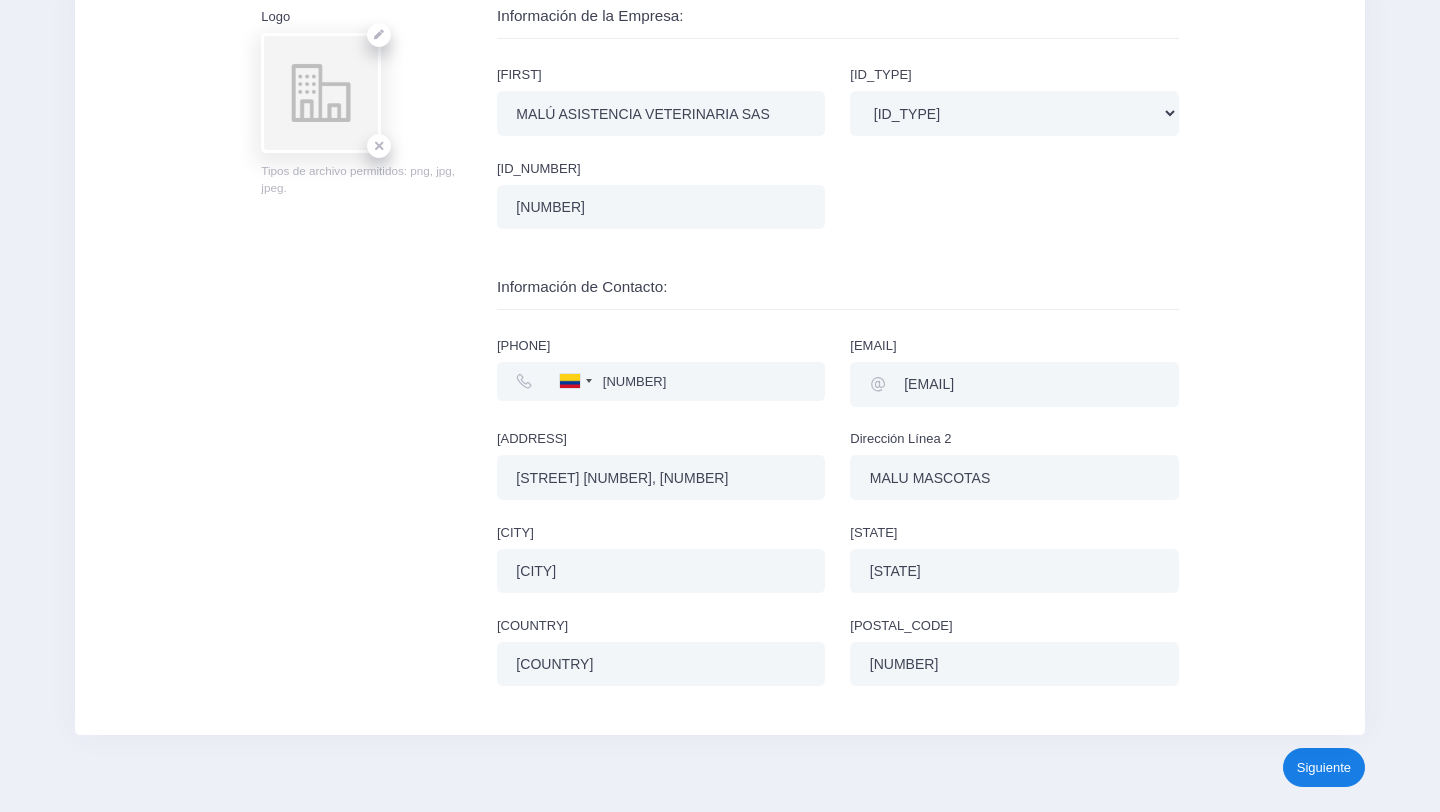 click on "Siguiente" at bounding box center [1324, 767] 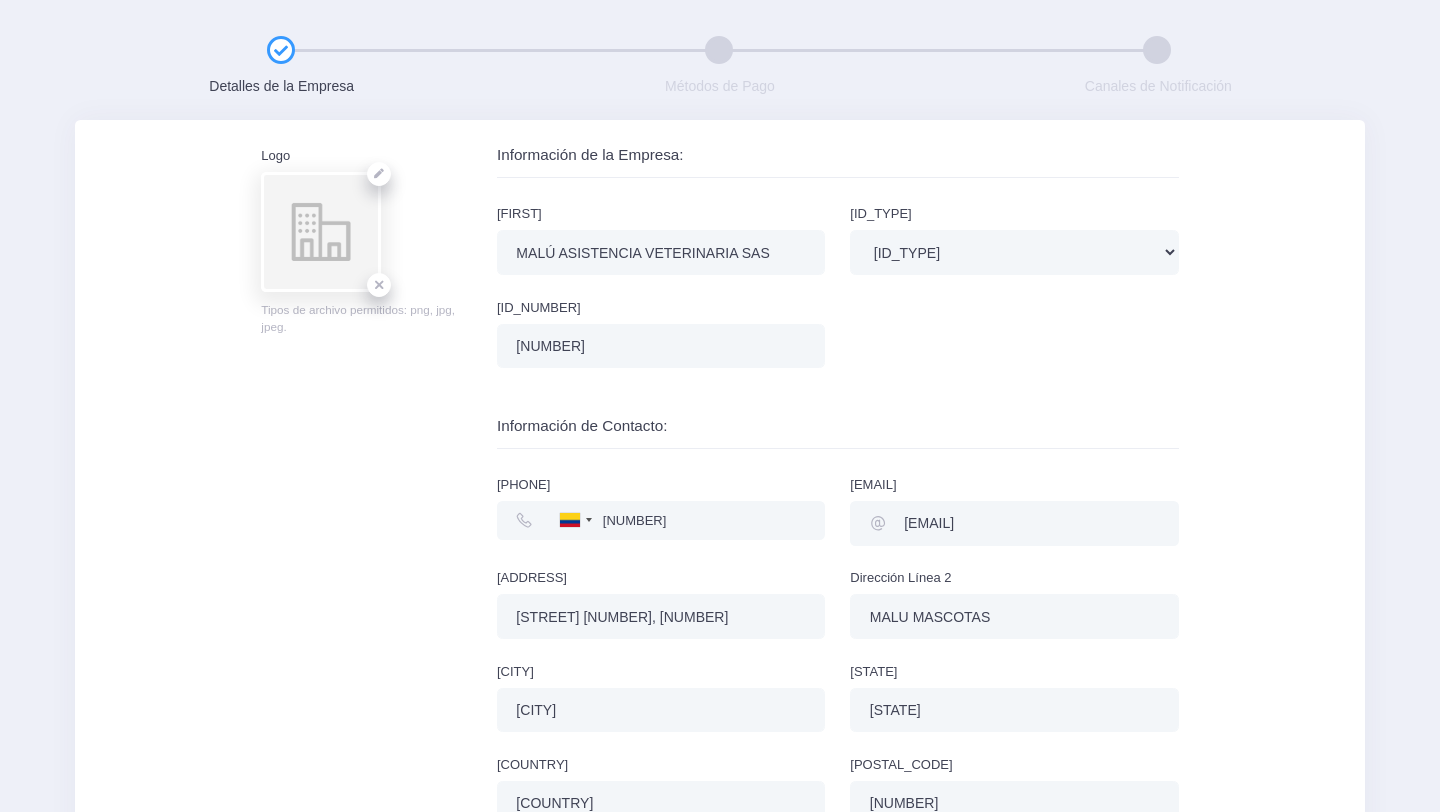 scroll, scrollTop: 139, scrollLeft: 0, axis: vertical 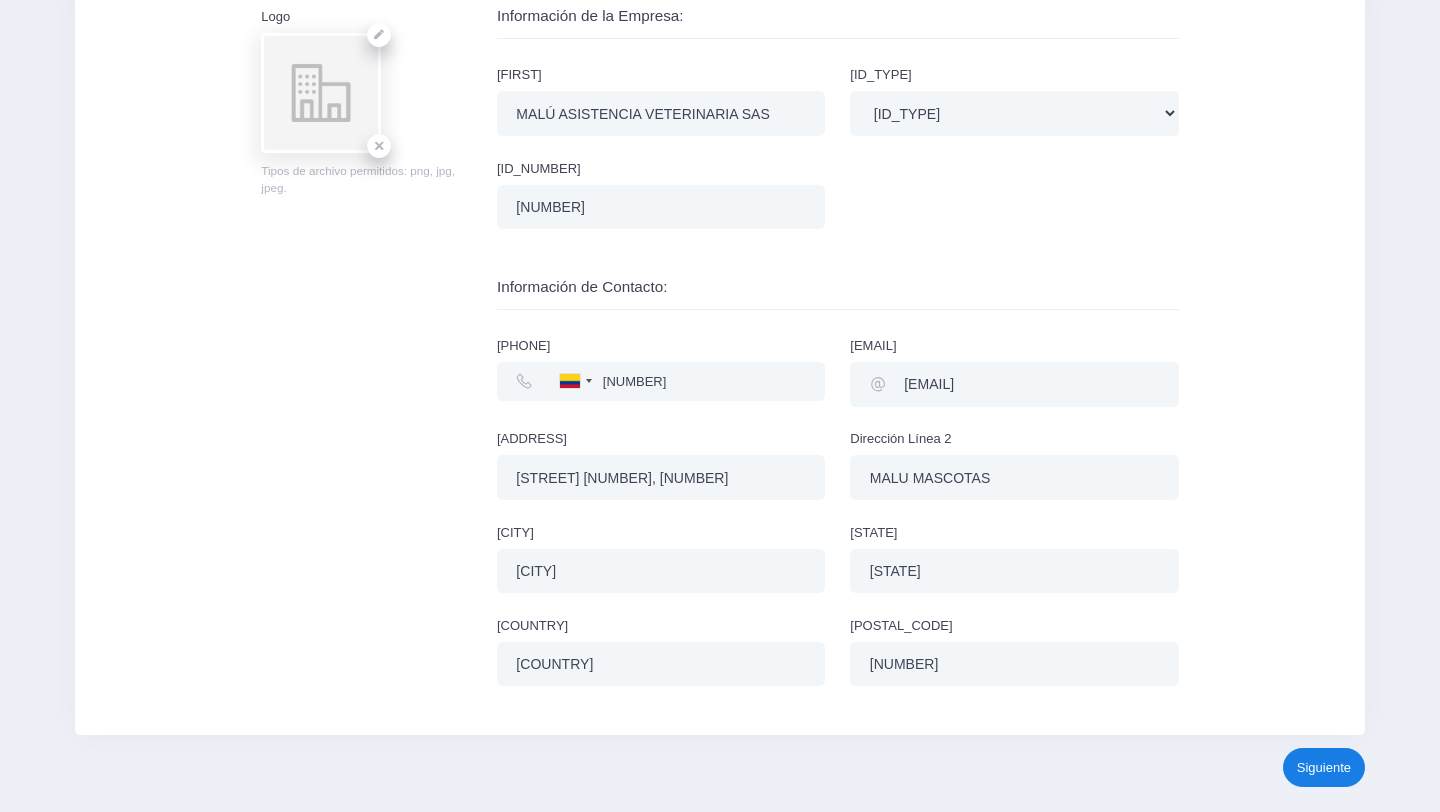 click on "Siguiente" at bounding box center [1324, 767] 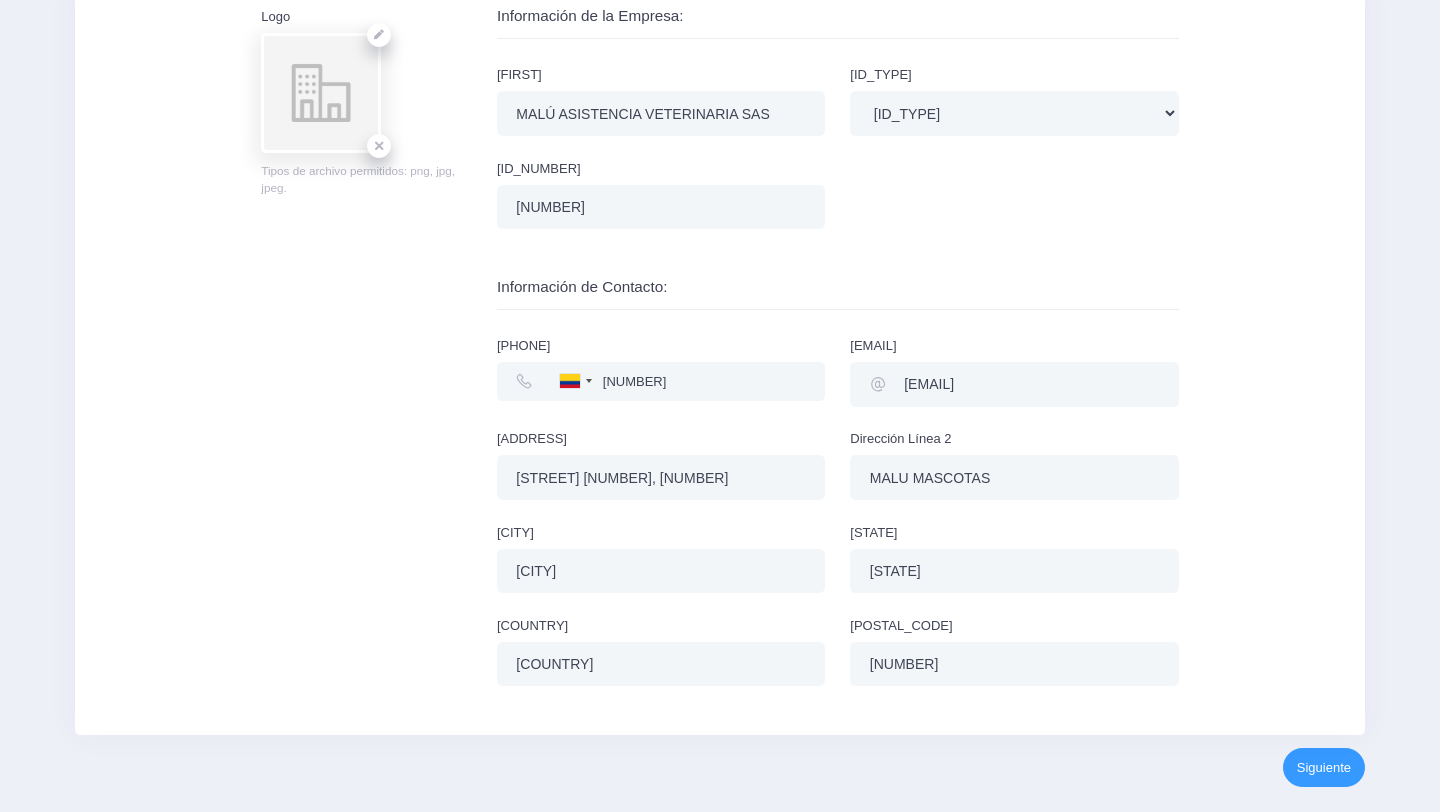 scroll, scrollTop: 0, scrollLeft: 0, axis: both 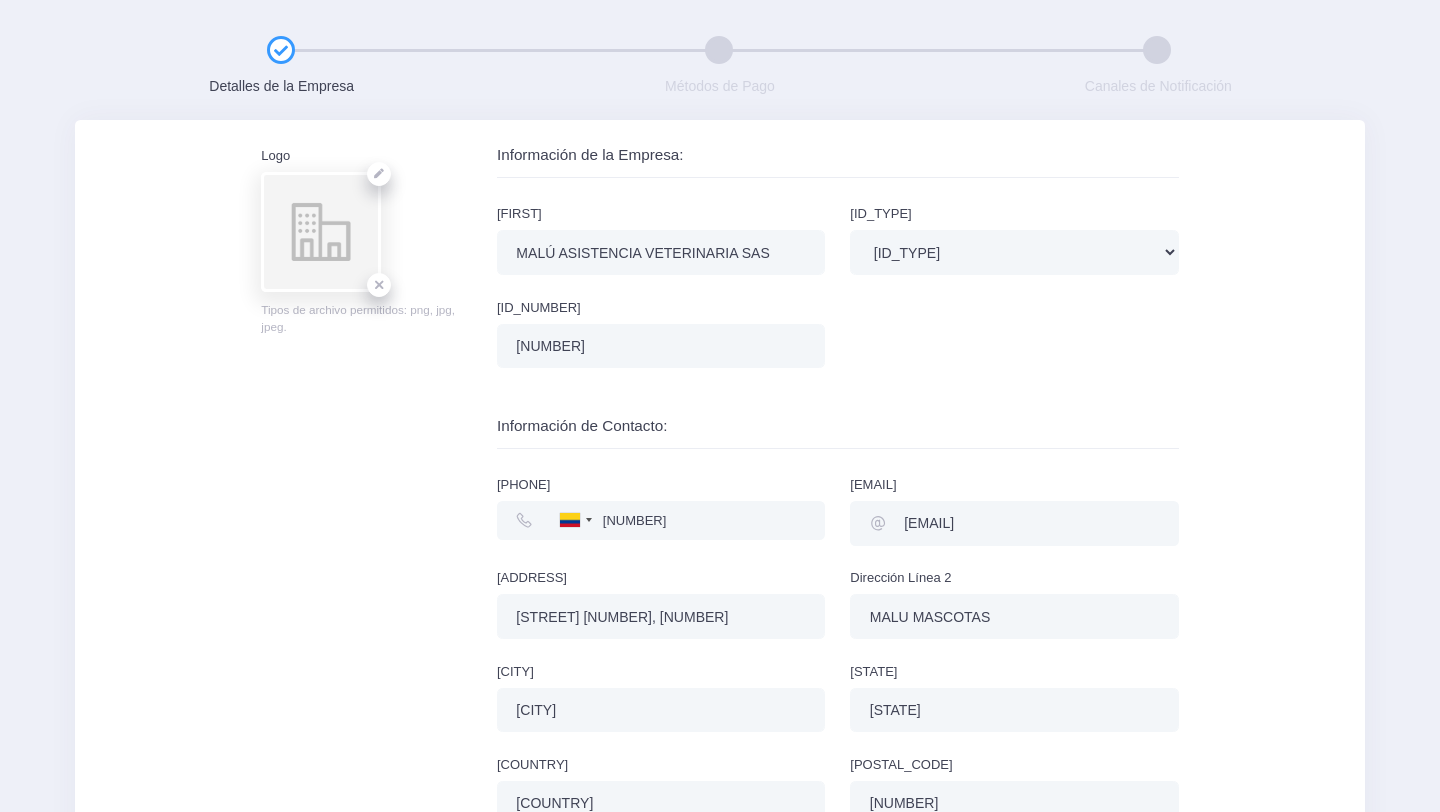 click at bounding box center (321, 232) 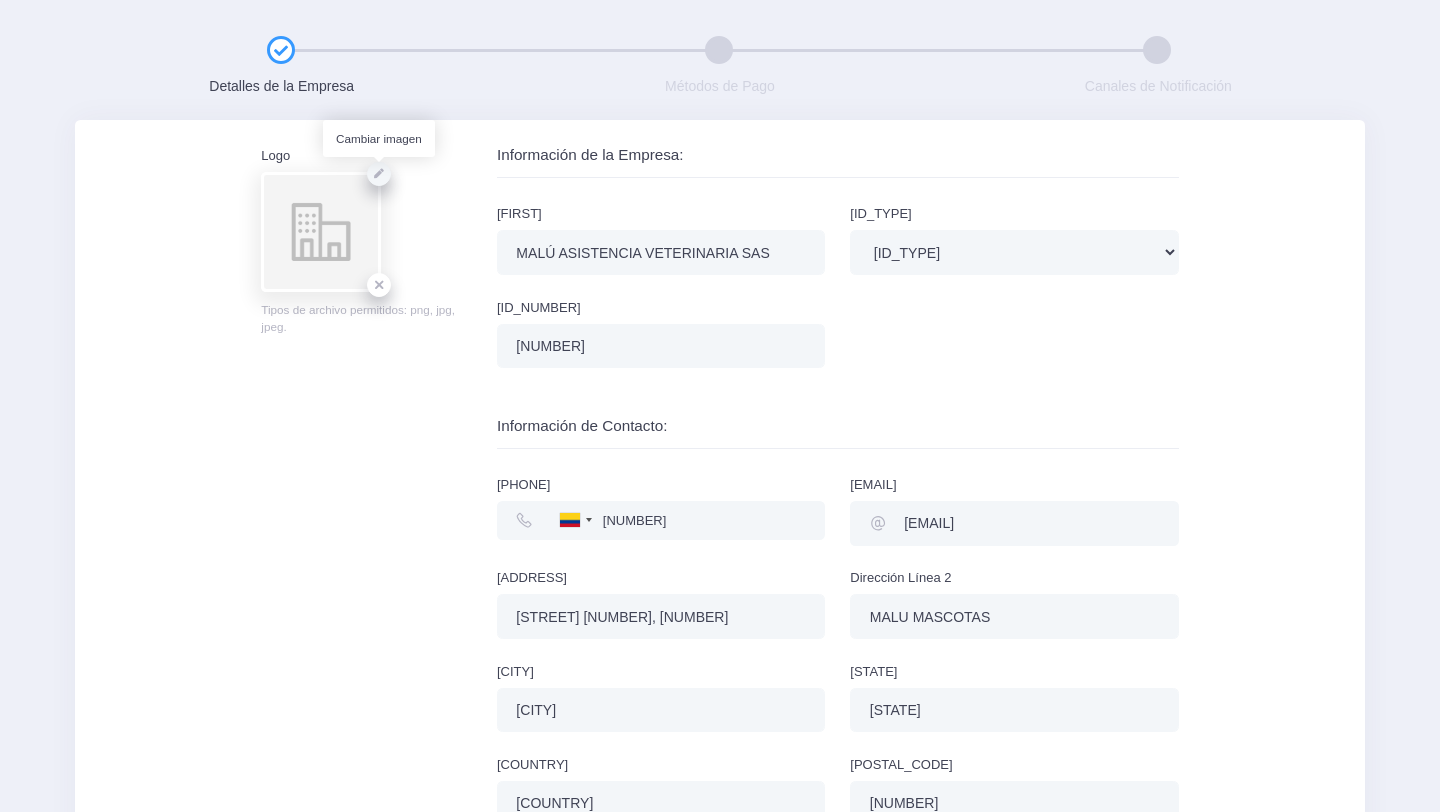 click at bounding box center (379, 174) 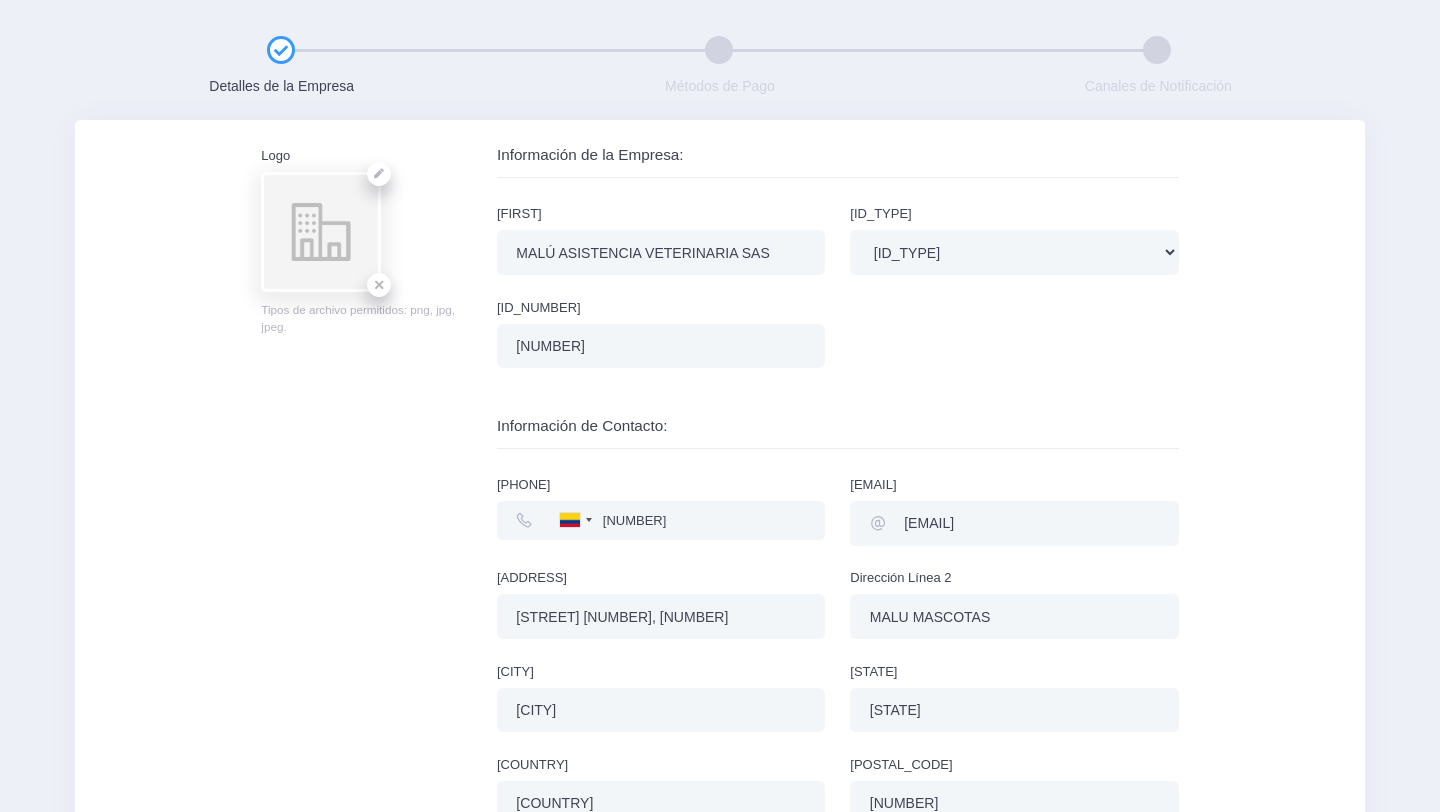 scroll, scrollTop: 139, scrollLeft: 0, axis: vertical 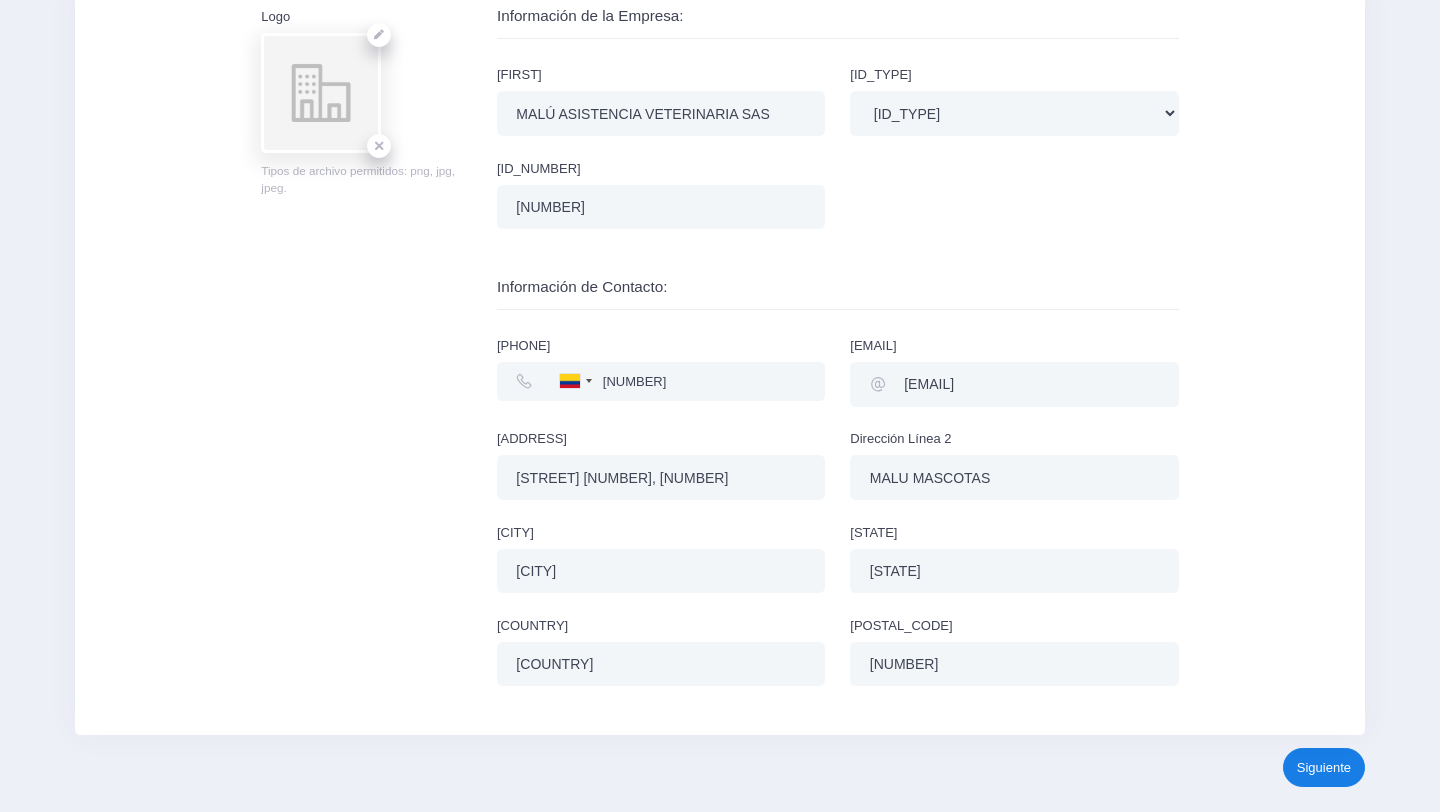 click on "Siguiente" at bounding box center [1324, 767] 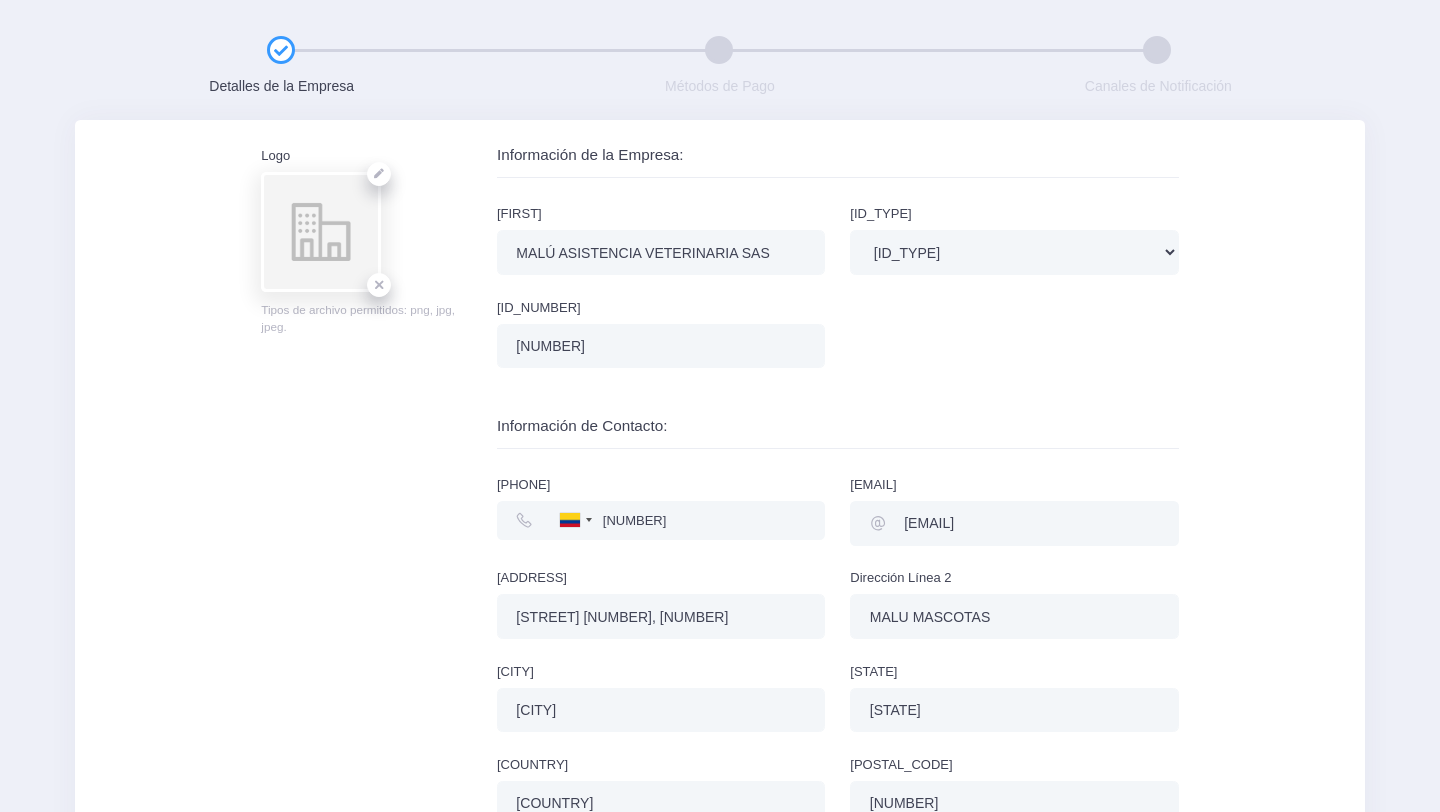 scroll, scrollTop: 45, scrollLeft: 0, axis: vertical 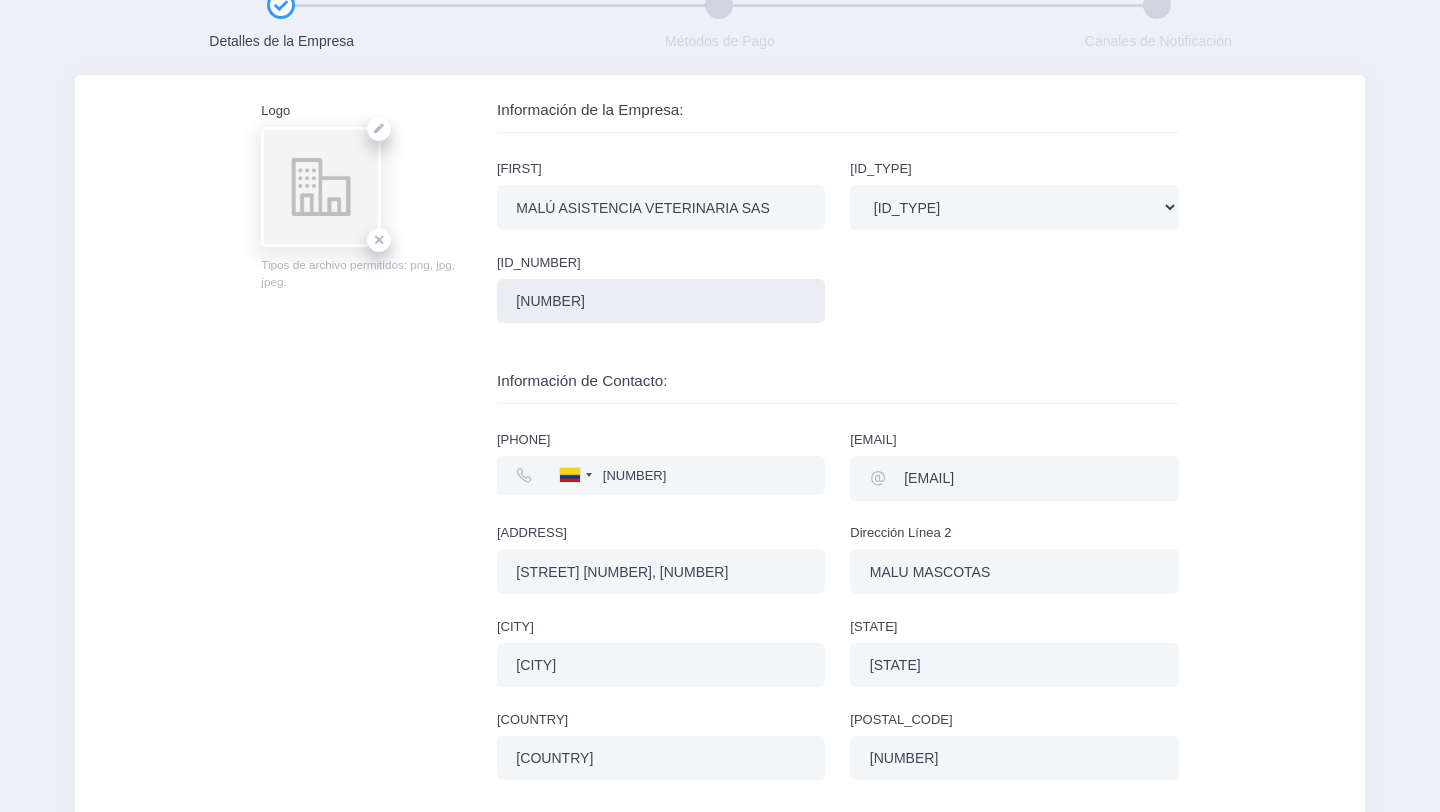 click on "9014691469" at bounding box center [661, 301] 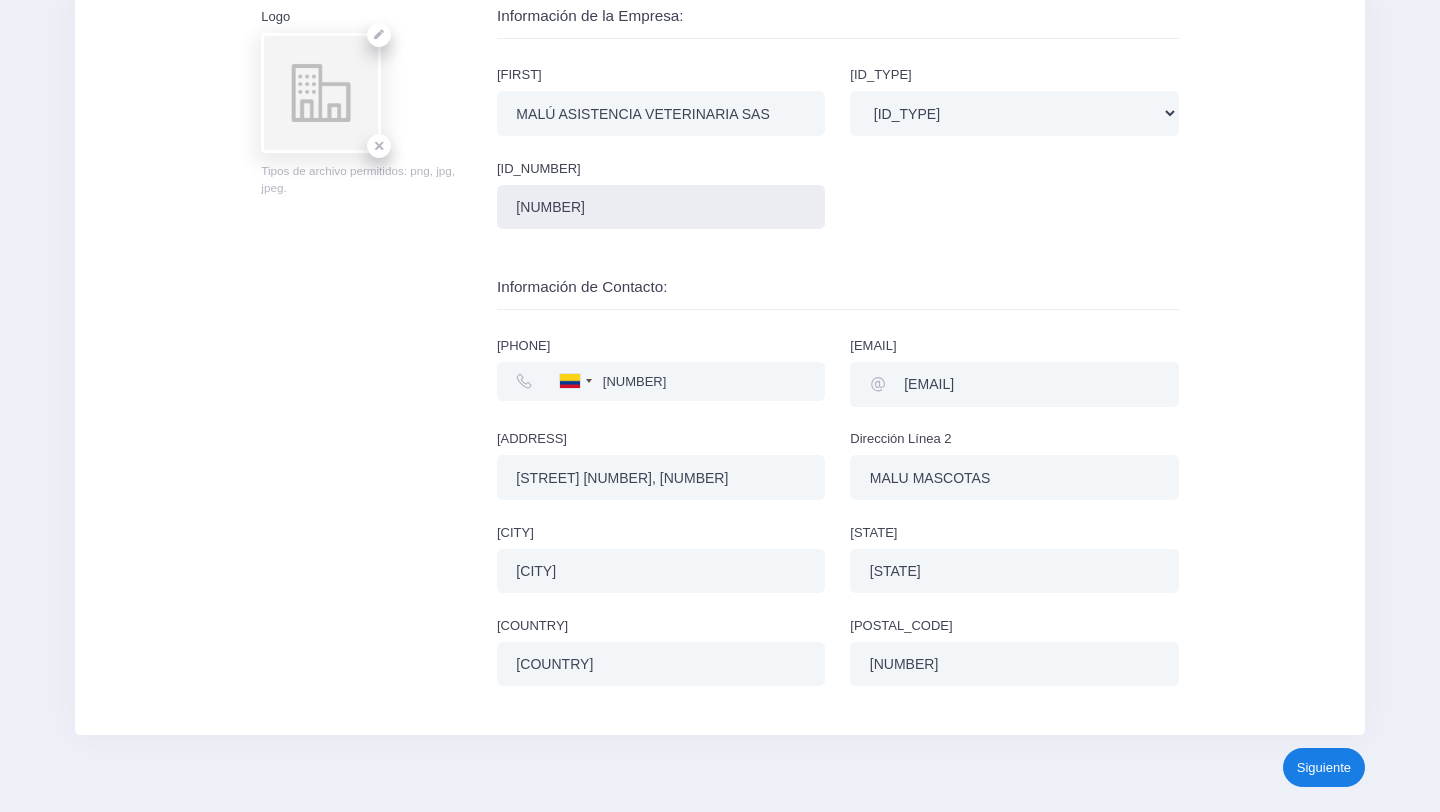 type on "901469146-9" 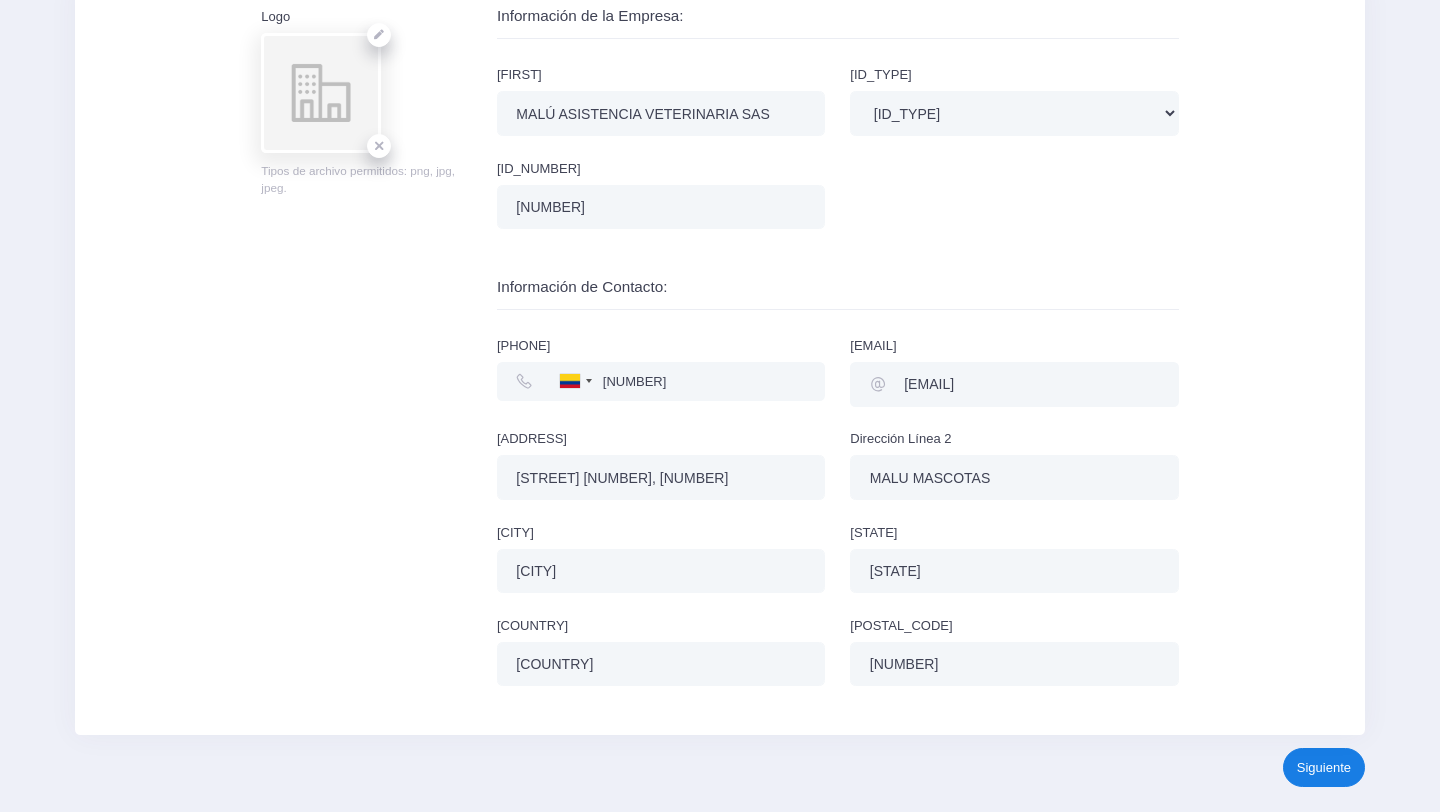 click on "Siguiente" at bounding box center (1324, 767) 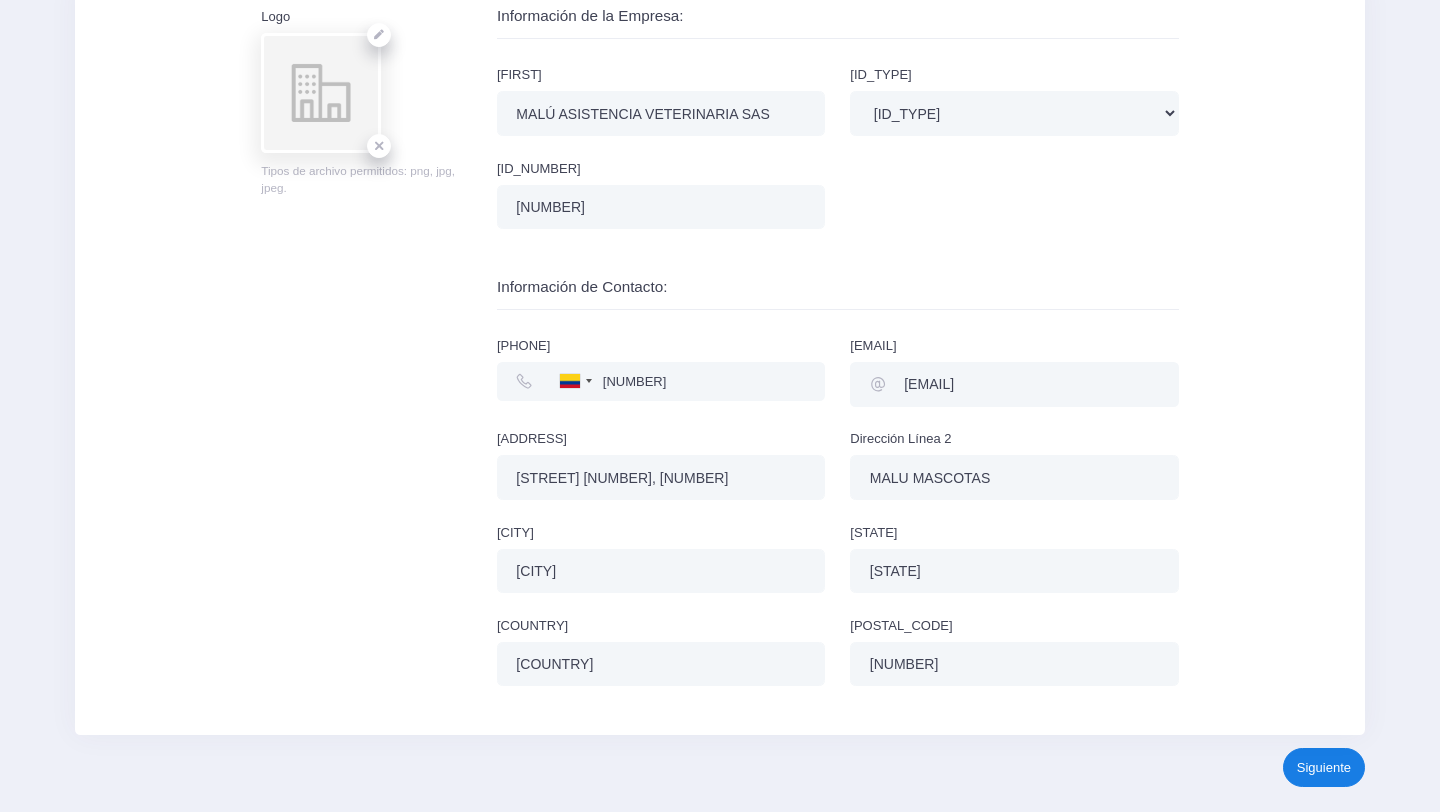 click on "Siguiente" at bounding box center (1324, 767) 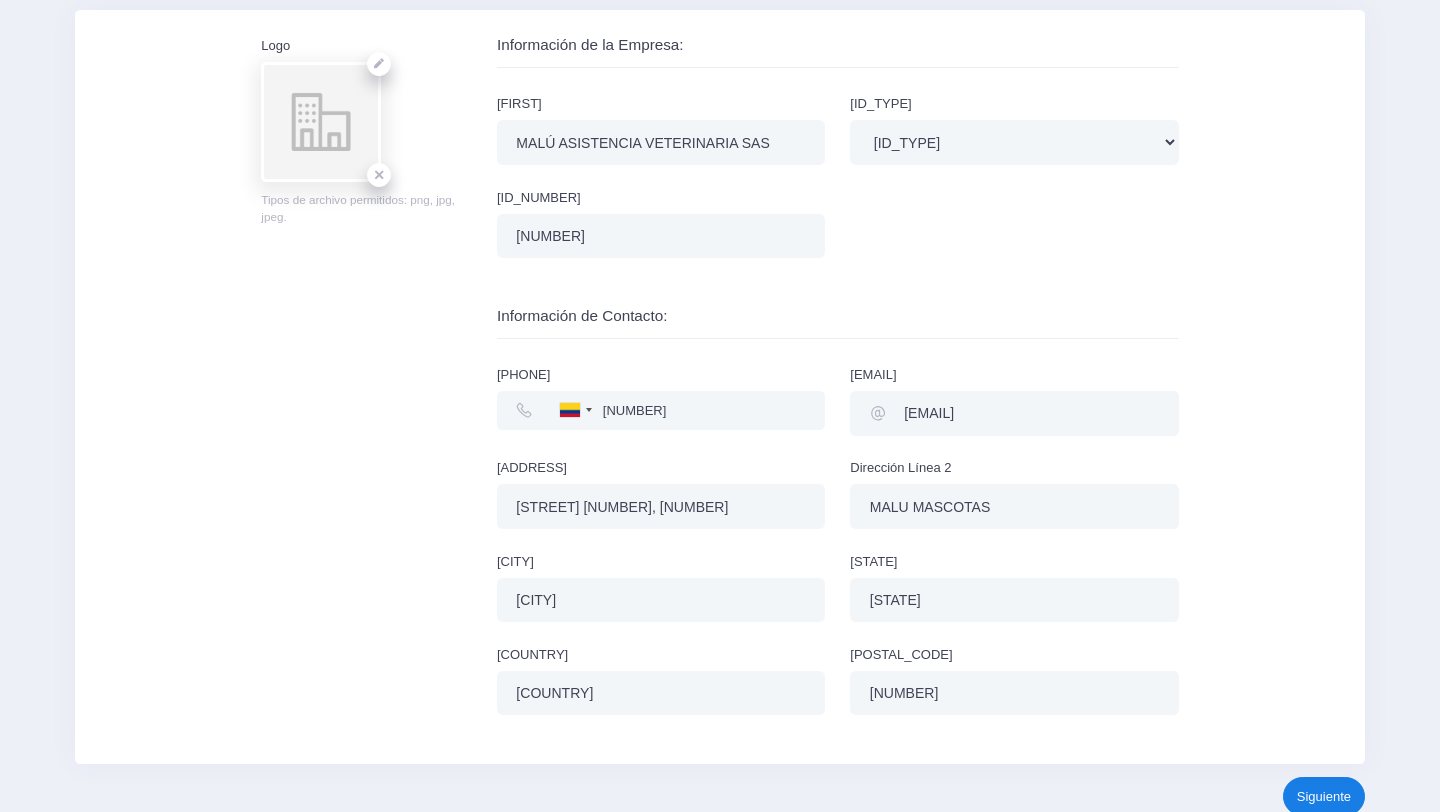 scroll, scrollTop: 139, scrollLeft: 0, axis: vertical 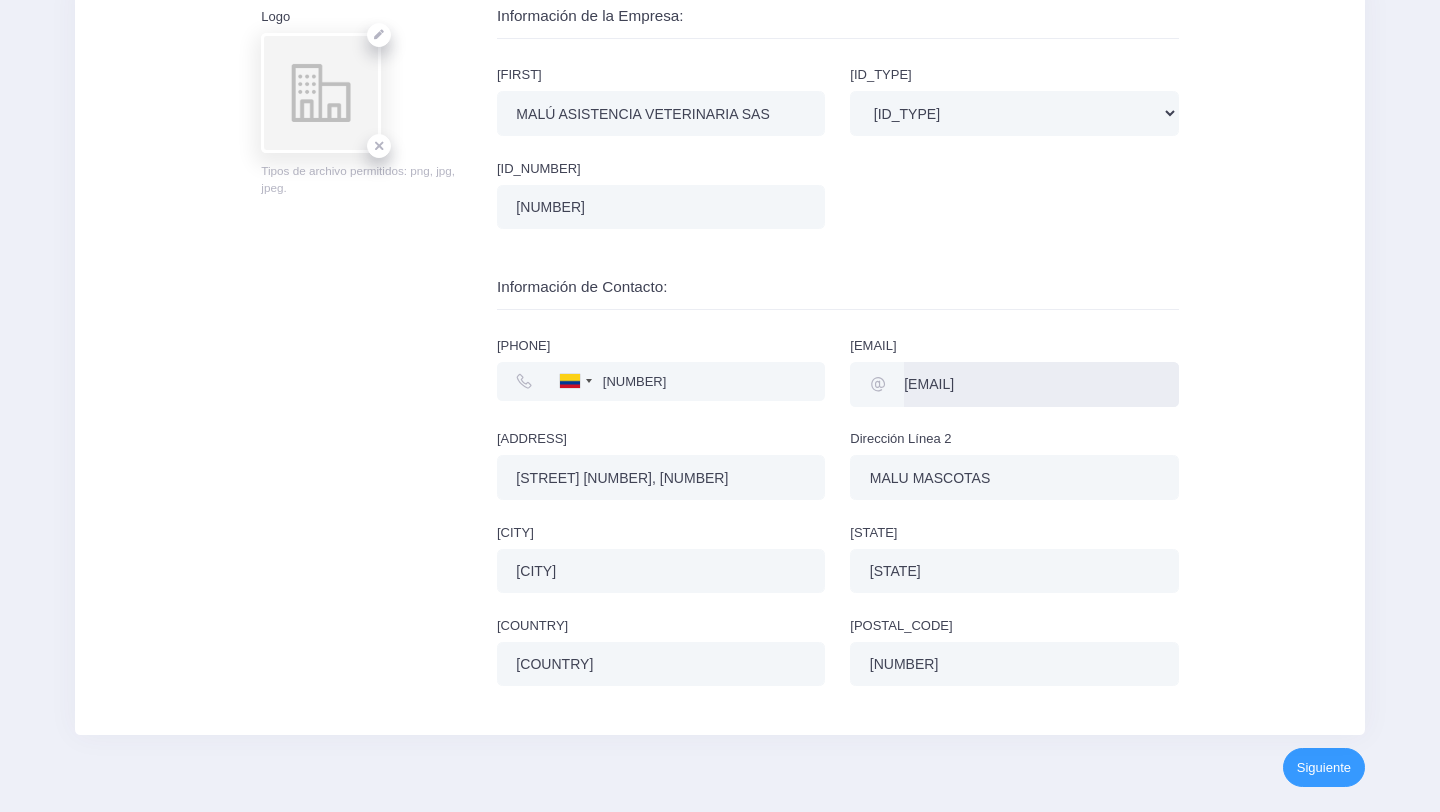 click on "[USERNAME]@[DOMAIN]" at bounding box center (1041, 384) 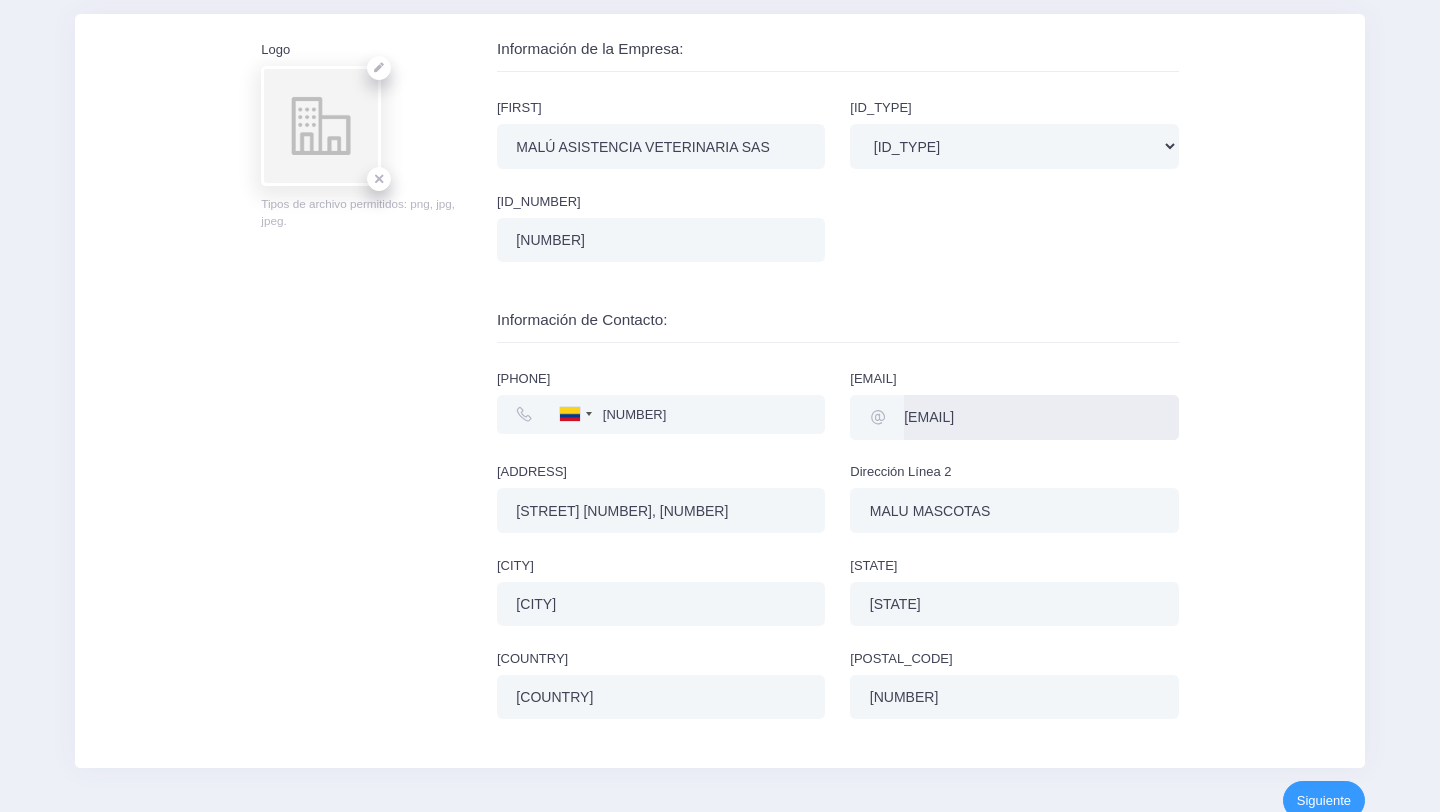 scroll, scrollTop: 139, scrollLeft: 0, axis: vertical 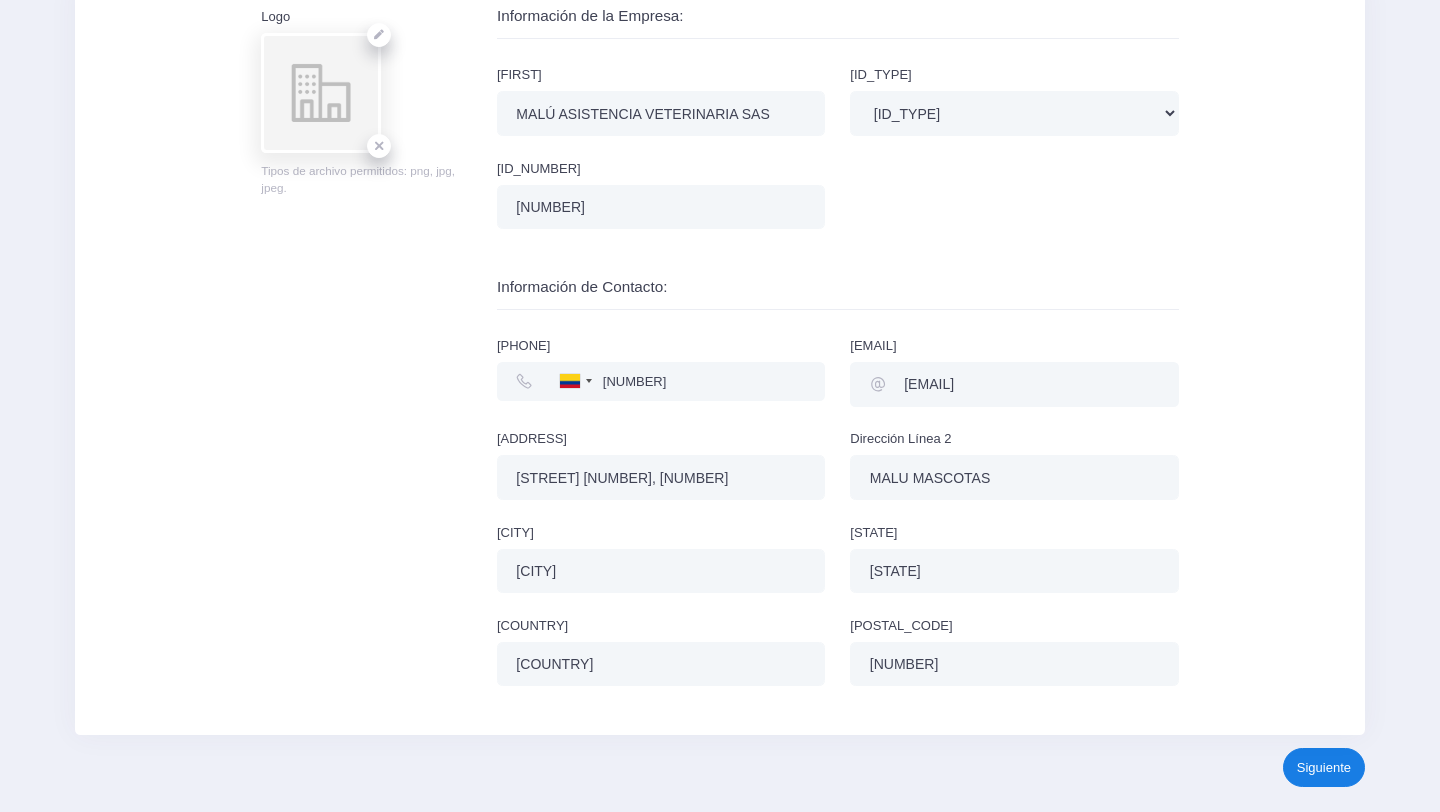 click on "Siguiente" at bounding box center (1324, 767) 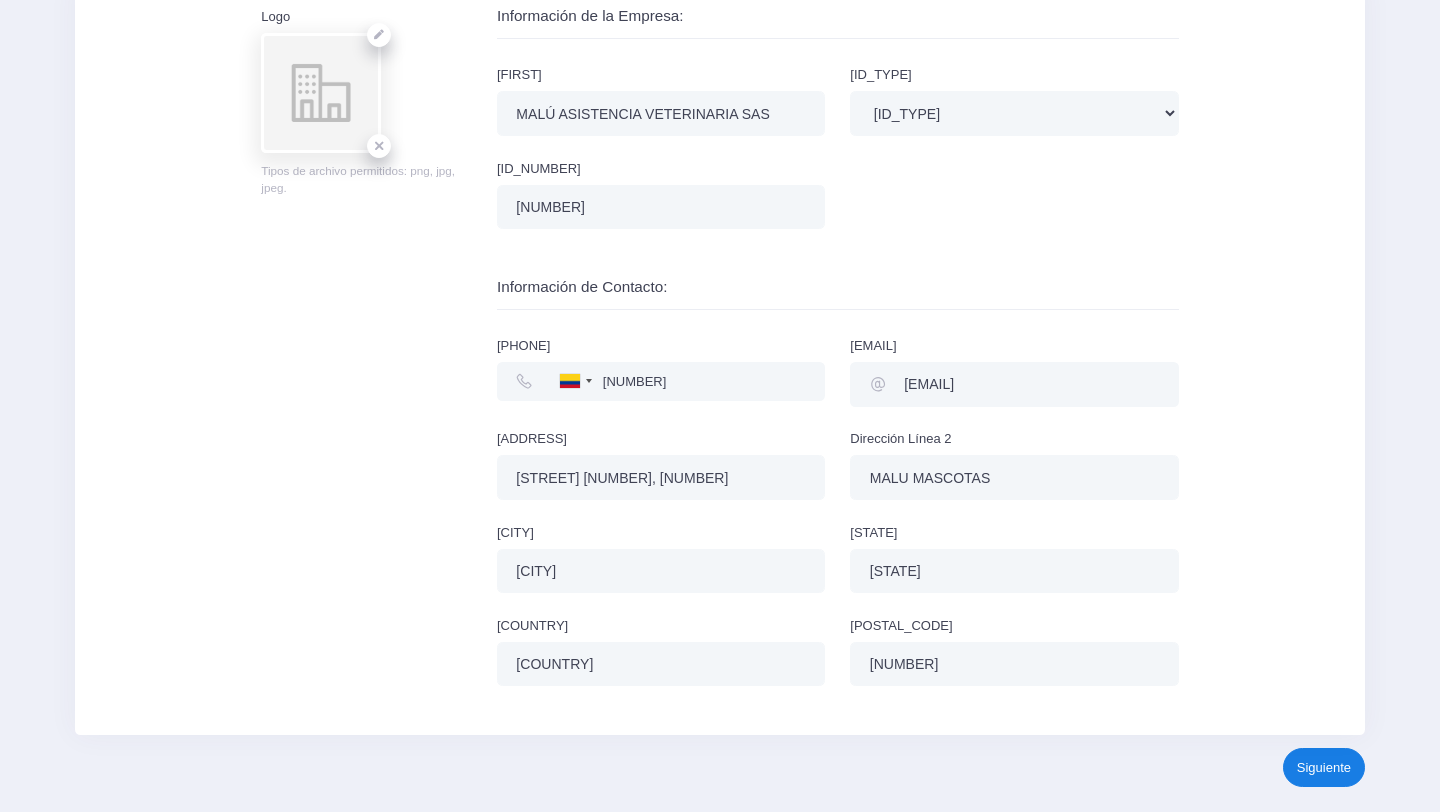click on "Siguiente" at bounding box center (1324, 767) 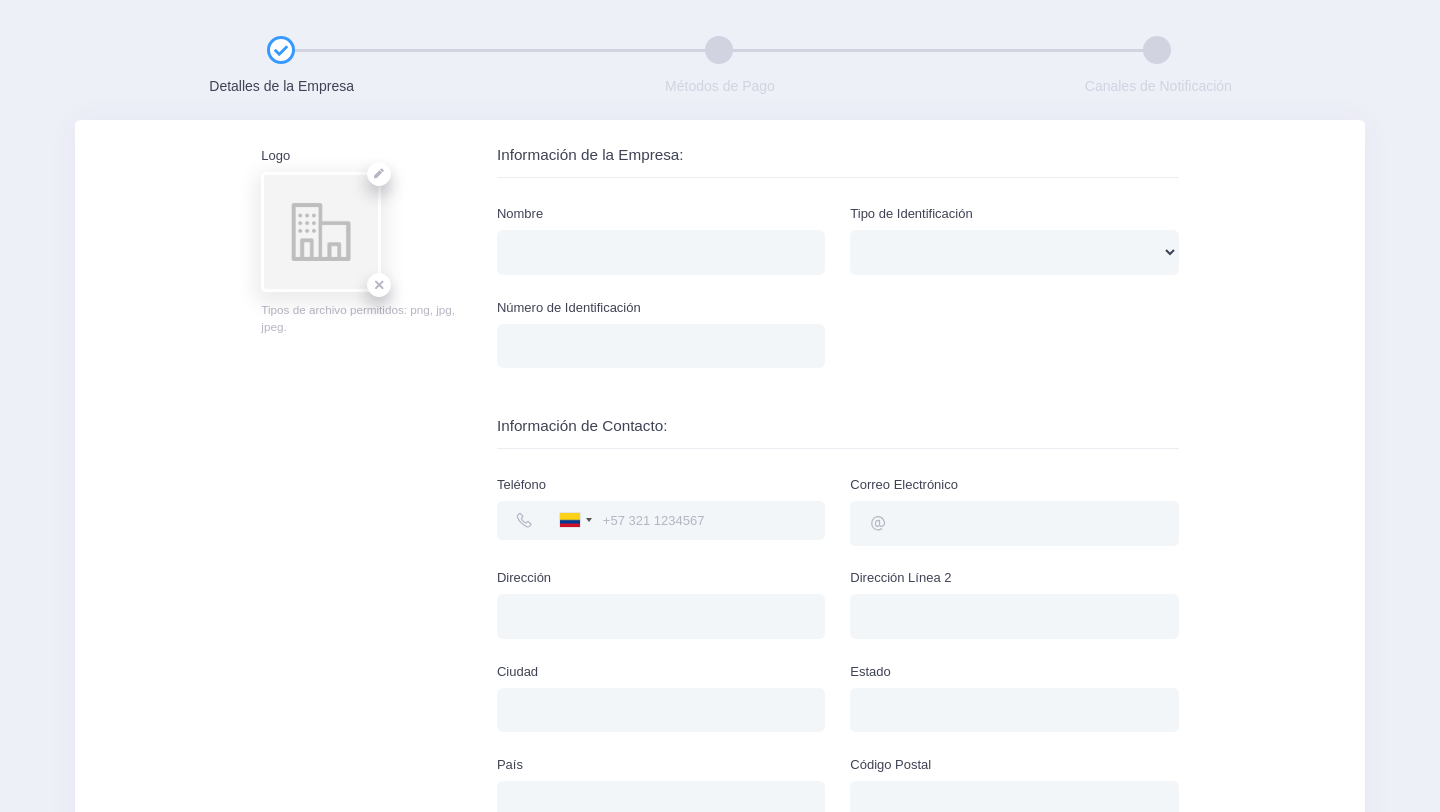 scroll, scrollTop: 0, scrollLeft: 0, axis: both 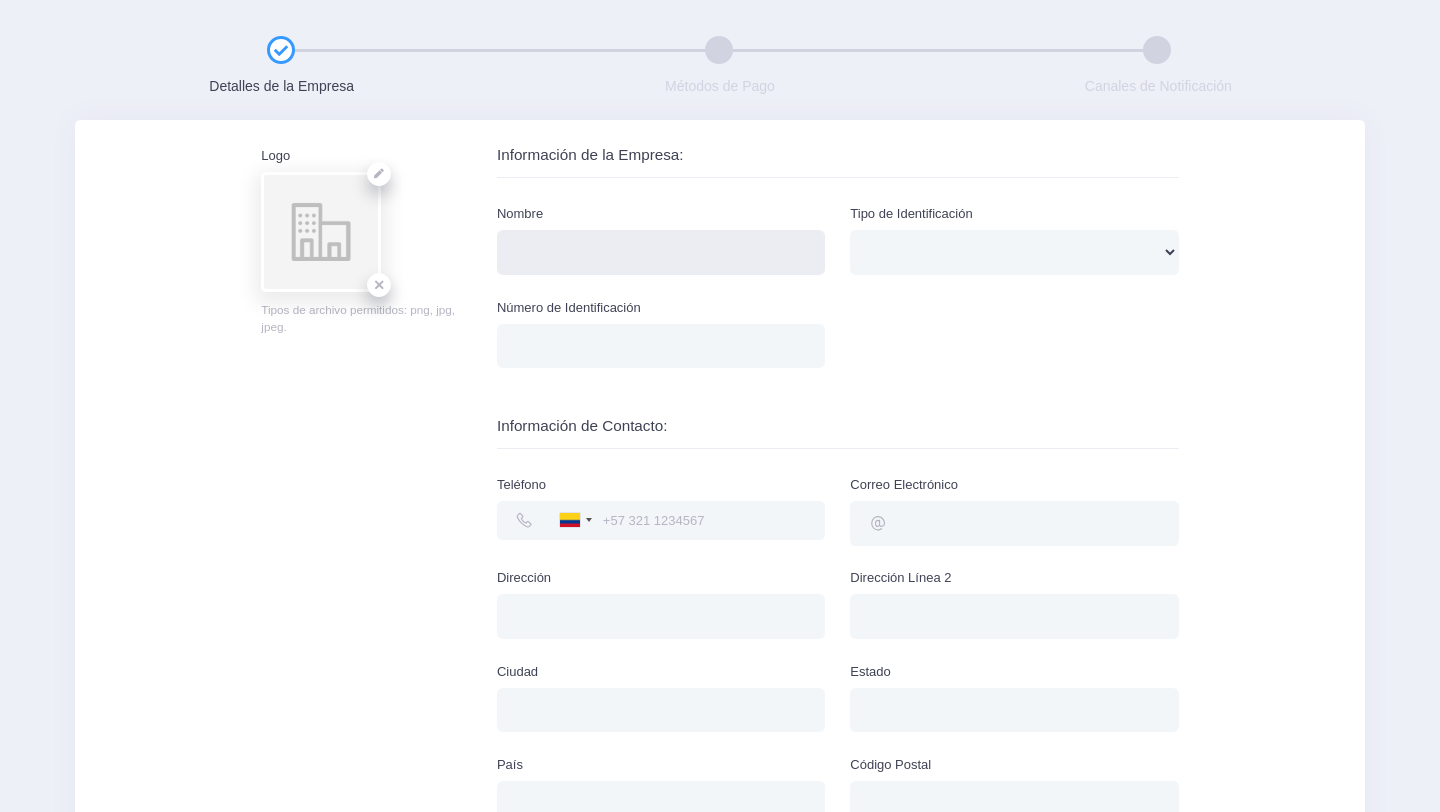 click on "Nombre" at bounding box center (661, 252) 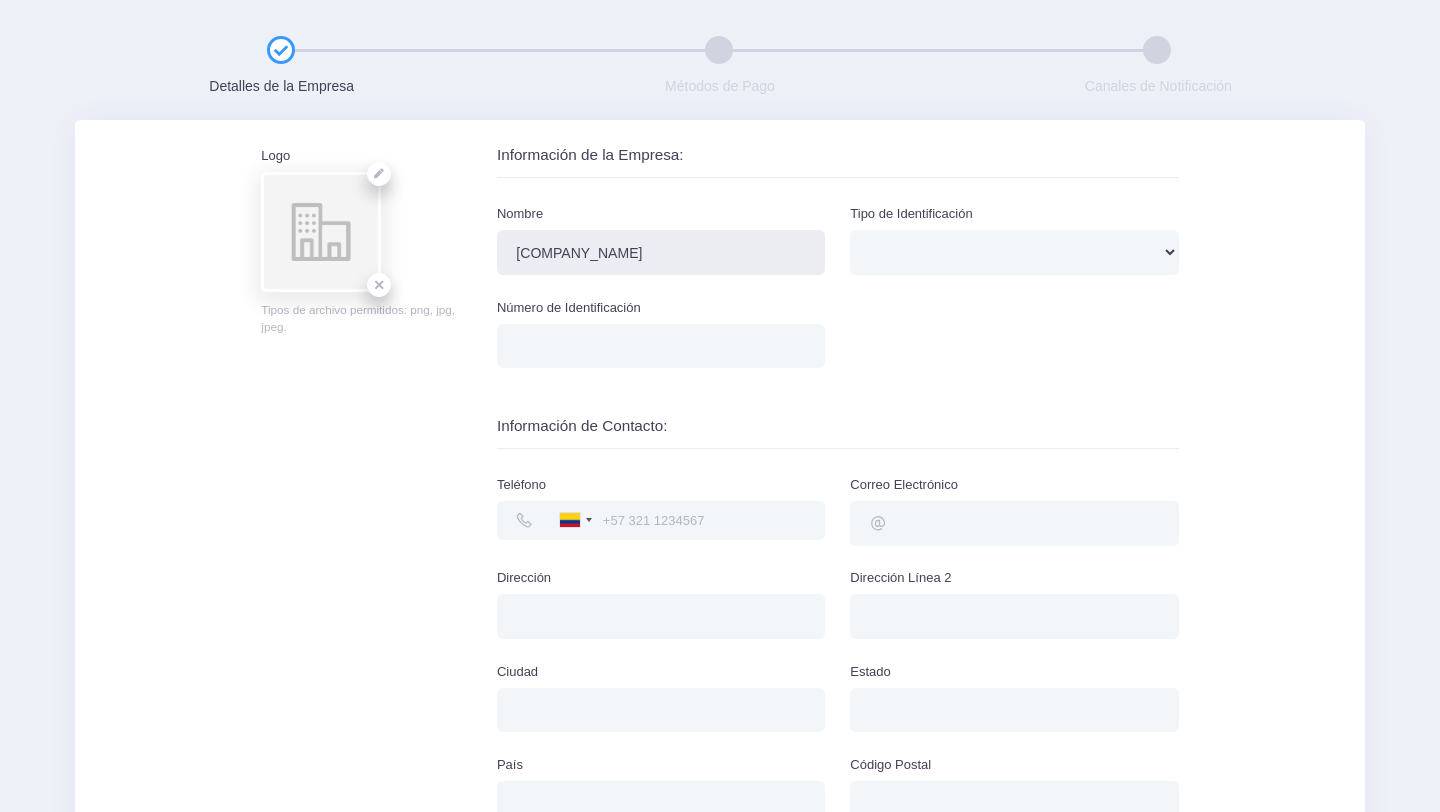 type on "MALÚ MASCOTAS" 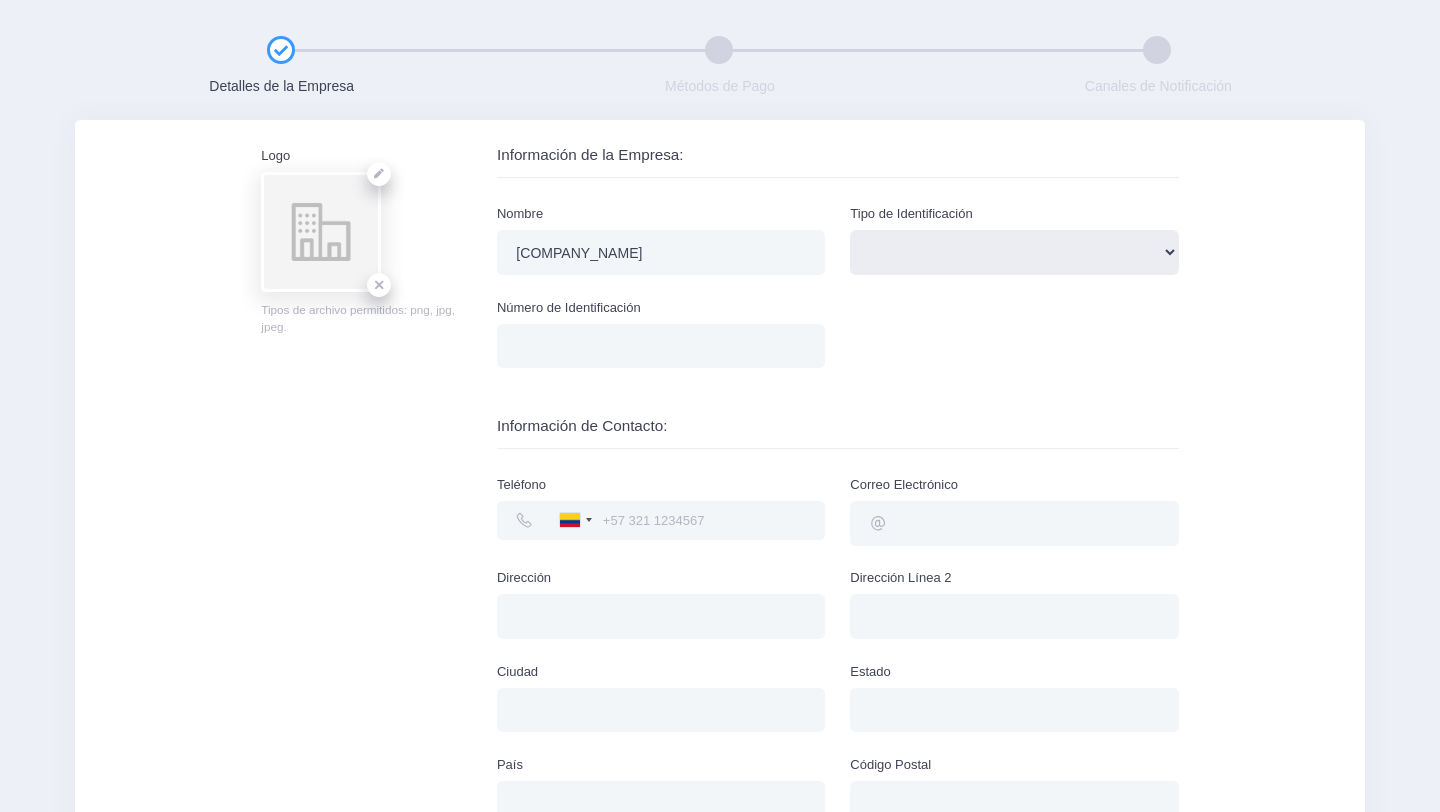 click on "National ID (CC, SSN)
Identificación Impuestos (NIT, EIN, ITIN)
OTRO
Pasaporte" at bounding box center [1014, 252] 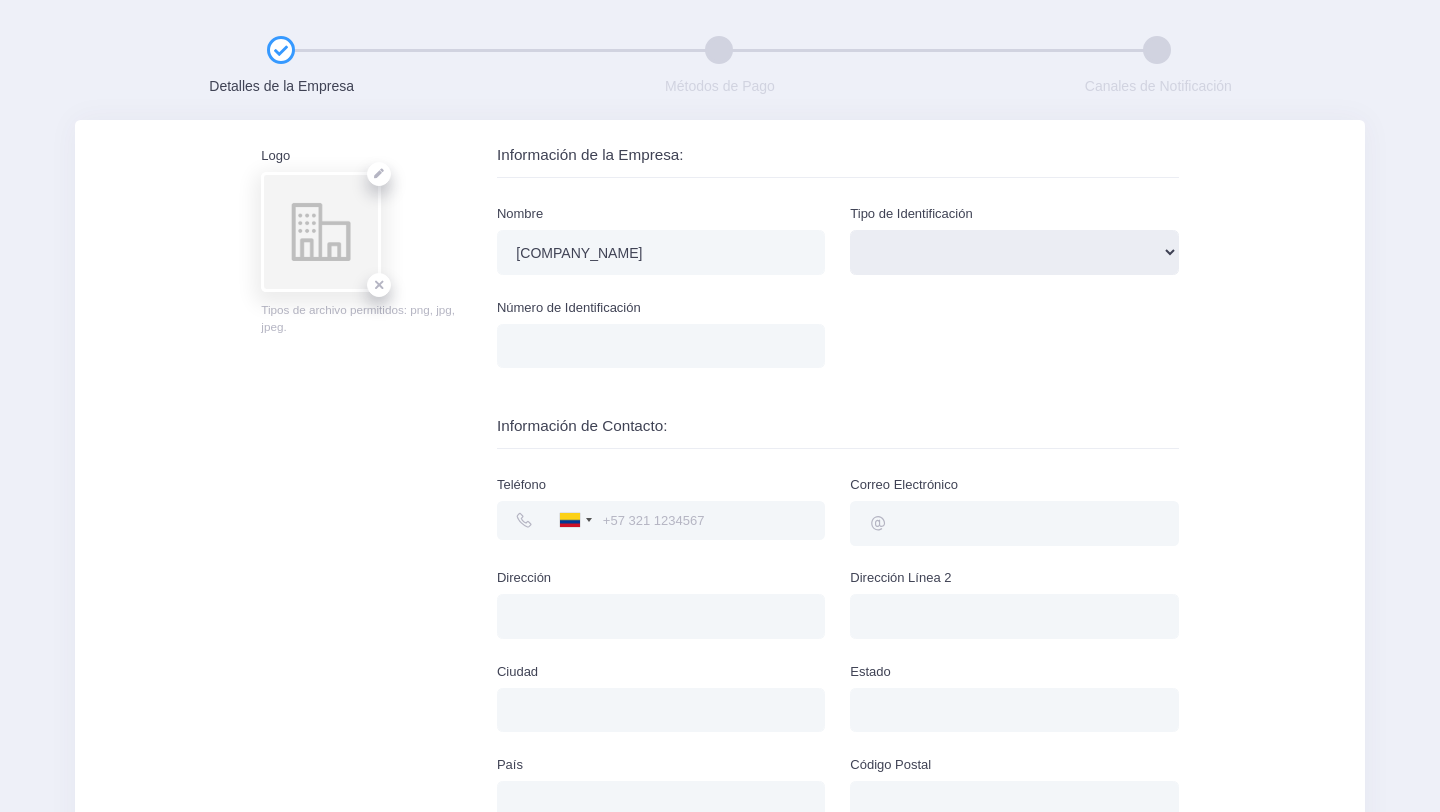 select on "cc" 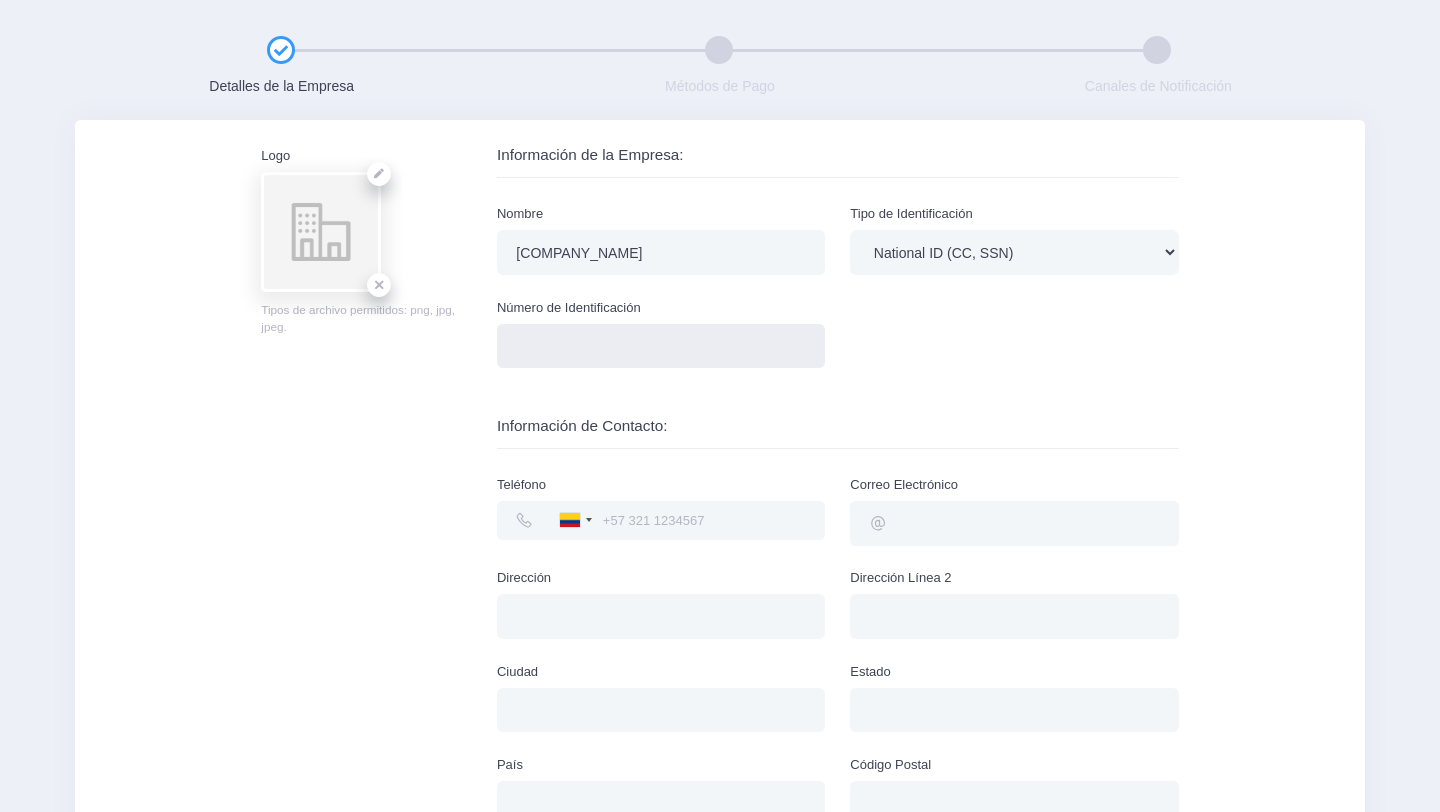 click on "Número de Identificación" at bounding box center (661, 346) 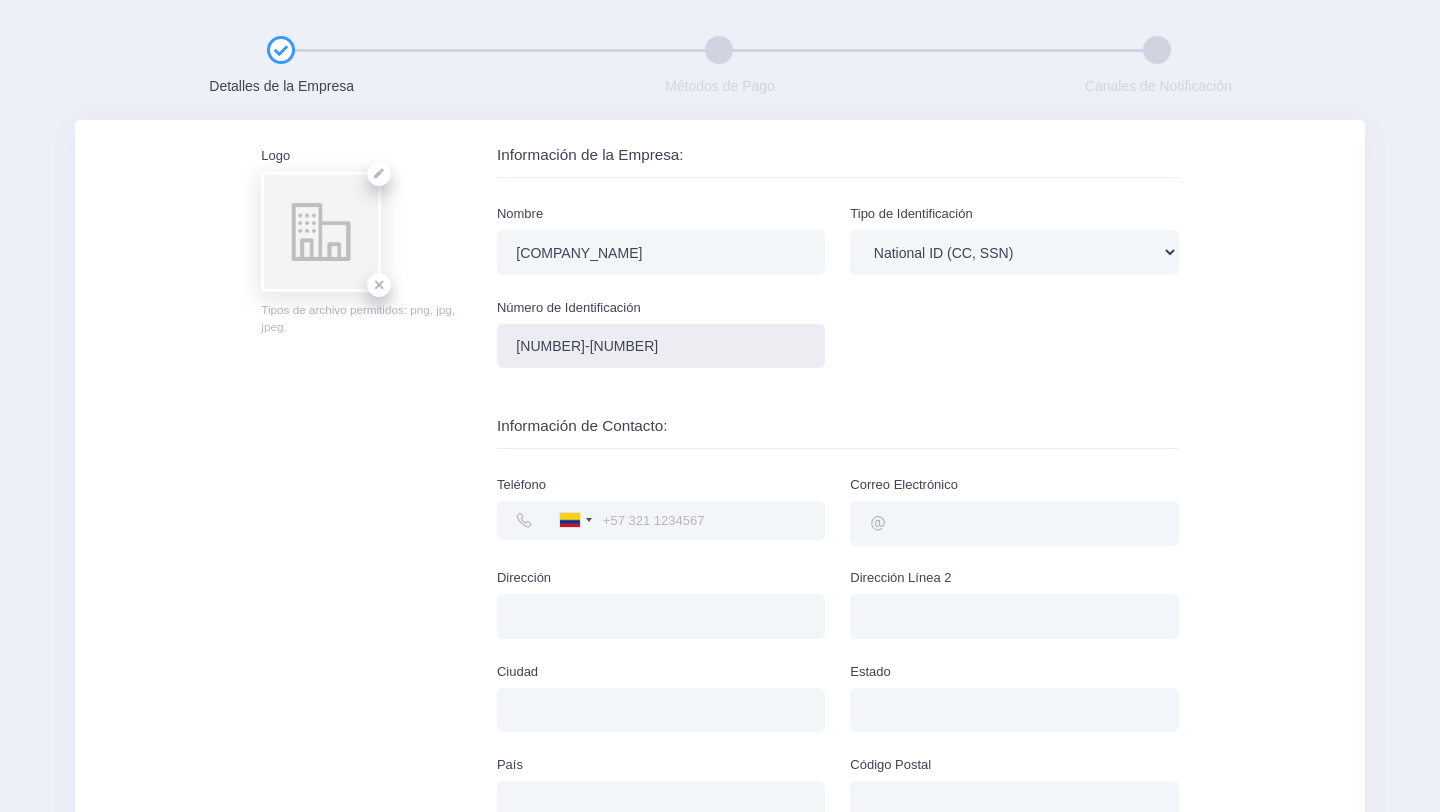 type on "901469146-9" 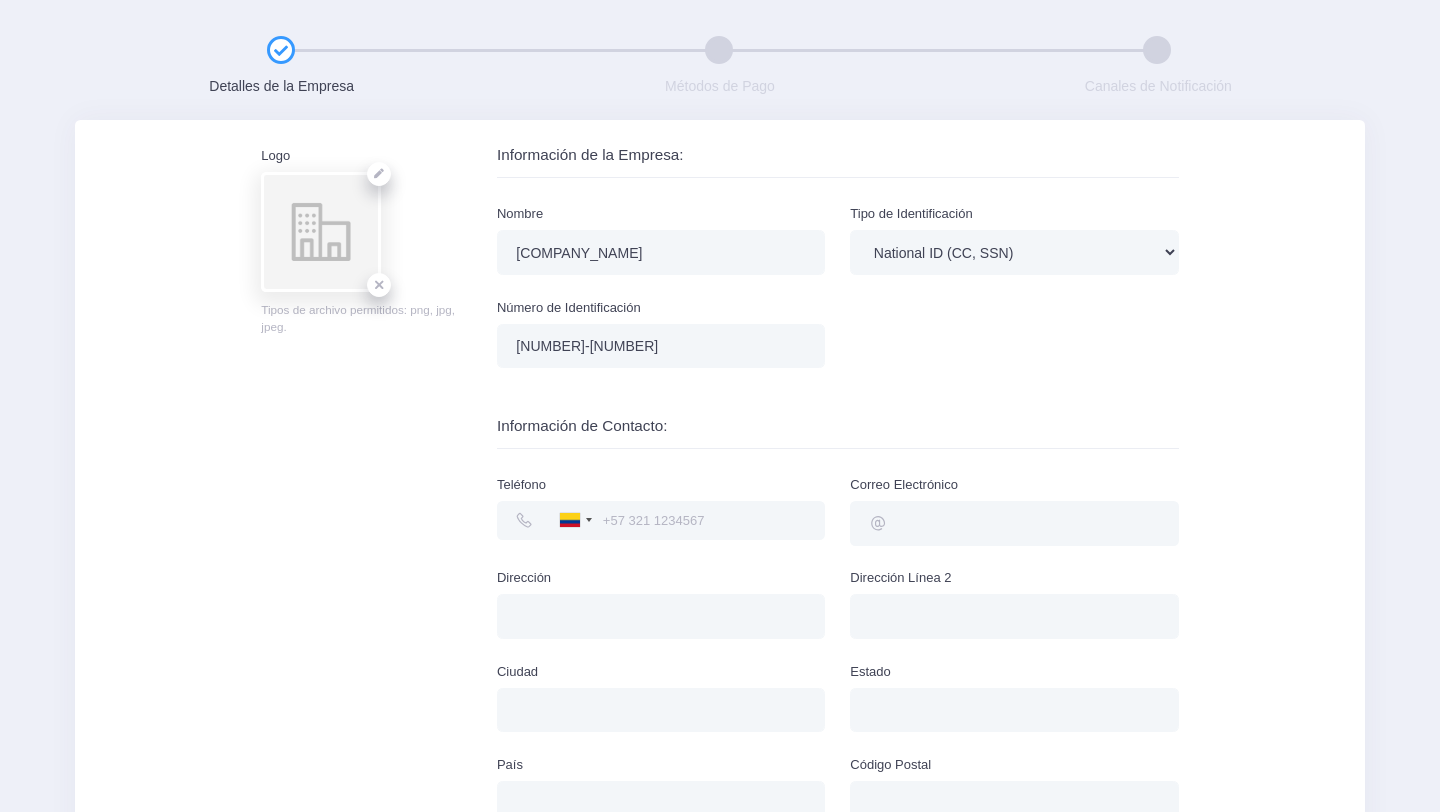 click at bounding box center (664, 520) 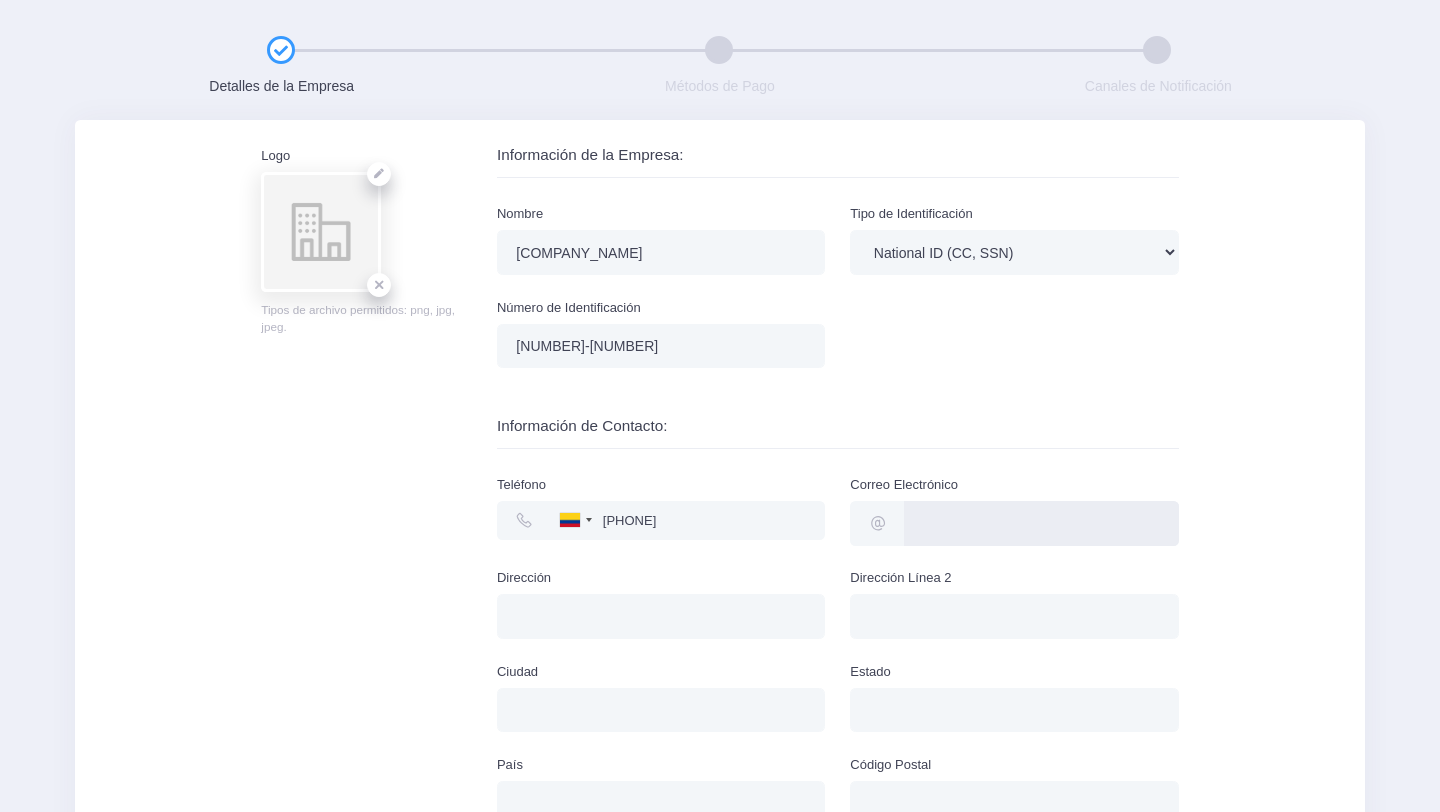 type on "lidaduarte54@gmail.com" 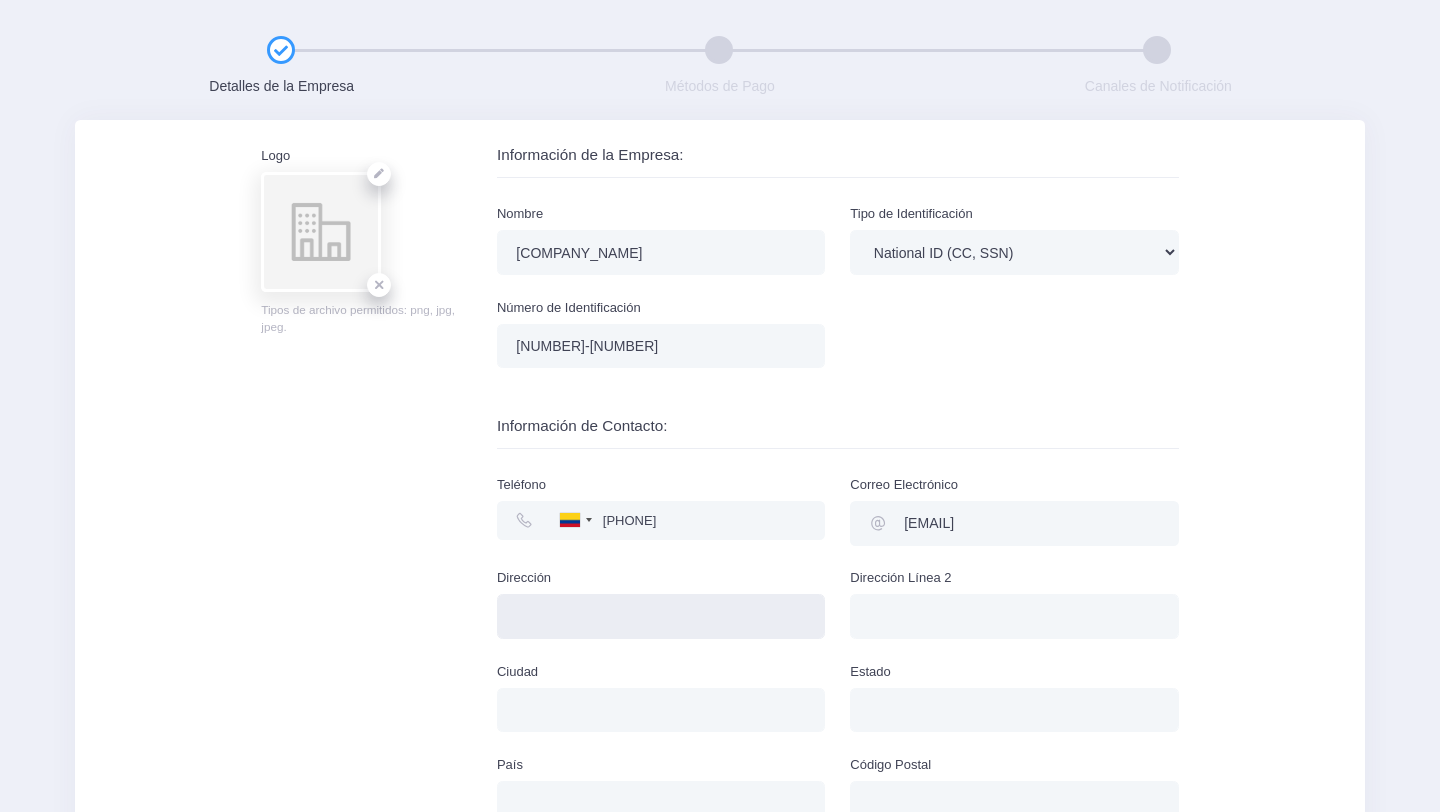 type on "sangil" 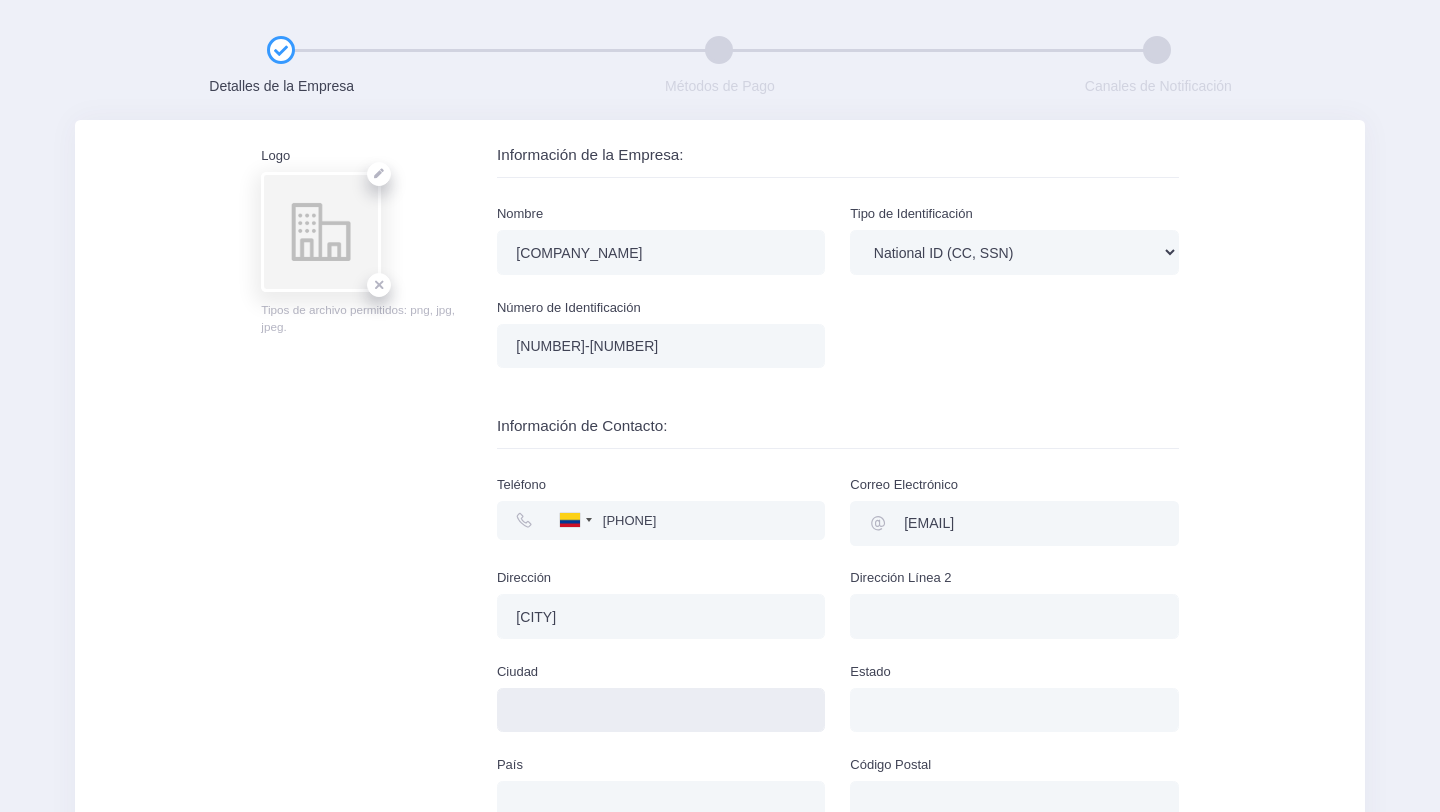 type on "SAN GIL" 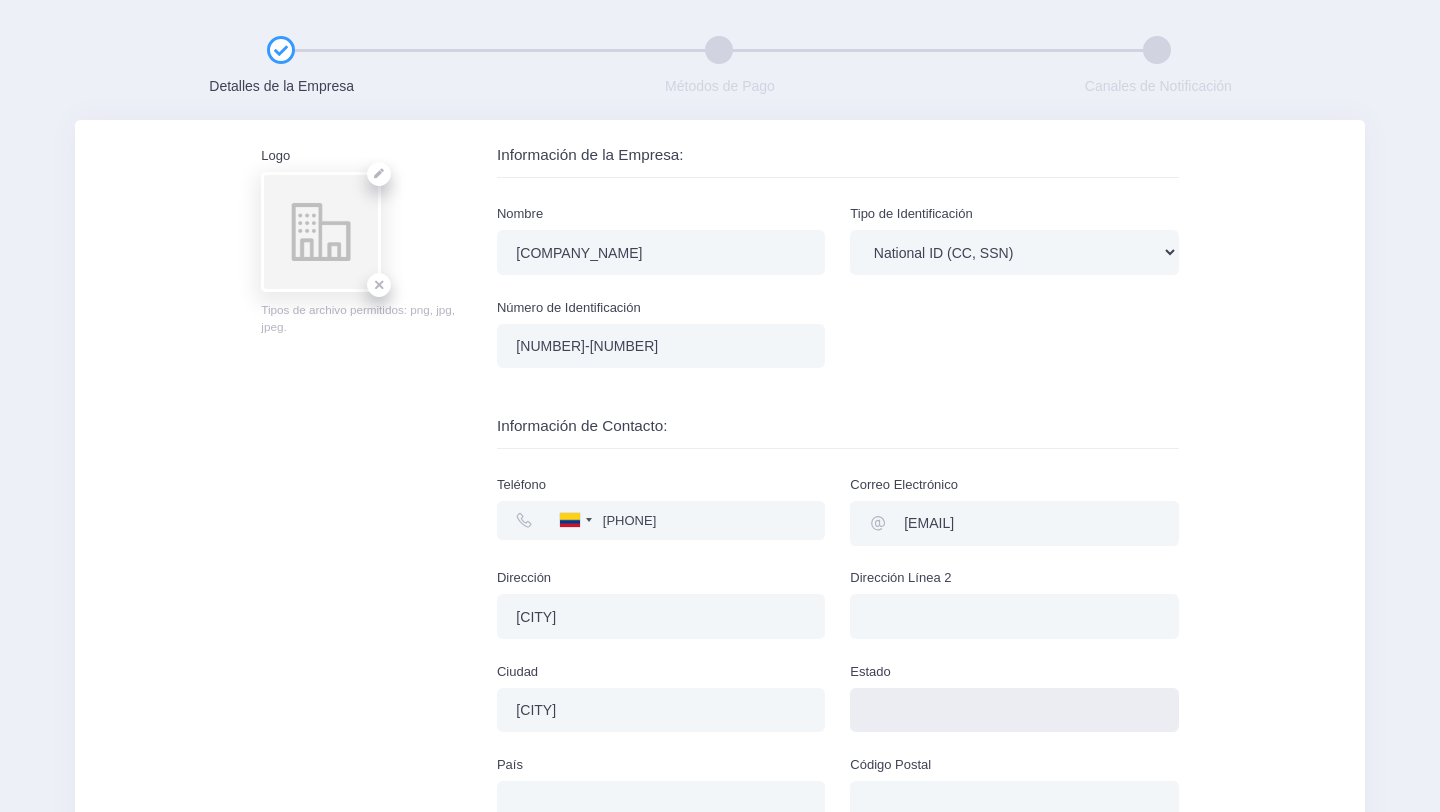 type on "Santander" 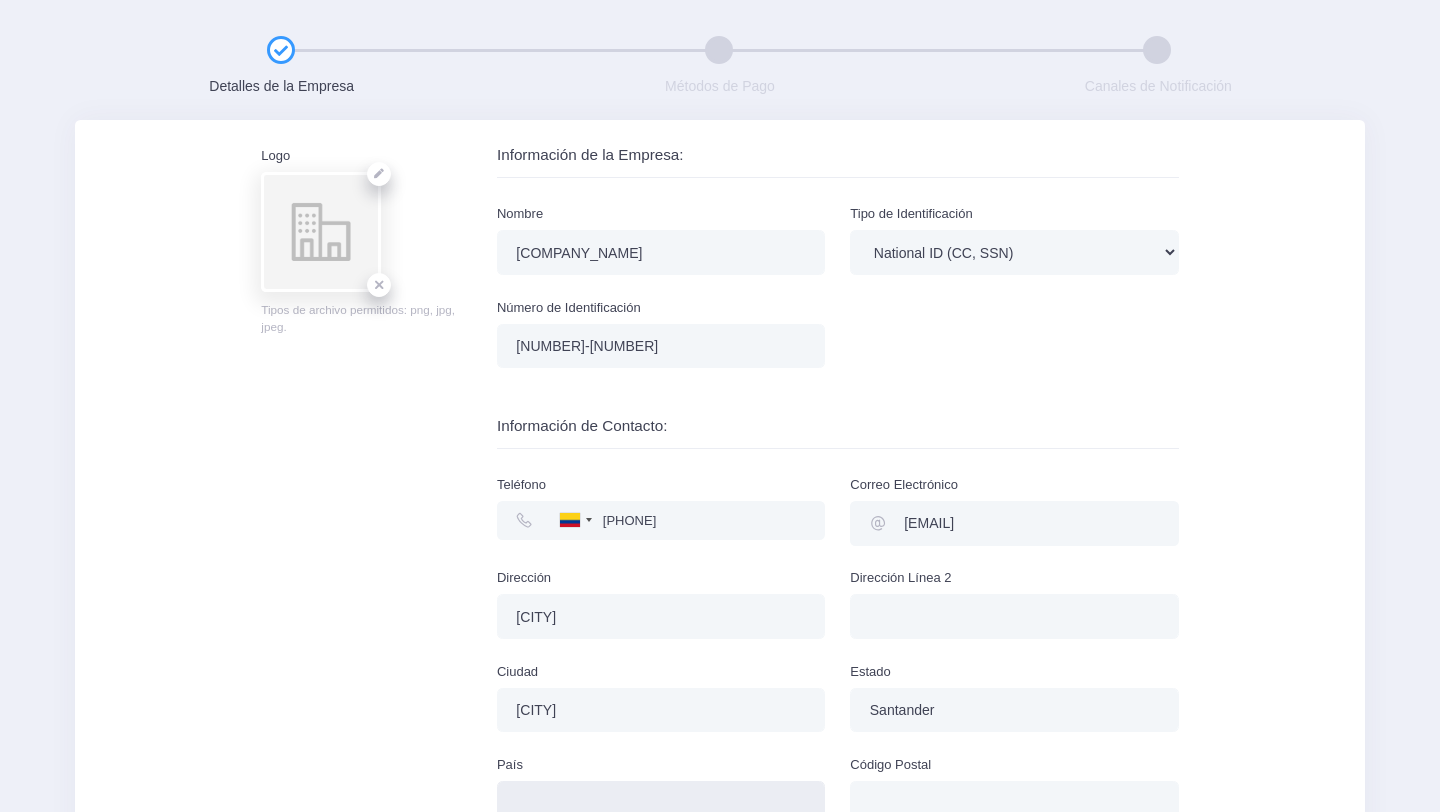 type on "Colombia" 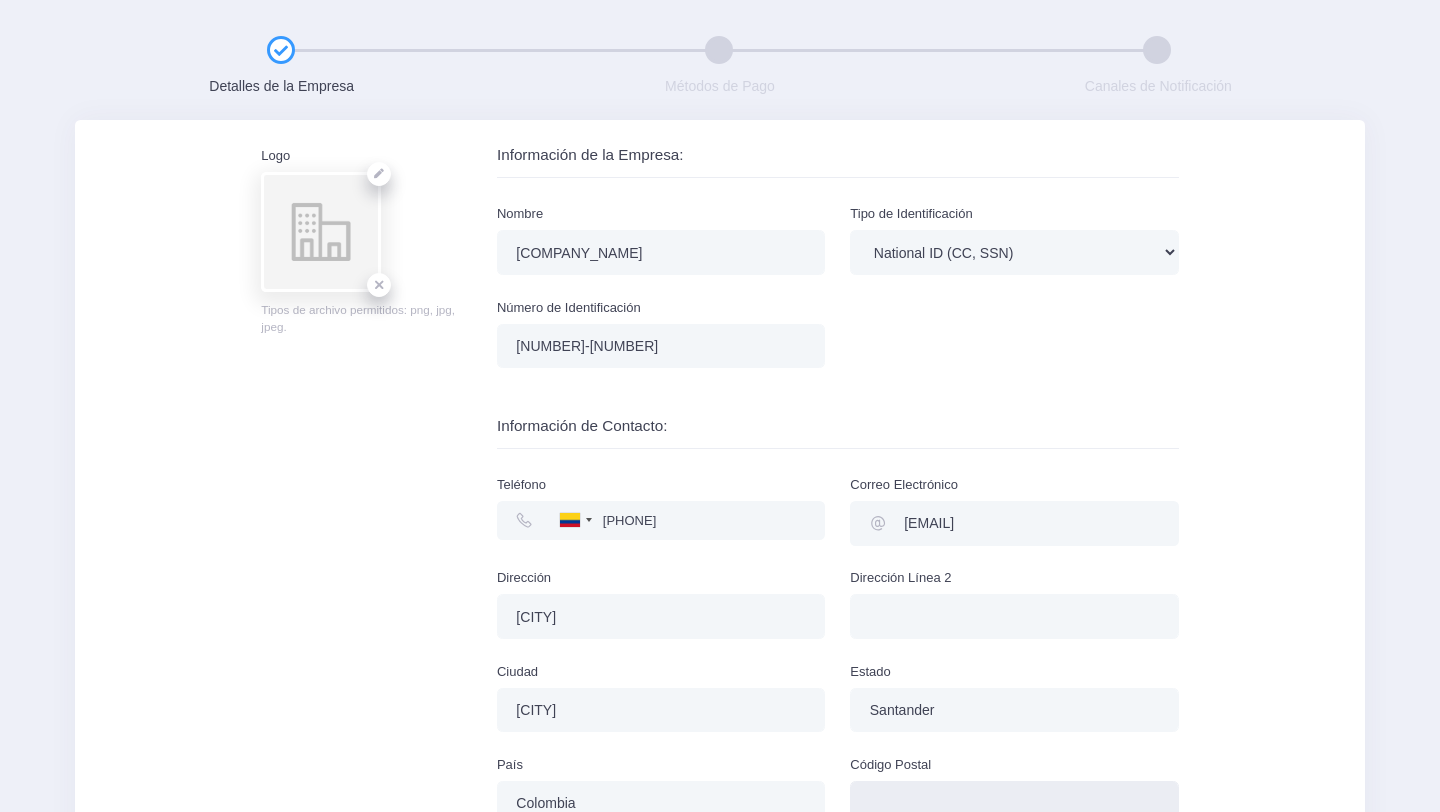 type on "680001" 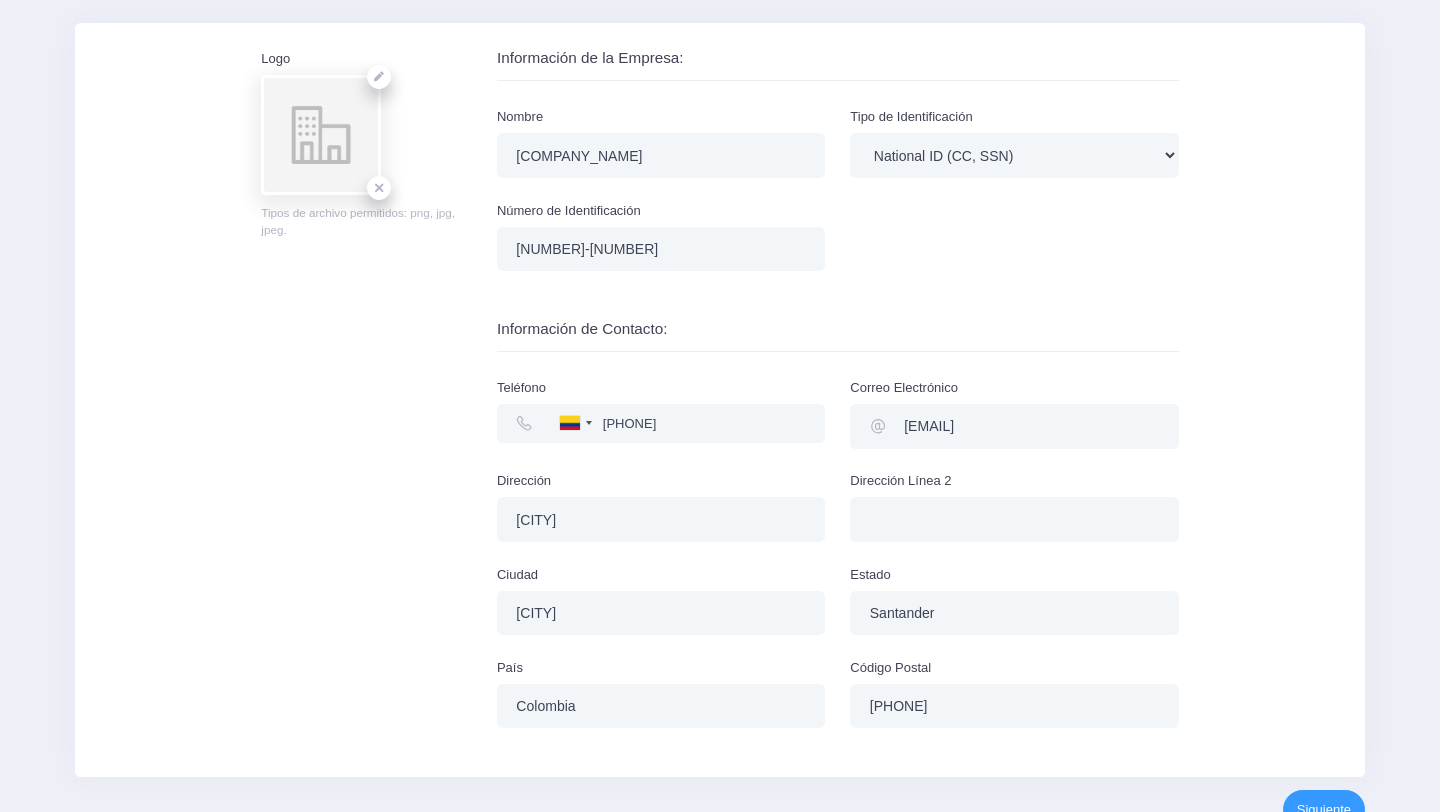 scroll, scrollTop: 139, scrollLeft: 0, axis: vertical 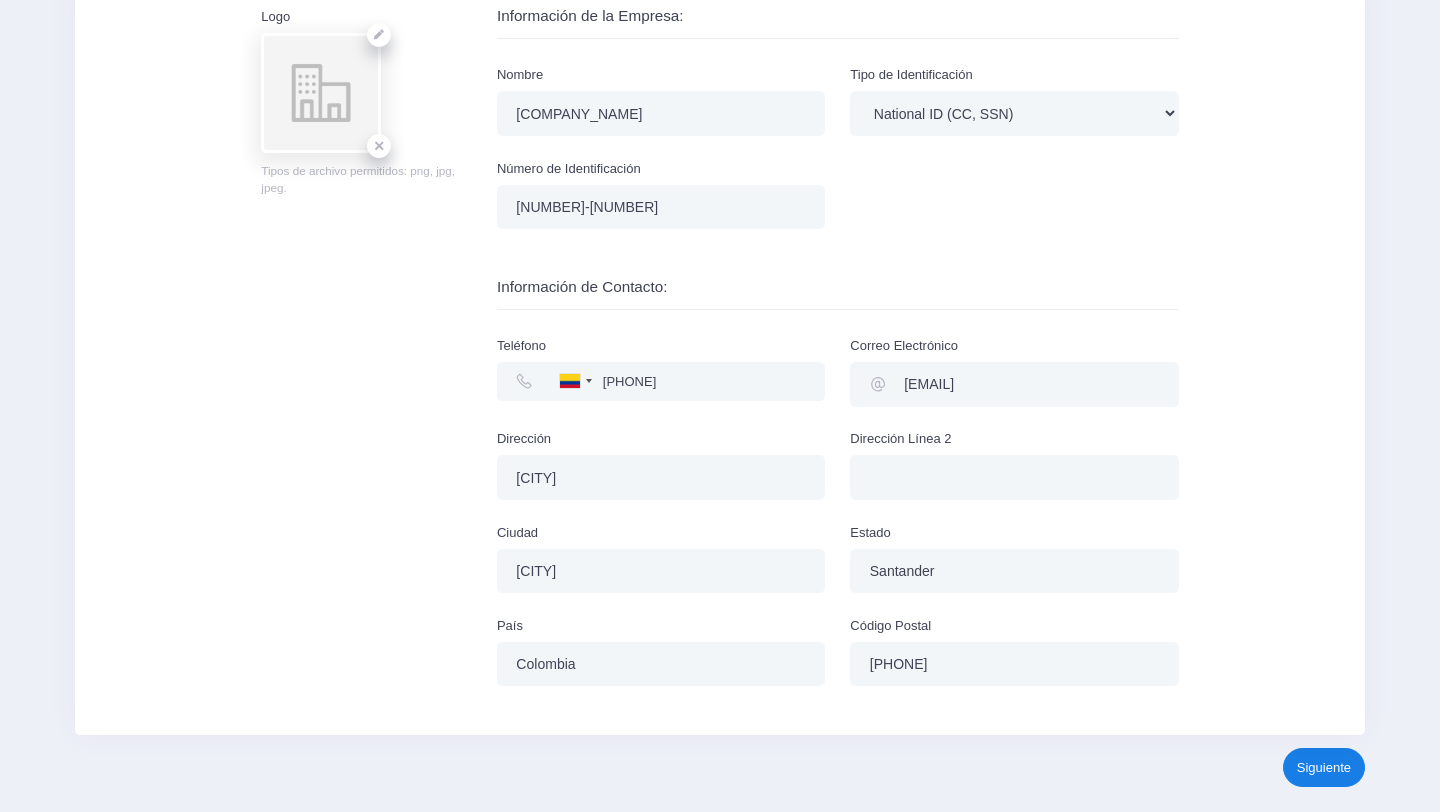 click on "Siguiente" at bounding box center (1324, 767) 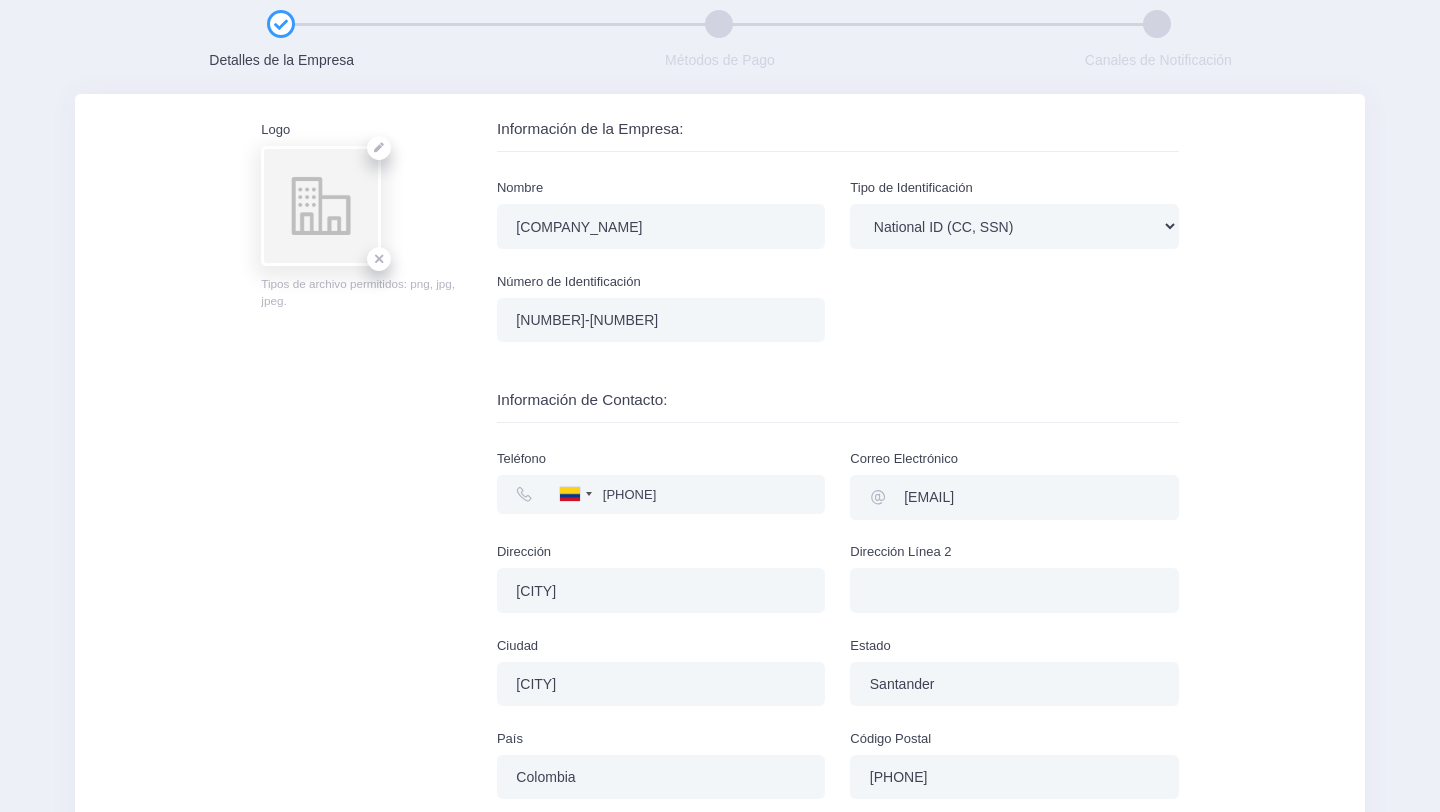 scroll, scrollTop: 0, scrollLeft: 0, axis: both 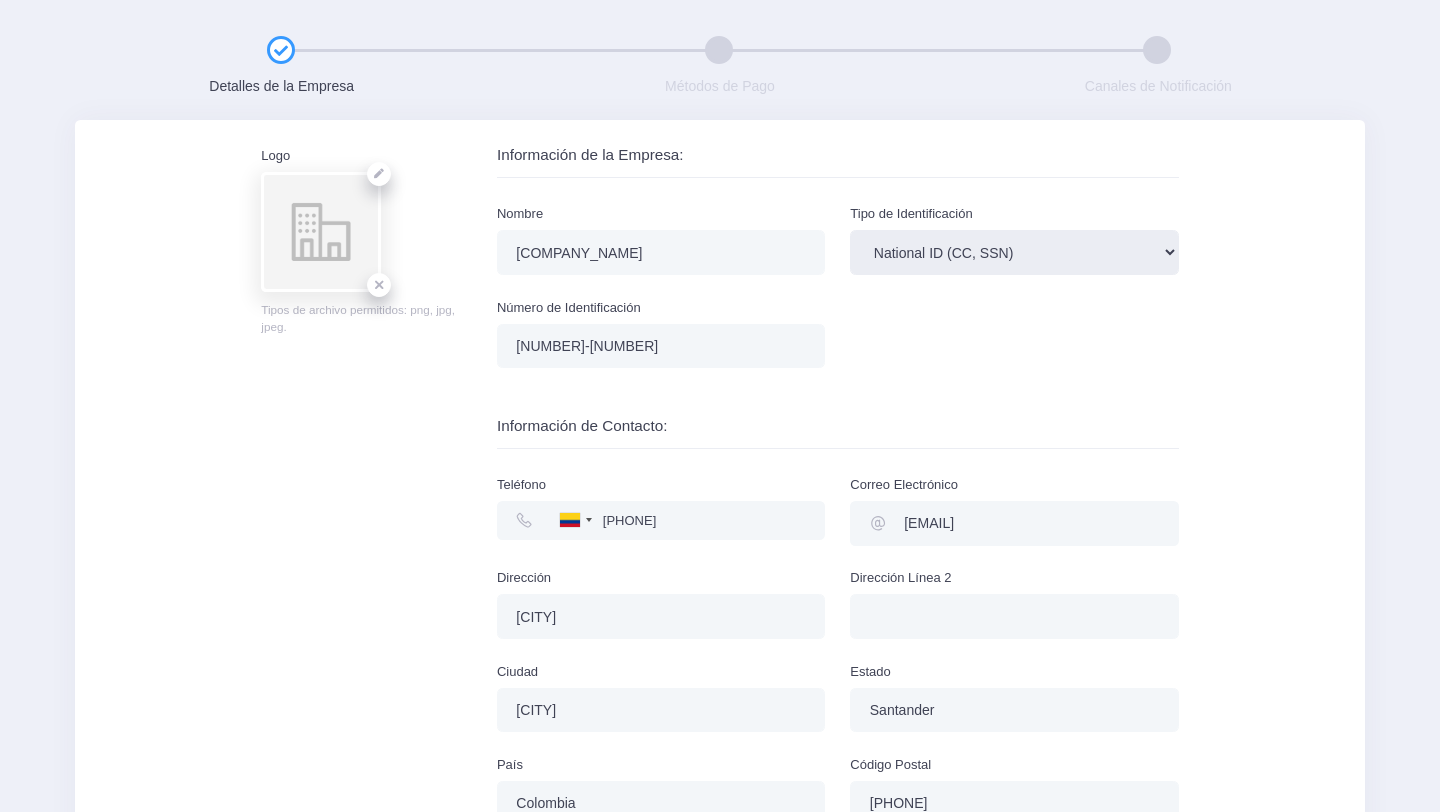 click on "National ID (CC, SSN)
Identificación Impuestos (NIT, EIN, ITIN)
OTRO
Pasaporte" at bounding box center (1014, 252) 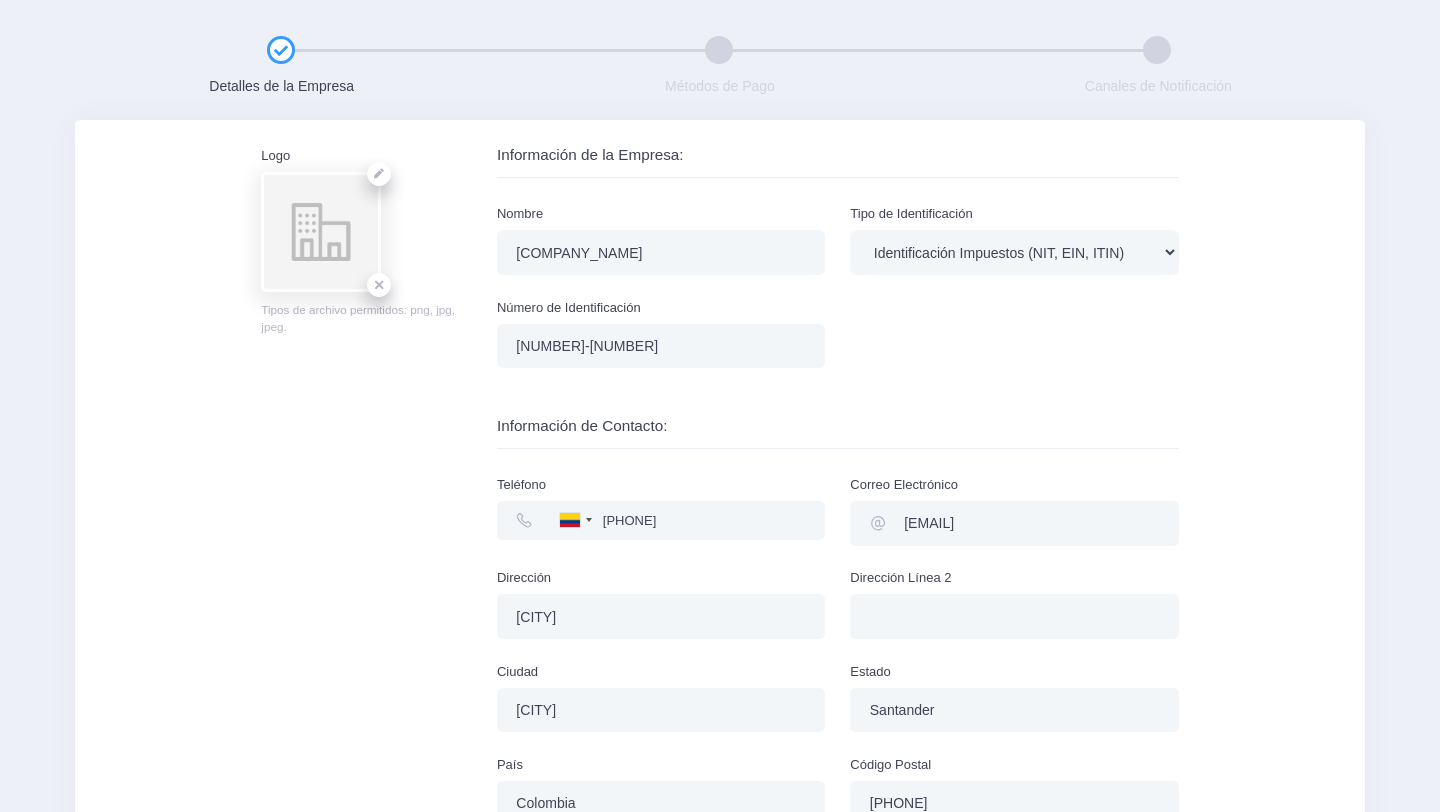 click on "Nombre
MALÚ MASCOTAS
Tipo de Identificación
National ID (CC, SSN)
Identificación Impuestos (NIT, EIN, ITIN)
OTRO
Pasaporte
Número de Identificación
901469146-9" at bounding box center [837, 297] 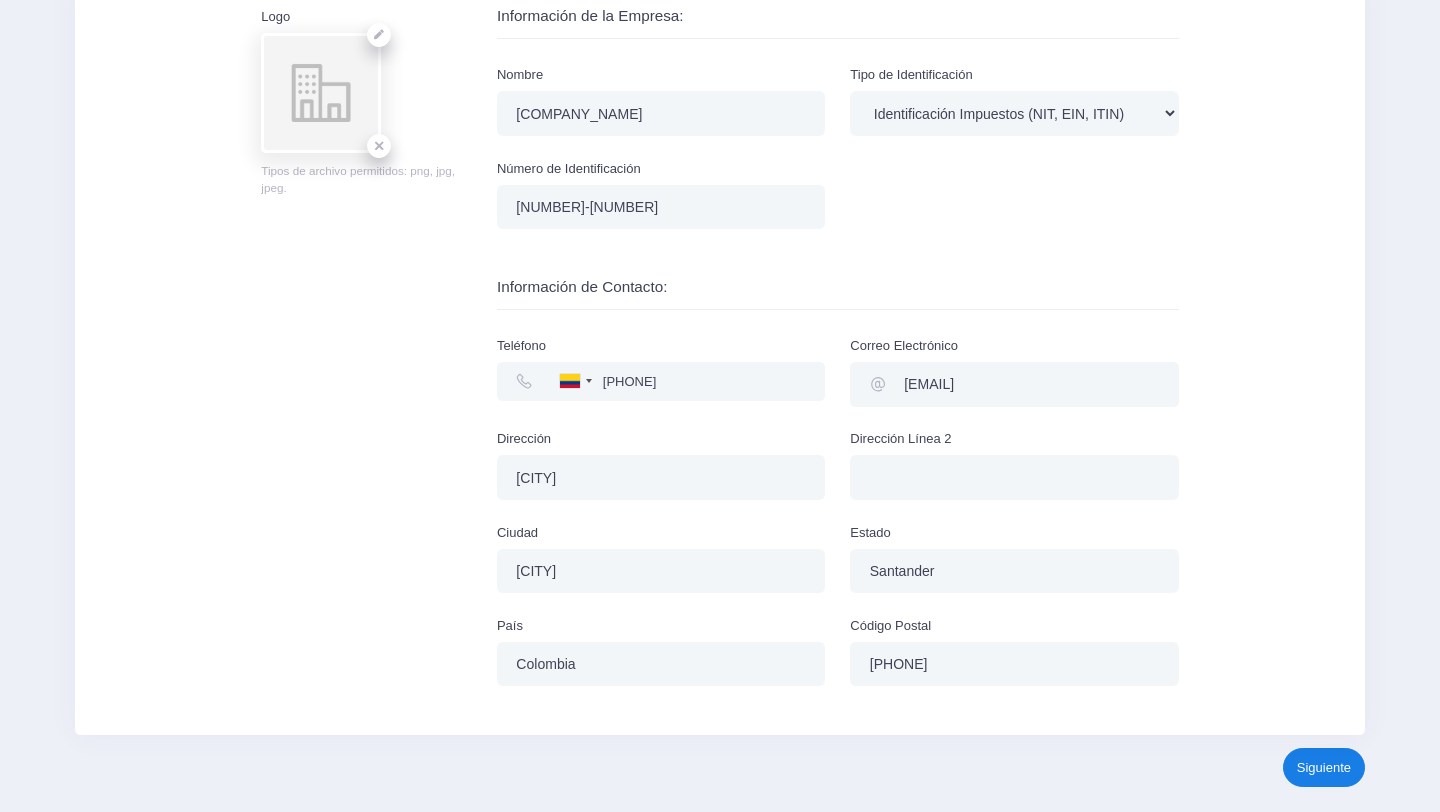 click on "Siguiente" at bounding box center (1324, 767) 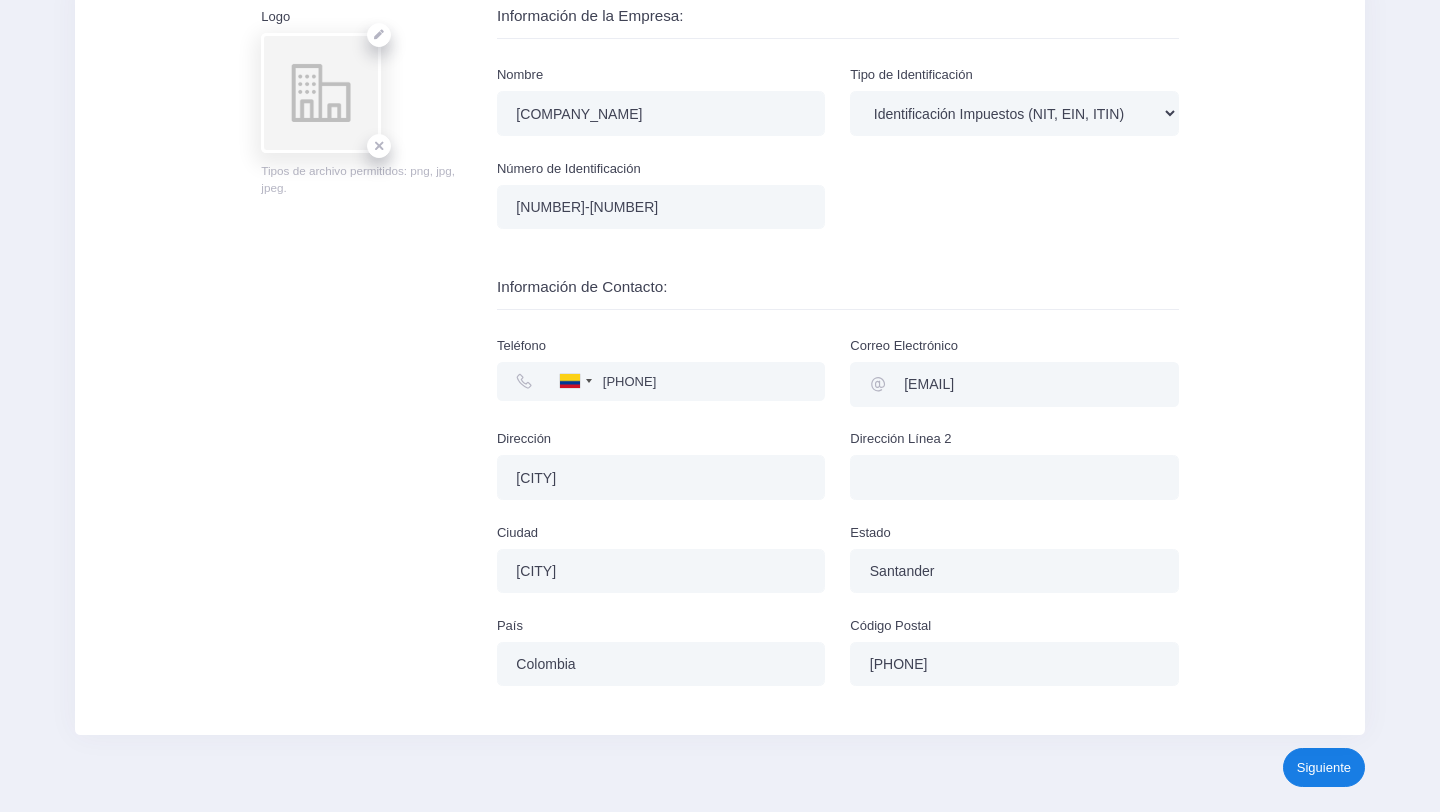 click on "Siguiente" at bounding box center (1324, 767) 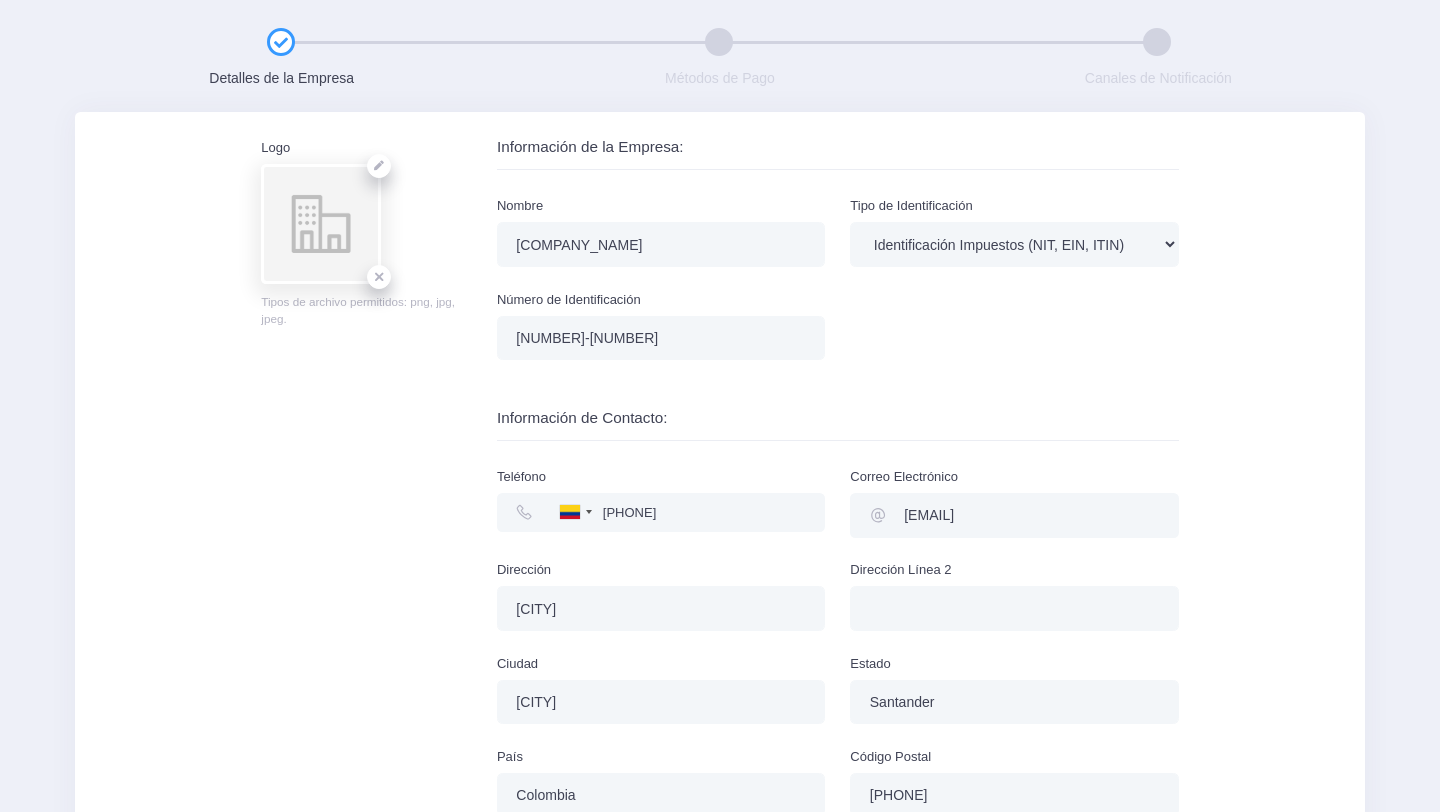 scroll, scrollTop: 0, scrollLeft: 0, axis: both 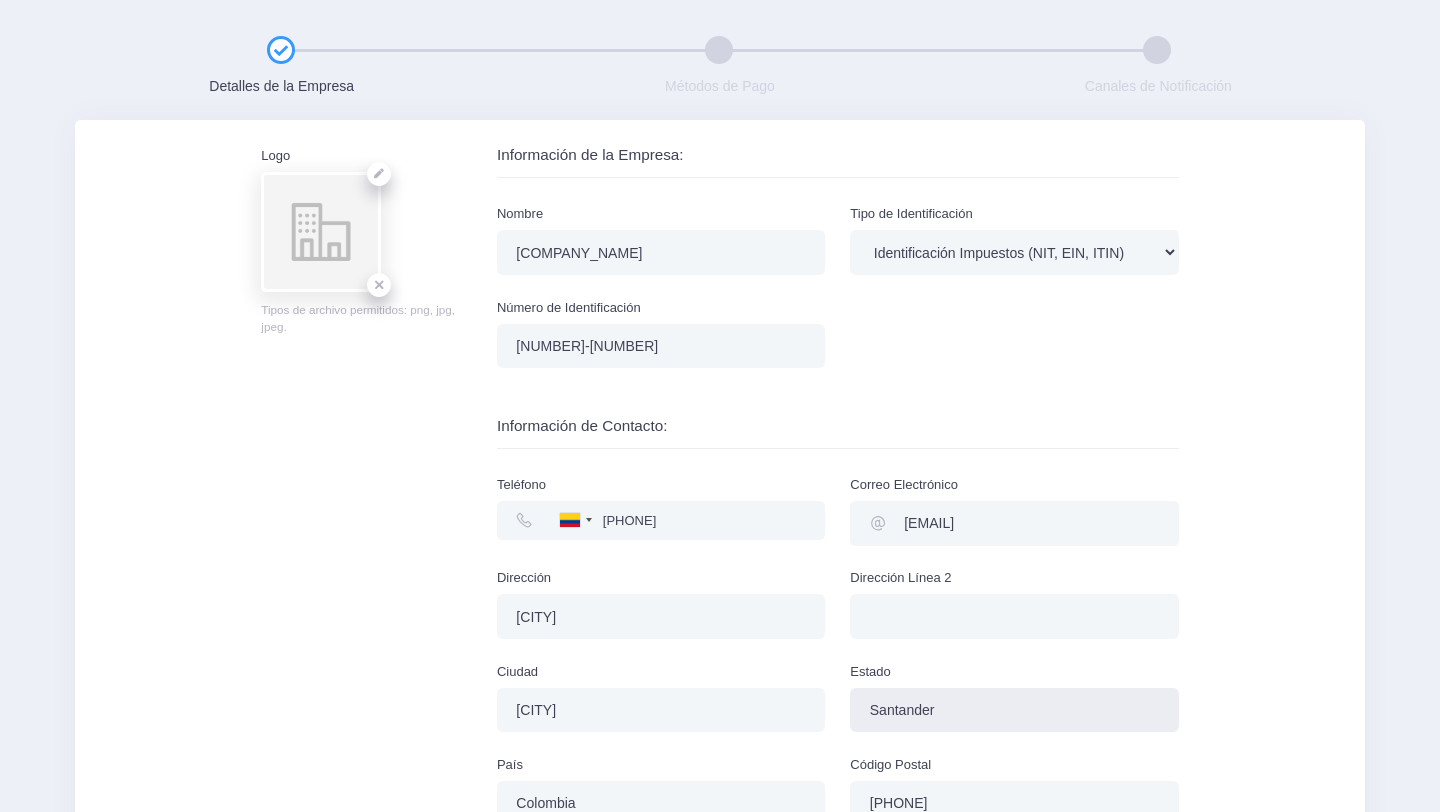 click on "Santander" at bounding box center [1014, 710] 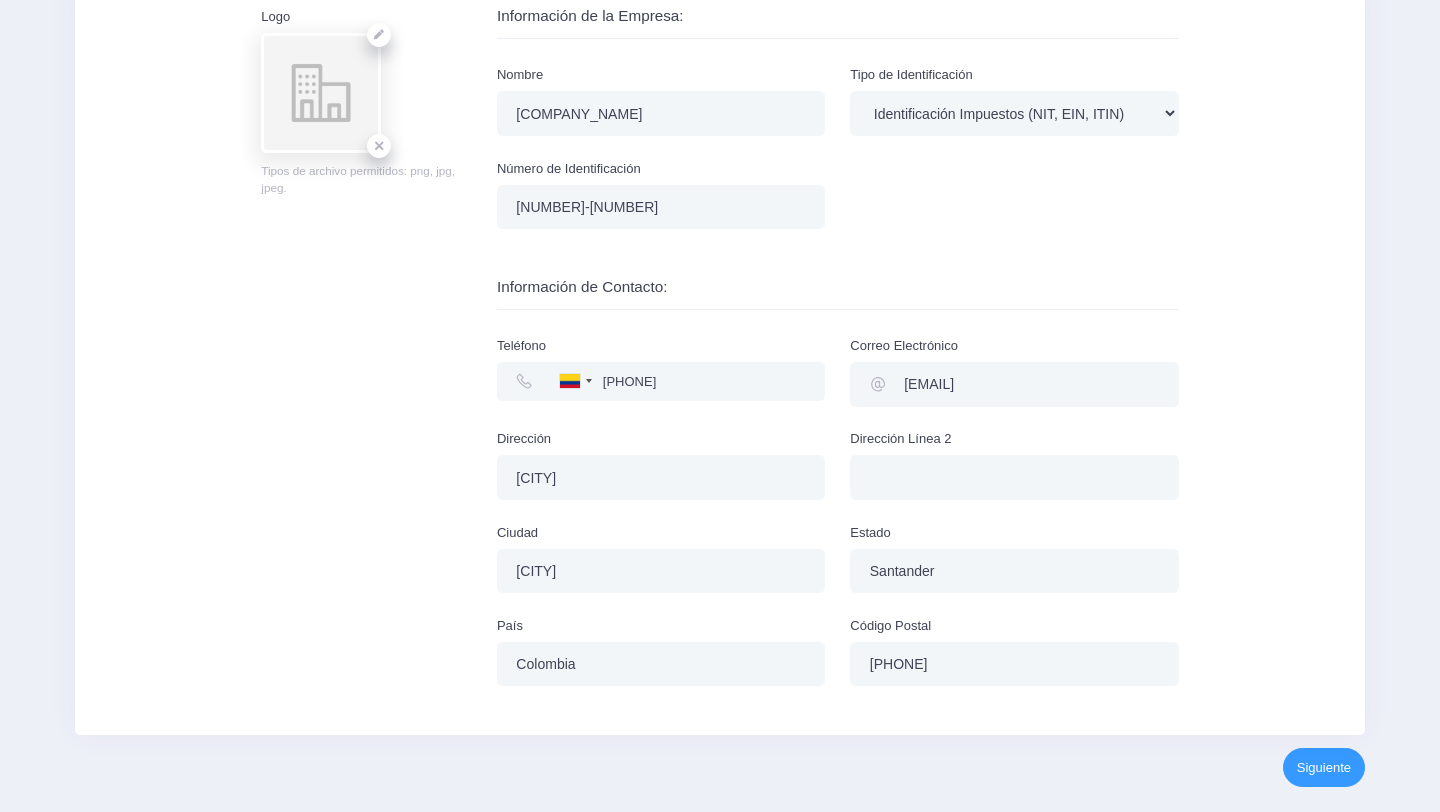 click on "Código Postal
680001" at bounding box center [1014, 662] 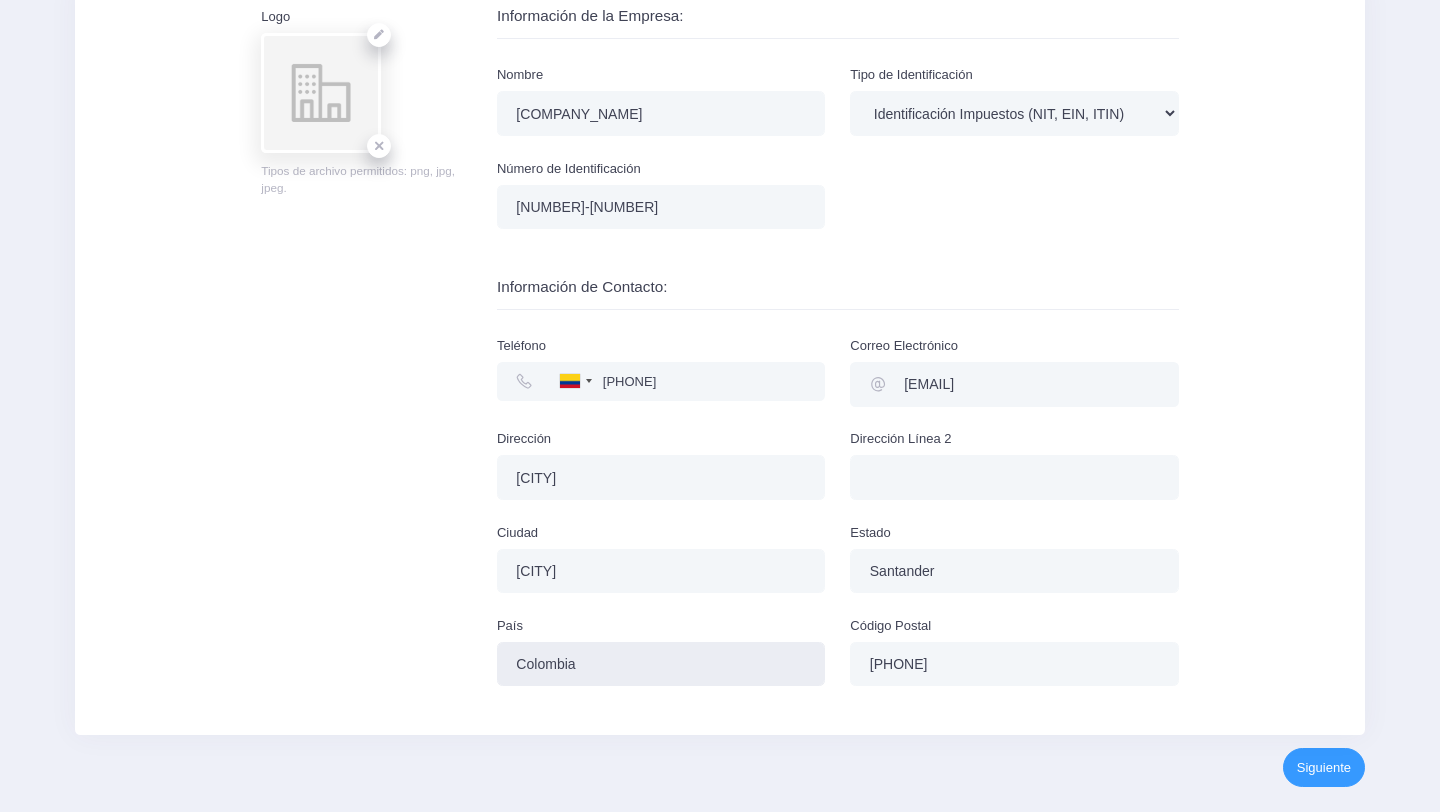 click on "Colombia" at bounding box center (661, 664) 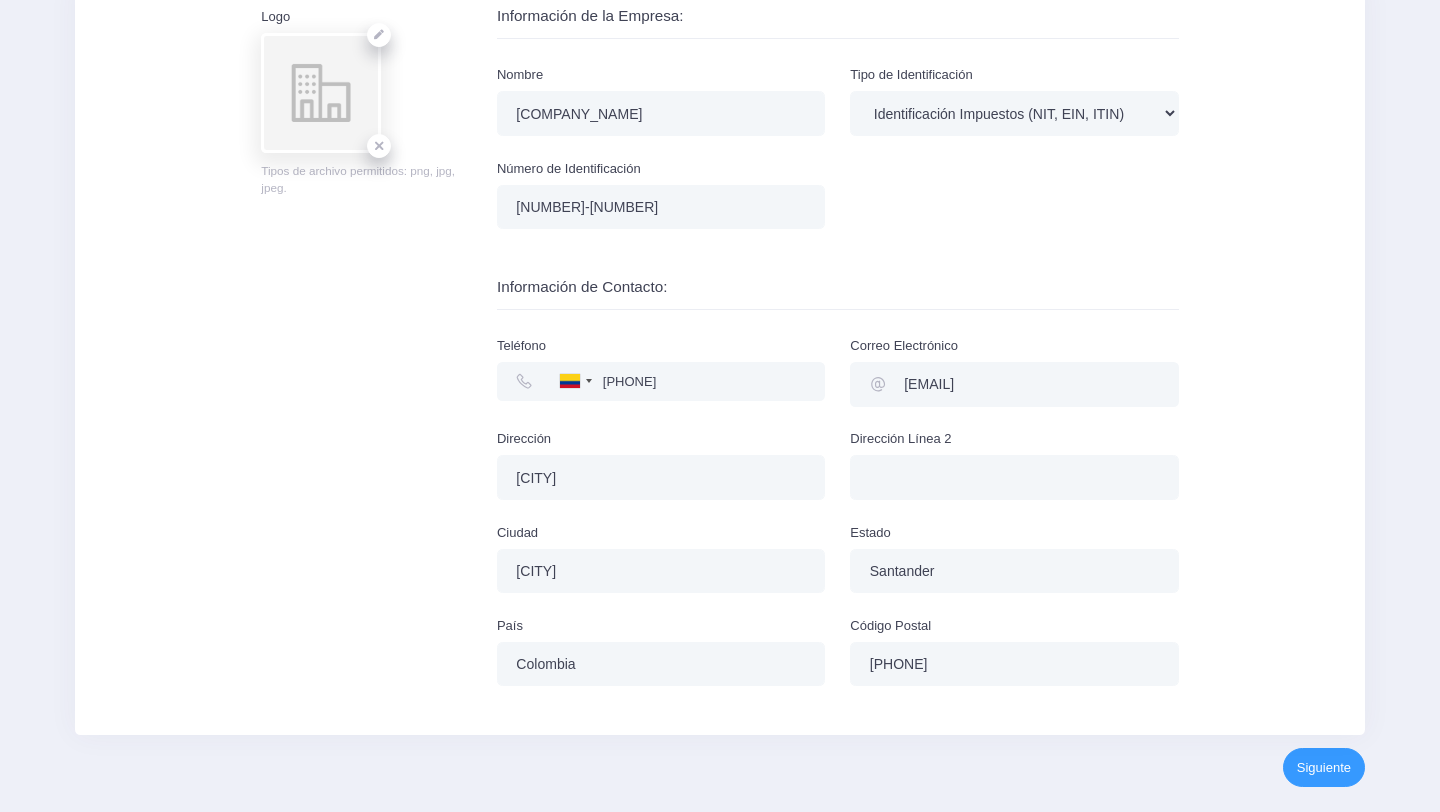 click on "Logo
Tipos de archivo permitidos: png, jpg, jpeg.
Información de la Empresa:
Nombre
MALÚ MASCOTAS
Tipo de Identificación
National ID (CC, SSN)
Identificación Impuestos (NIT, EIN, ITIN)
OTRO
Pasaporte
Número de Identificación
901469146-9
Información de Contacto:
+1 +1" at bounding box center [720, 358] 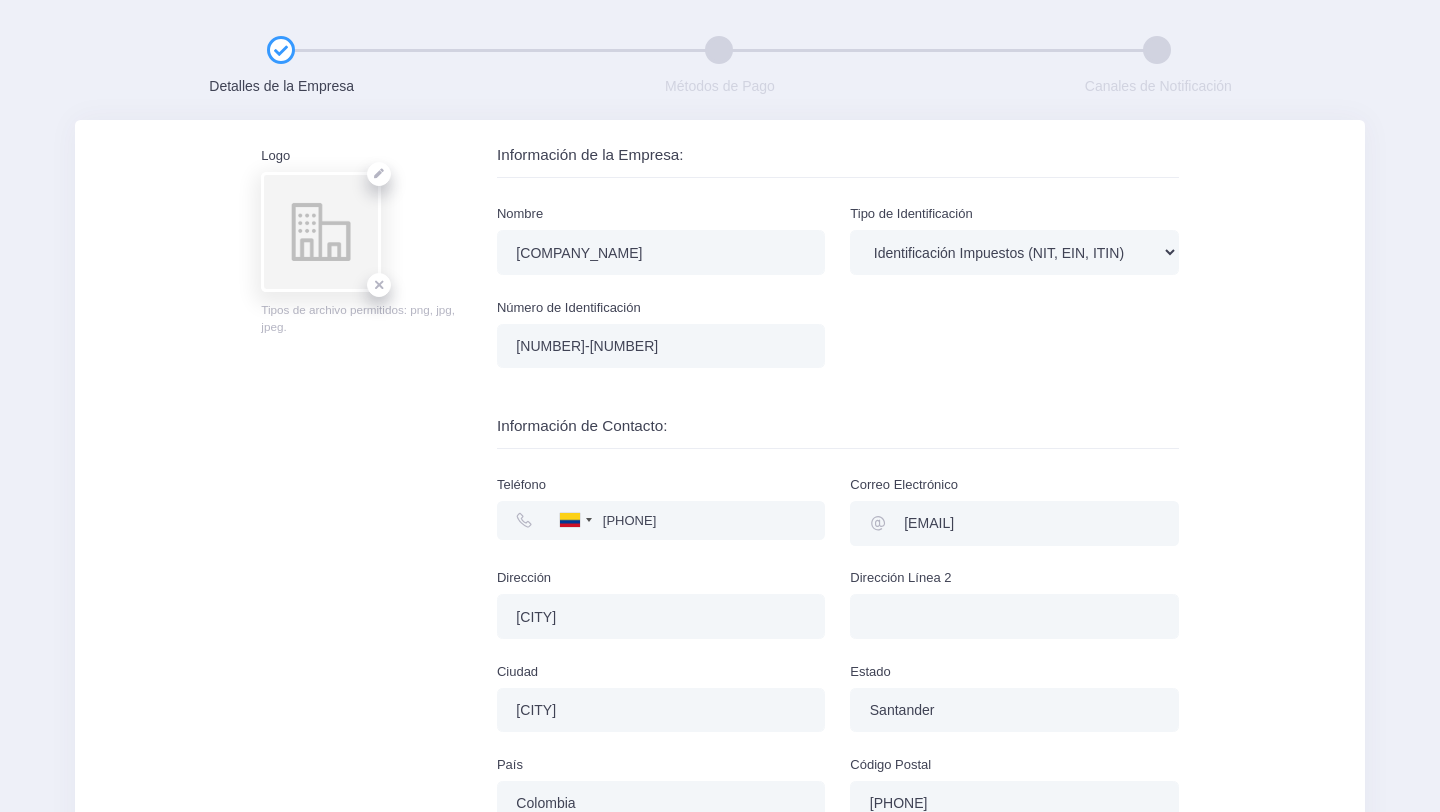 scroll, scrollTop: 139, scrollLeft: 0, axis: vertical 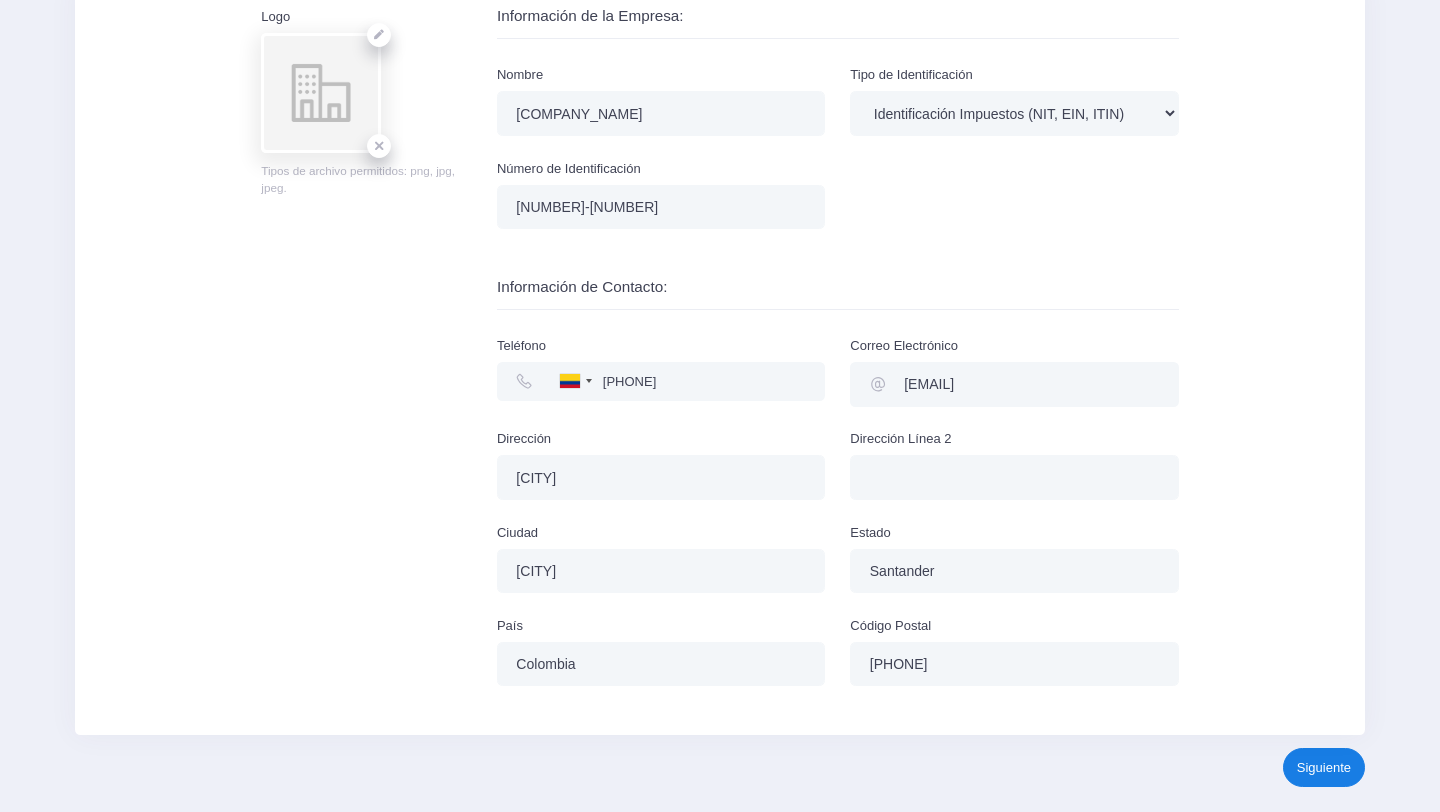 click on "Siguiente" at bounding box center (1324, 767) 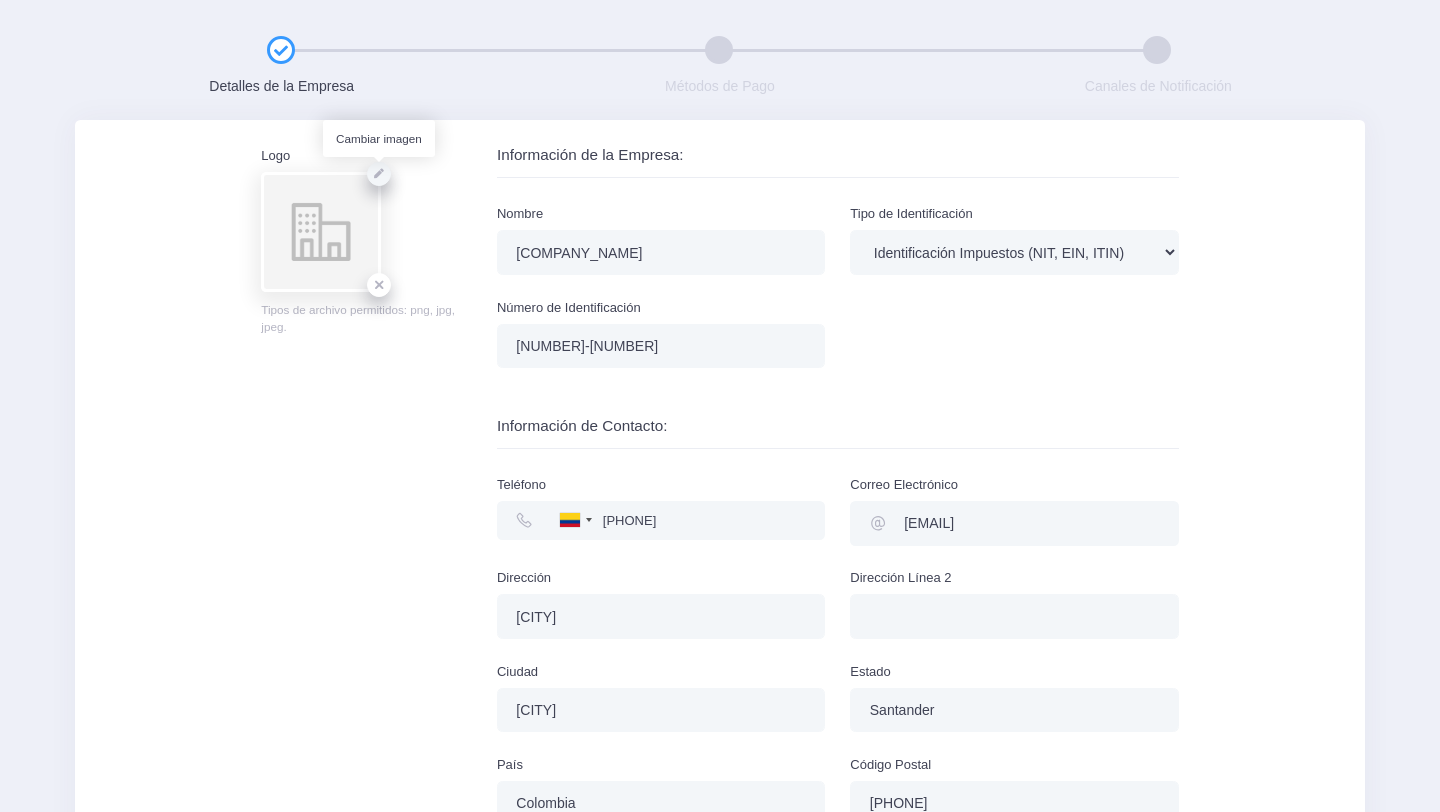 click at bounding box center (379, 174) 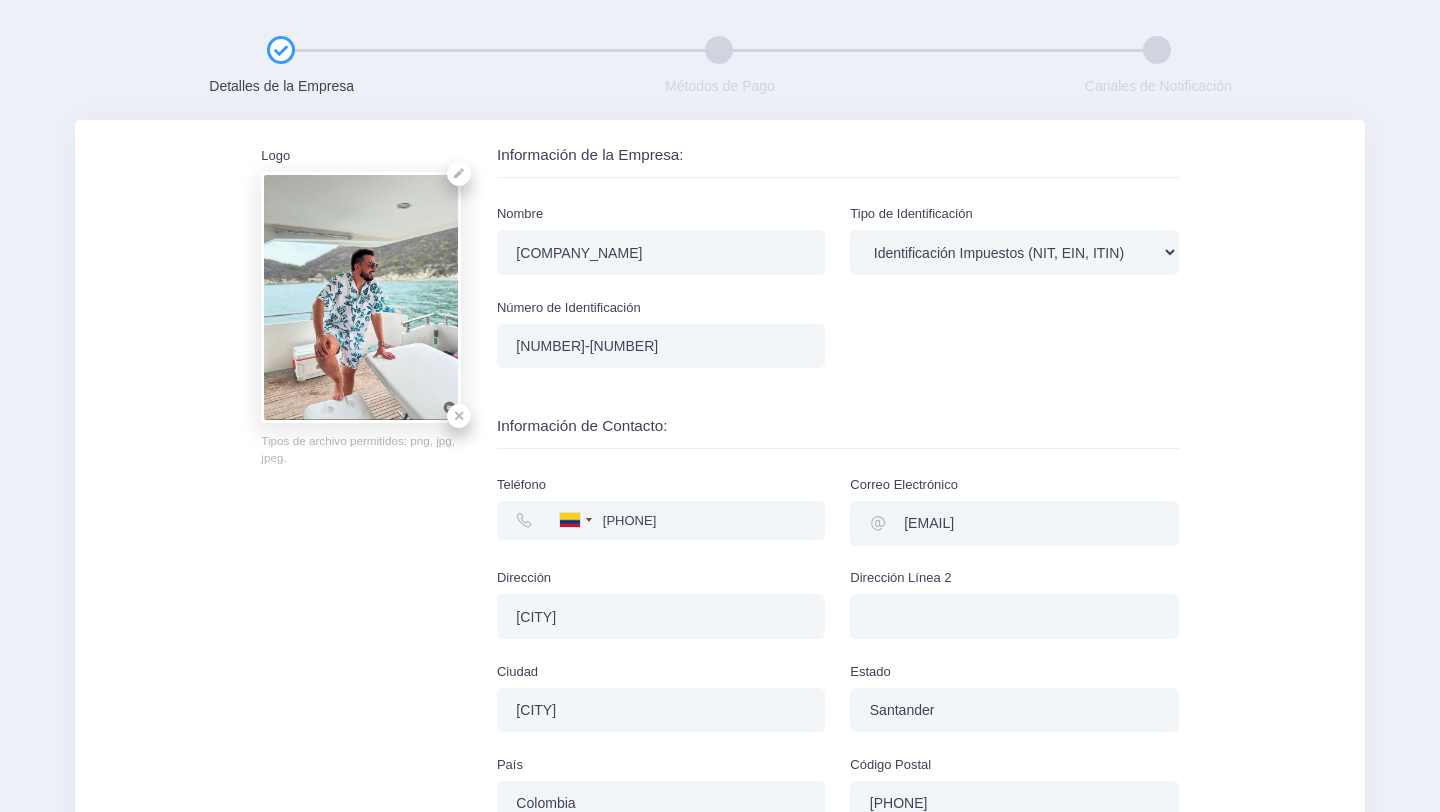 scroll, scrollTop: 139, scrollLeft: 0, axis: vertical 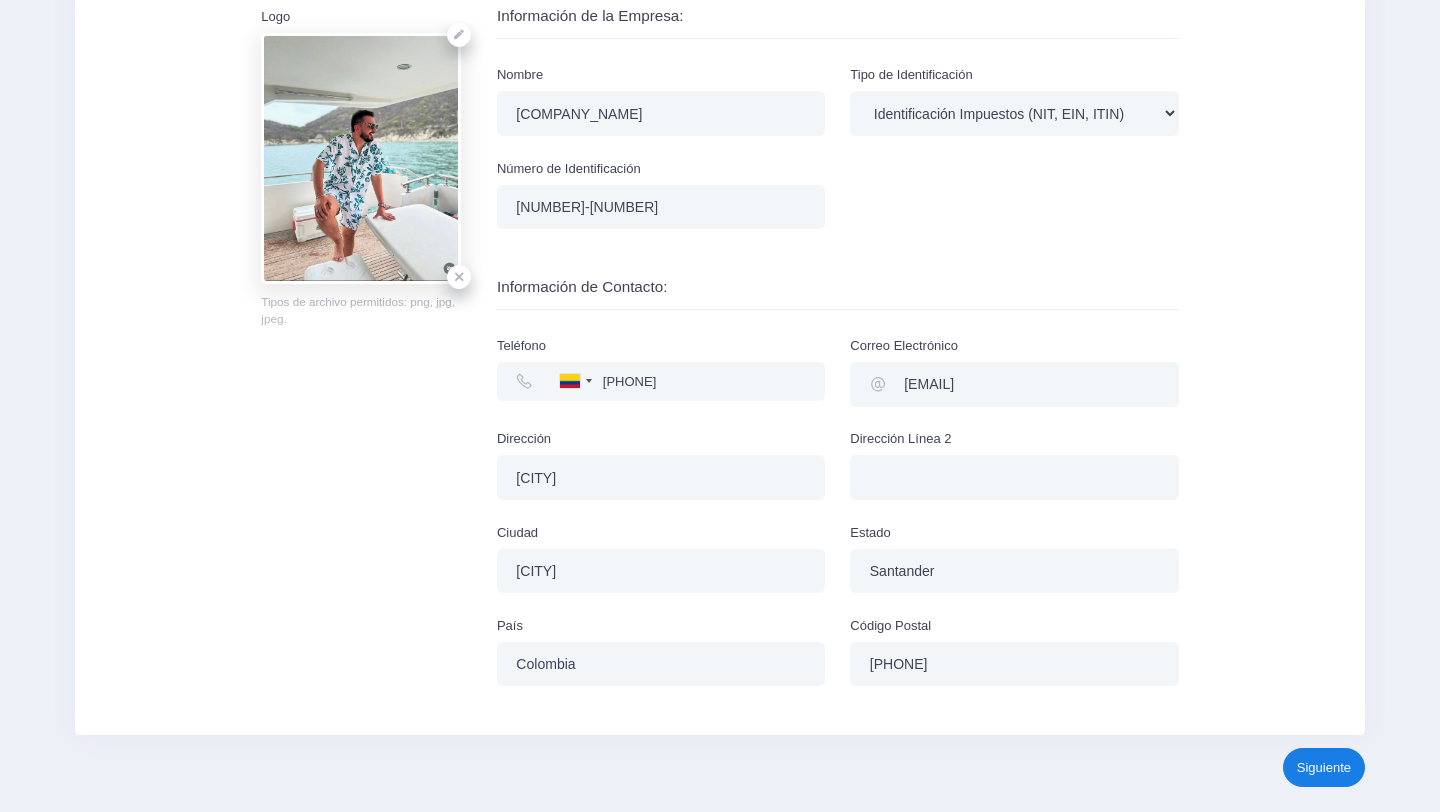 click on "Siguiente" at bounding box center [1324, 767] 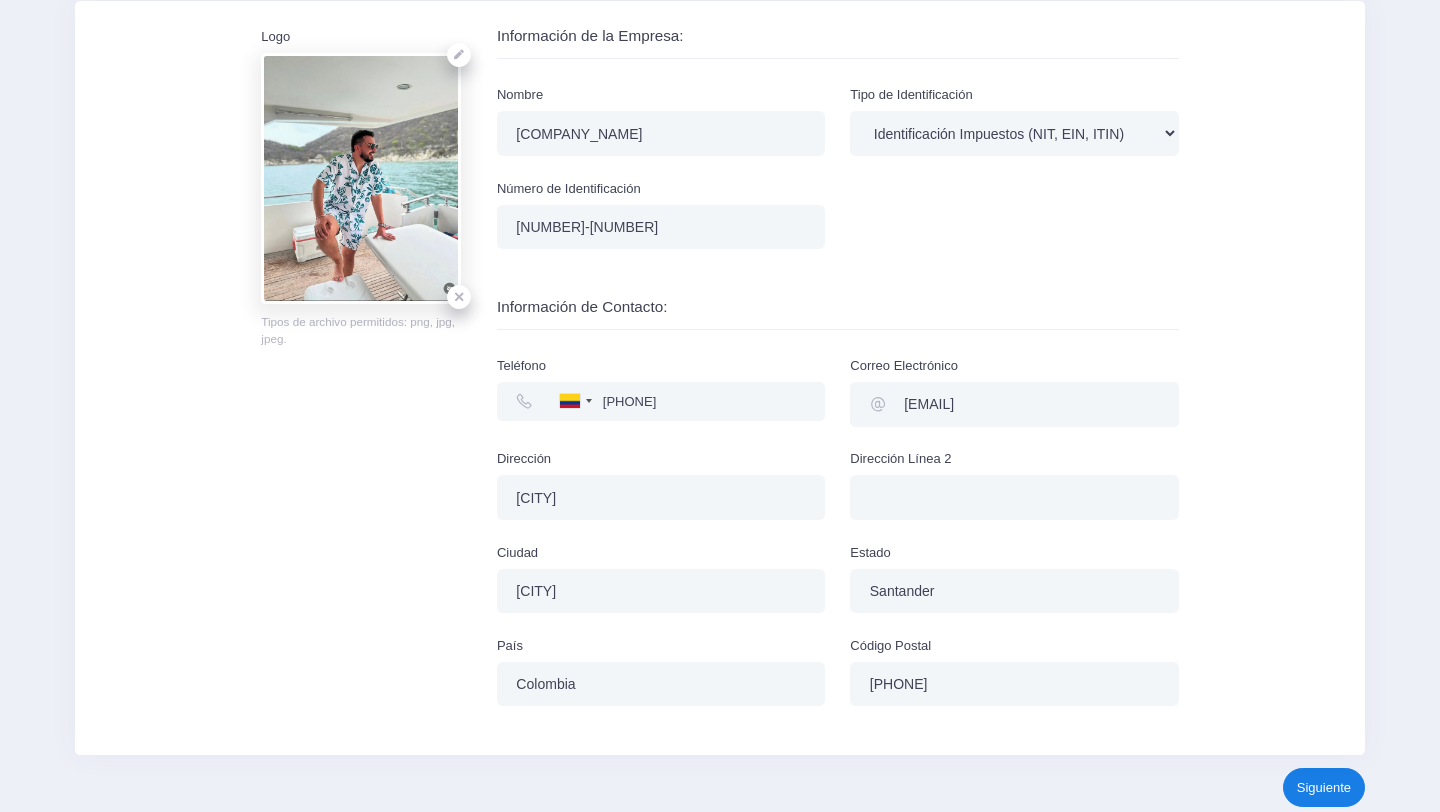 scroll, scrollTop: 120, scrollLeft: 0, axis: vertical 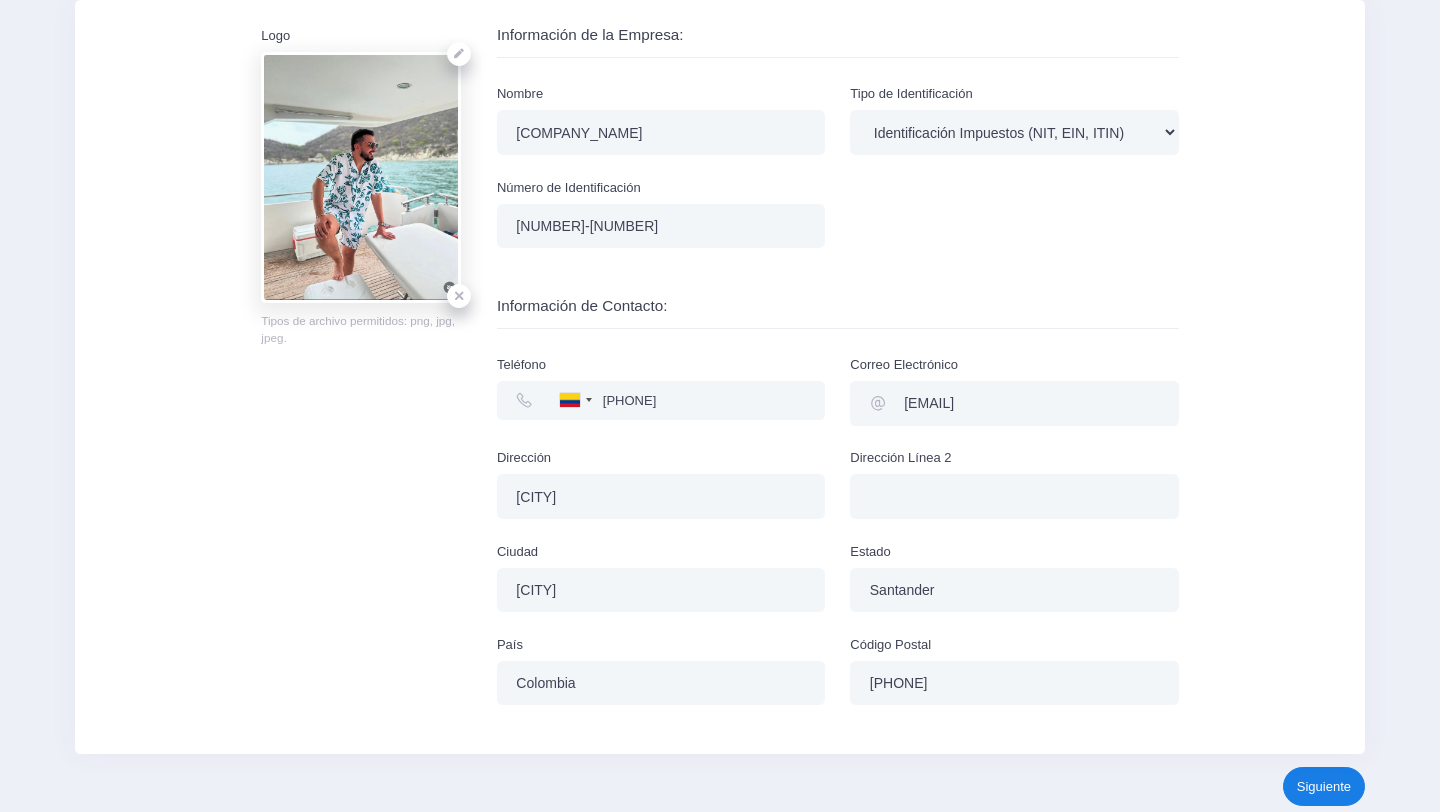 click on "Siguiente" at bounding box center (1324, 786) 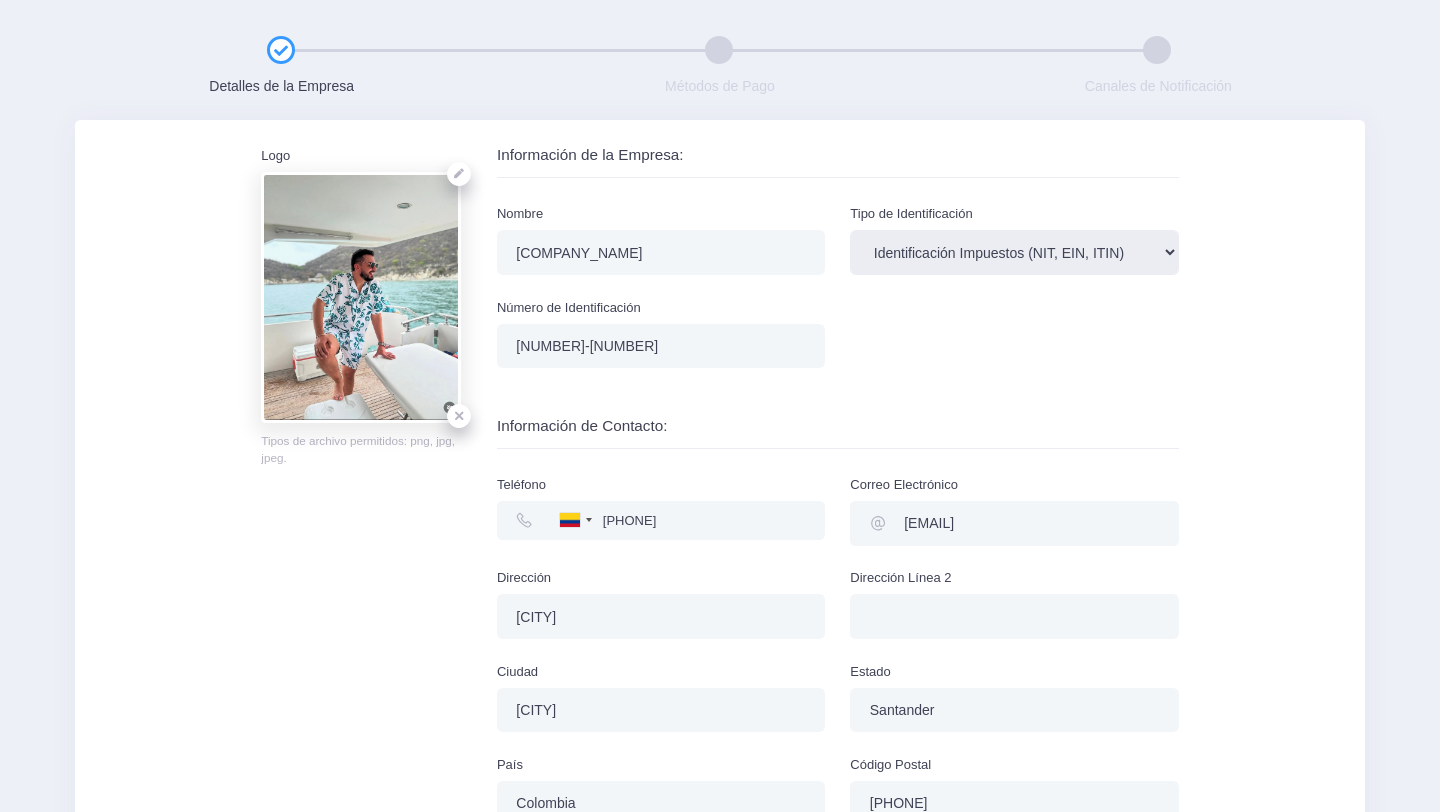 click on "National ID (CC, SSN)
Identificación Impuestos (NIT, EIN, ITIN)
OTRO
Pasaporte" at bounding box center (1014, 252) 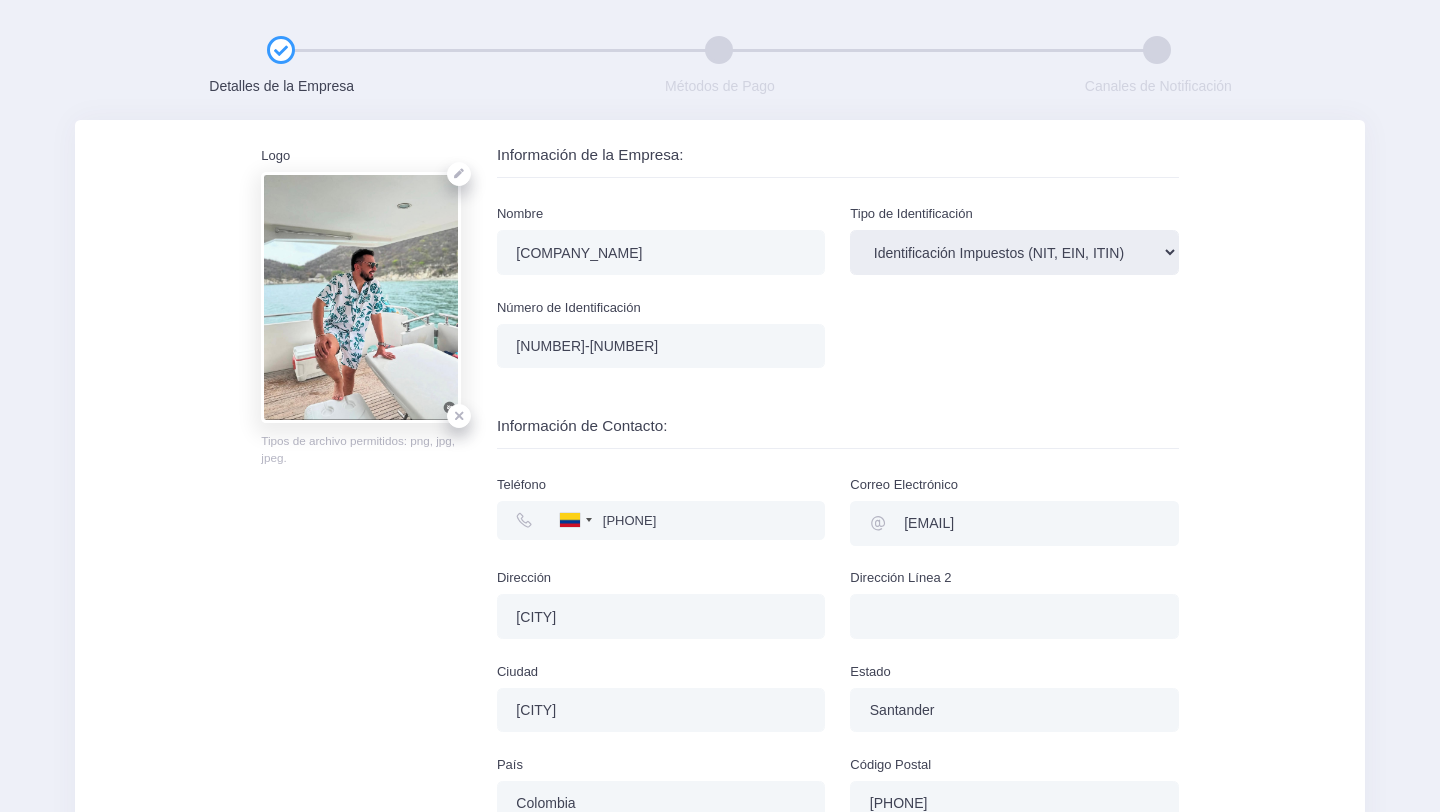 select on "cc" 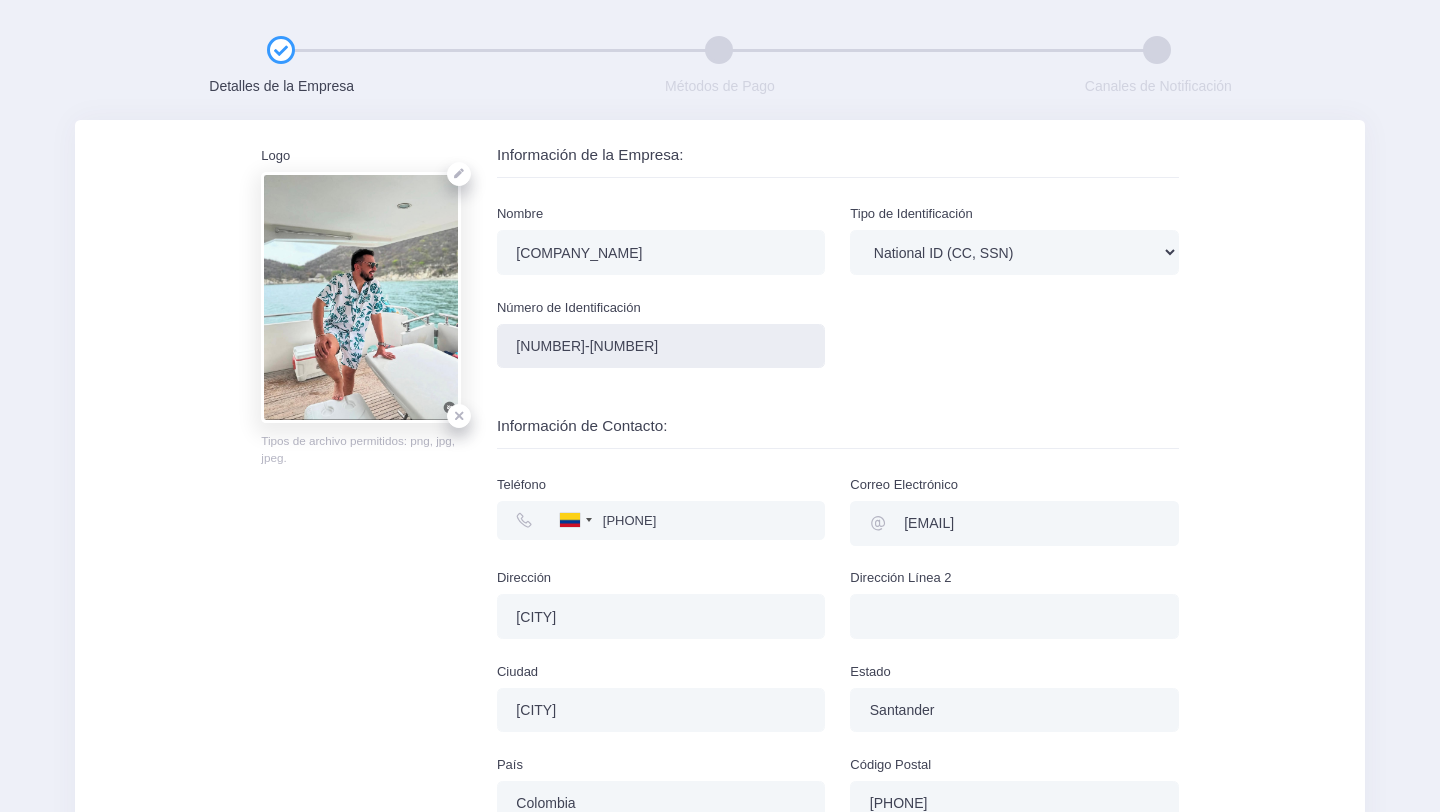 click on "901469146-9" at bounding box center (661, 346) 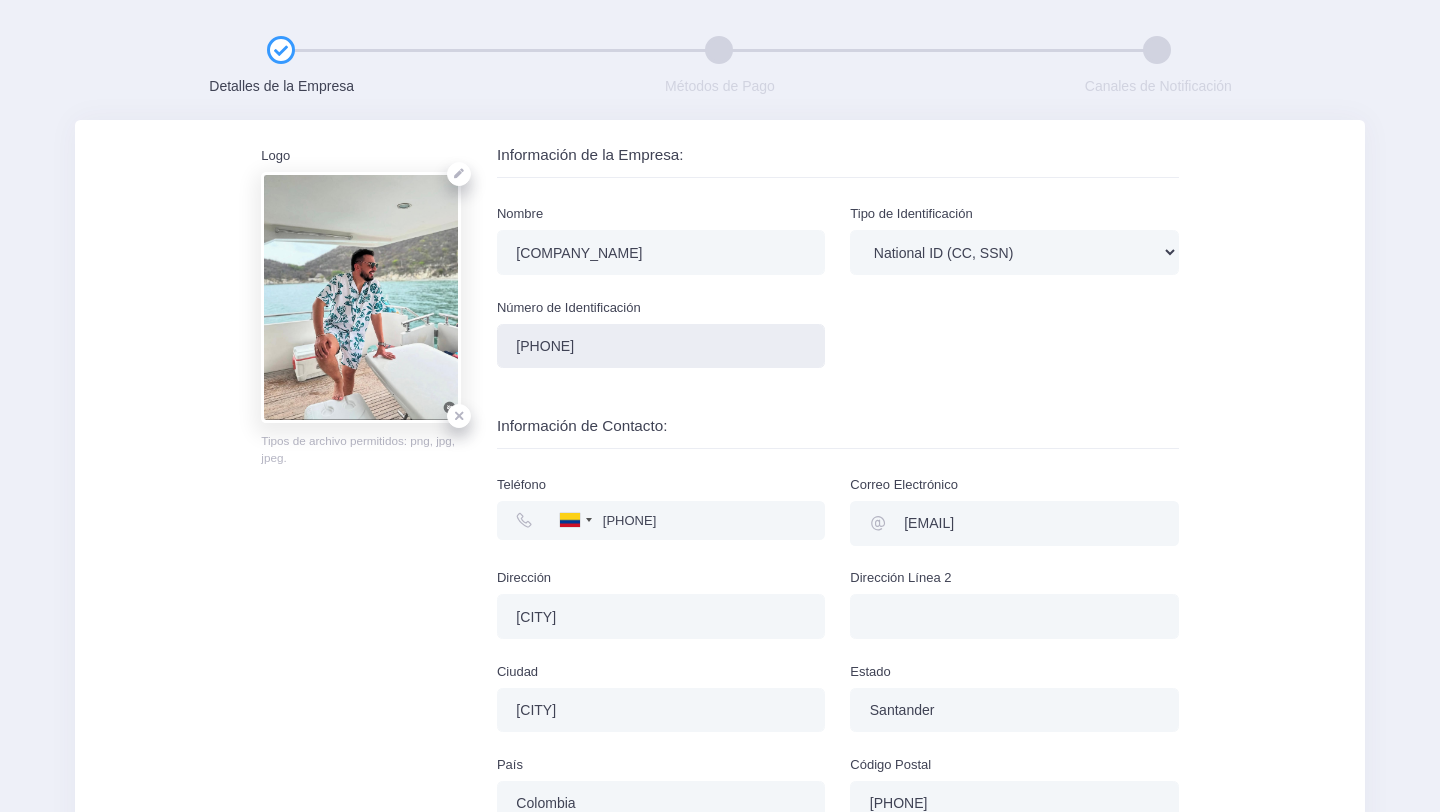 type on "1095827961" 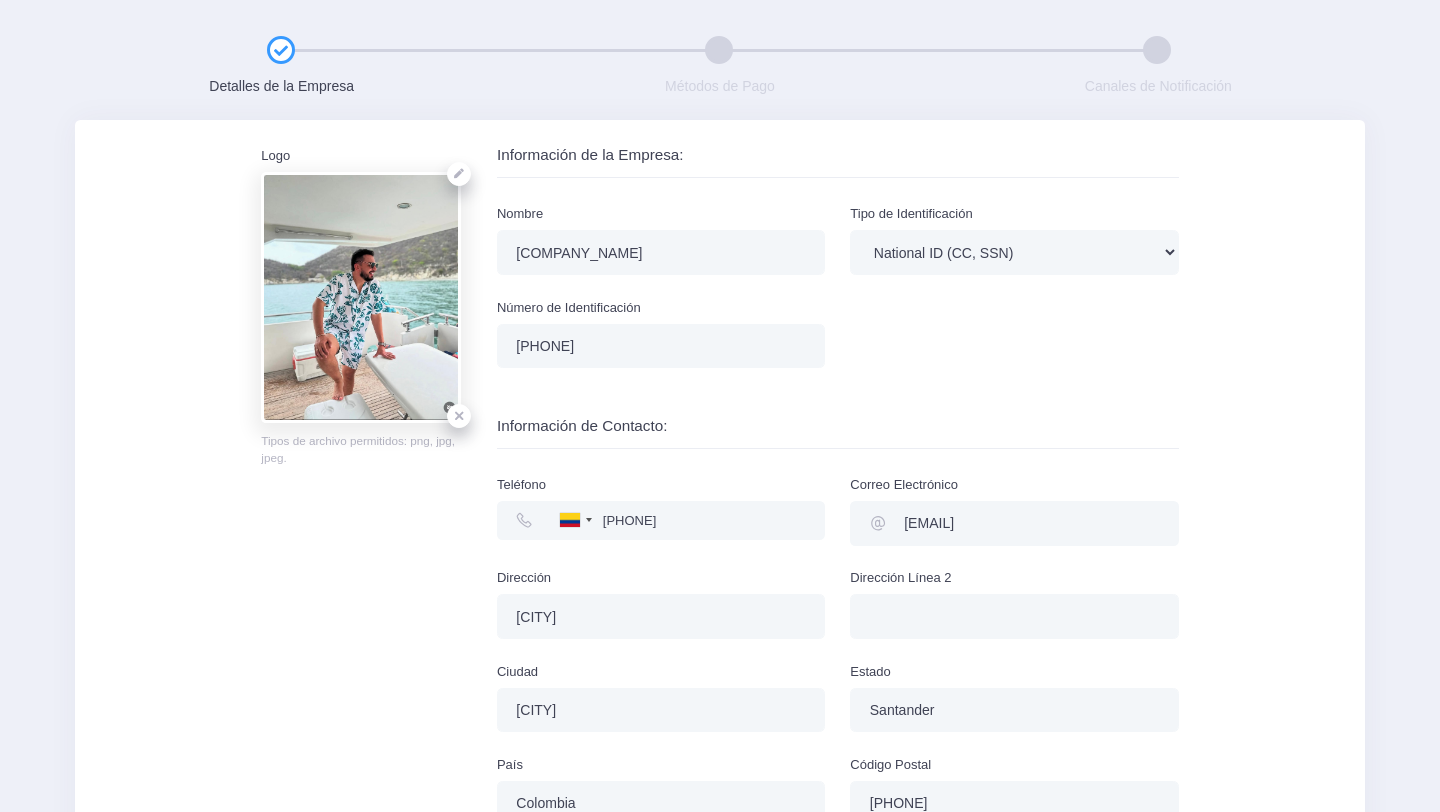 click on "Número de Identificación
1095827961" at bounding box center (660, 344) 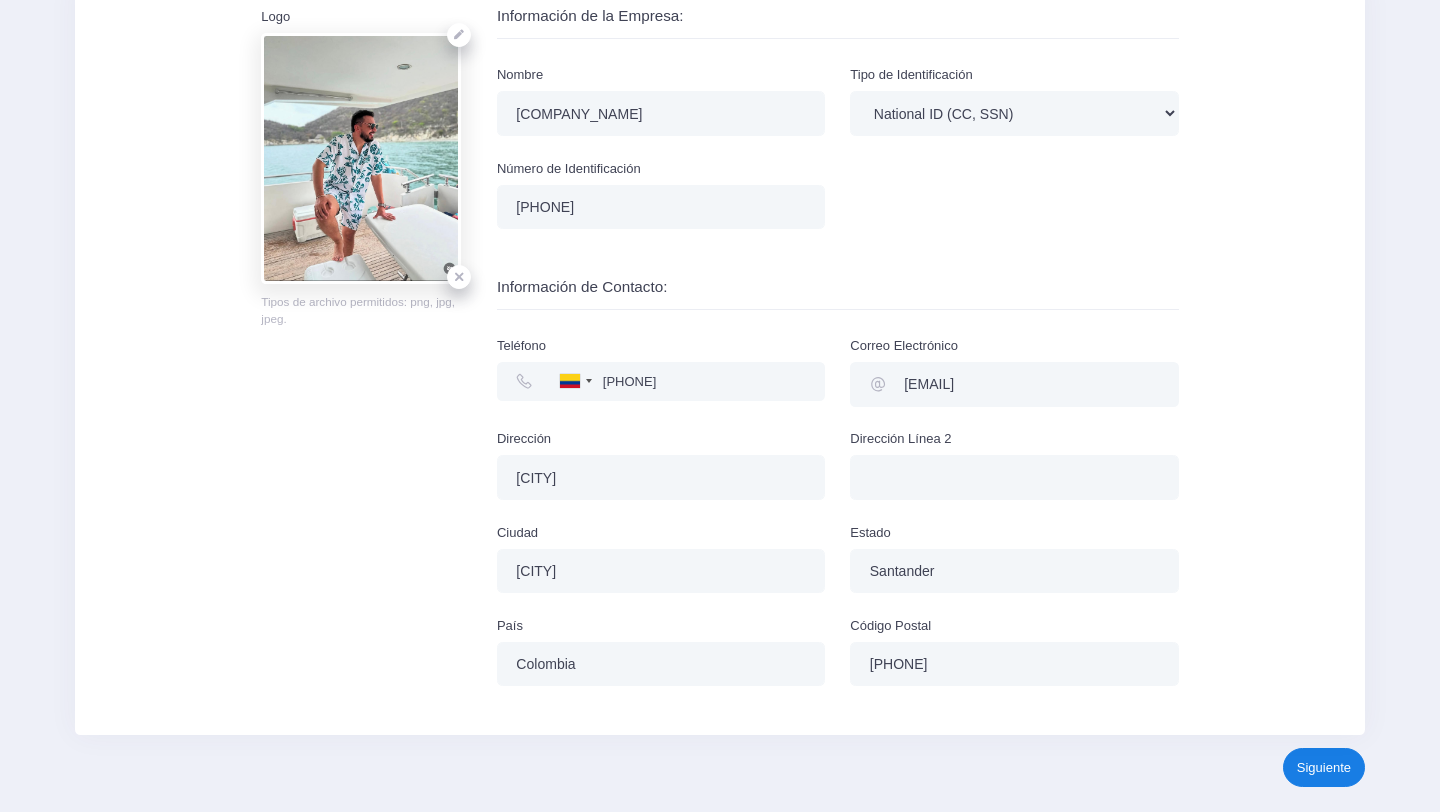 click on "Siguiente" at bounding box center [1324, 767] 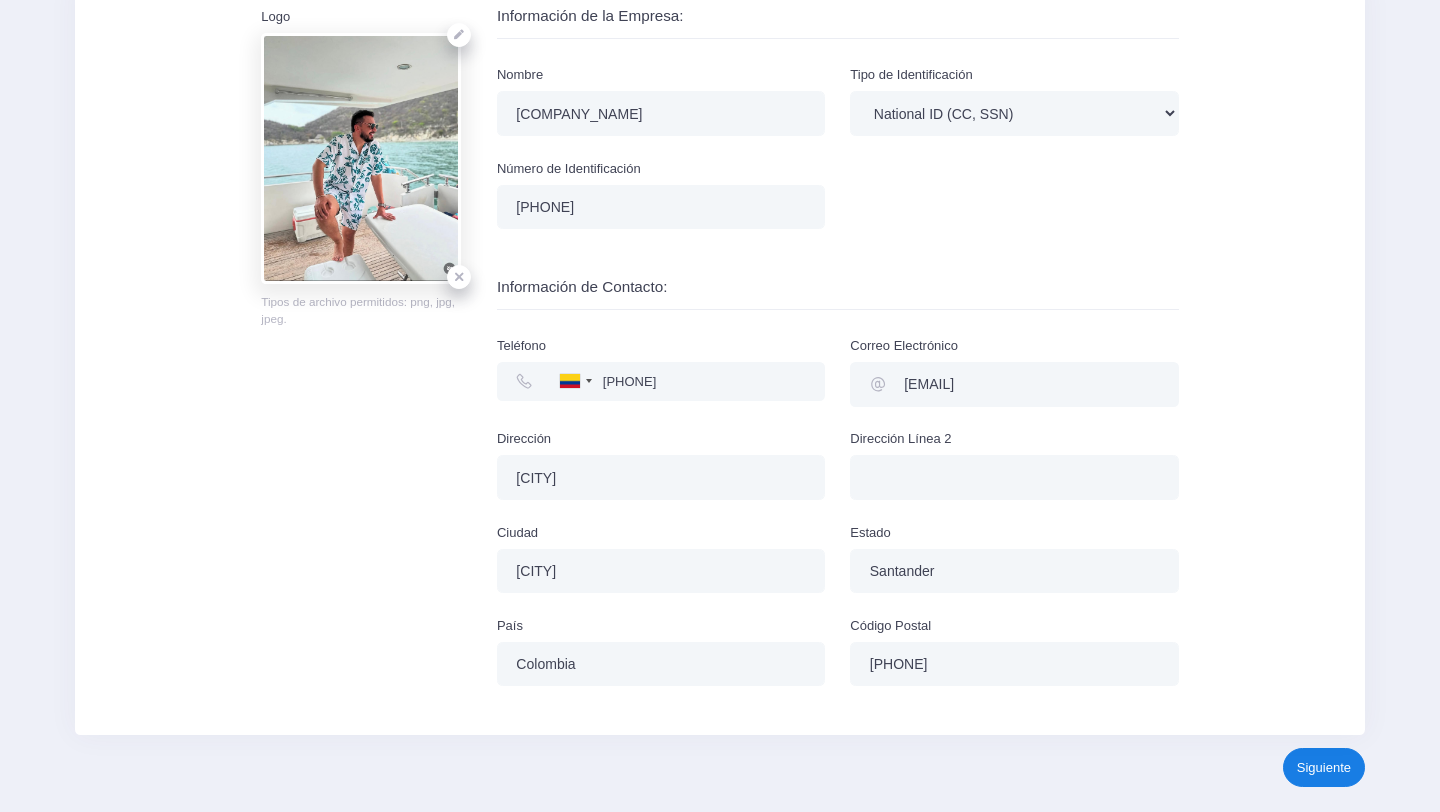 click on "Siguiente" at bounding box center [1324, 767] 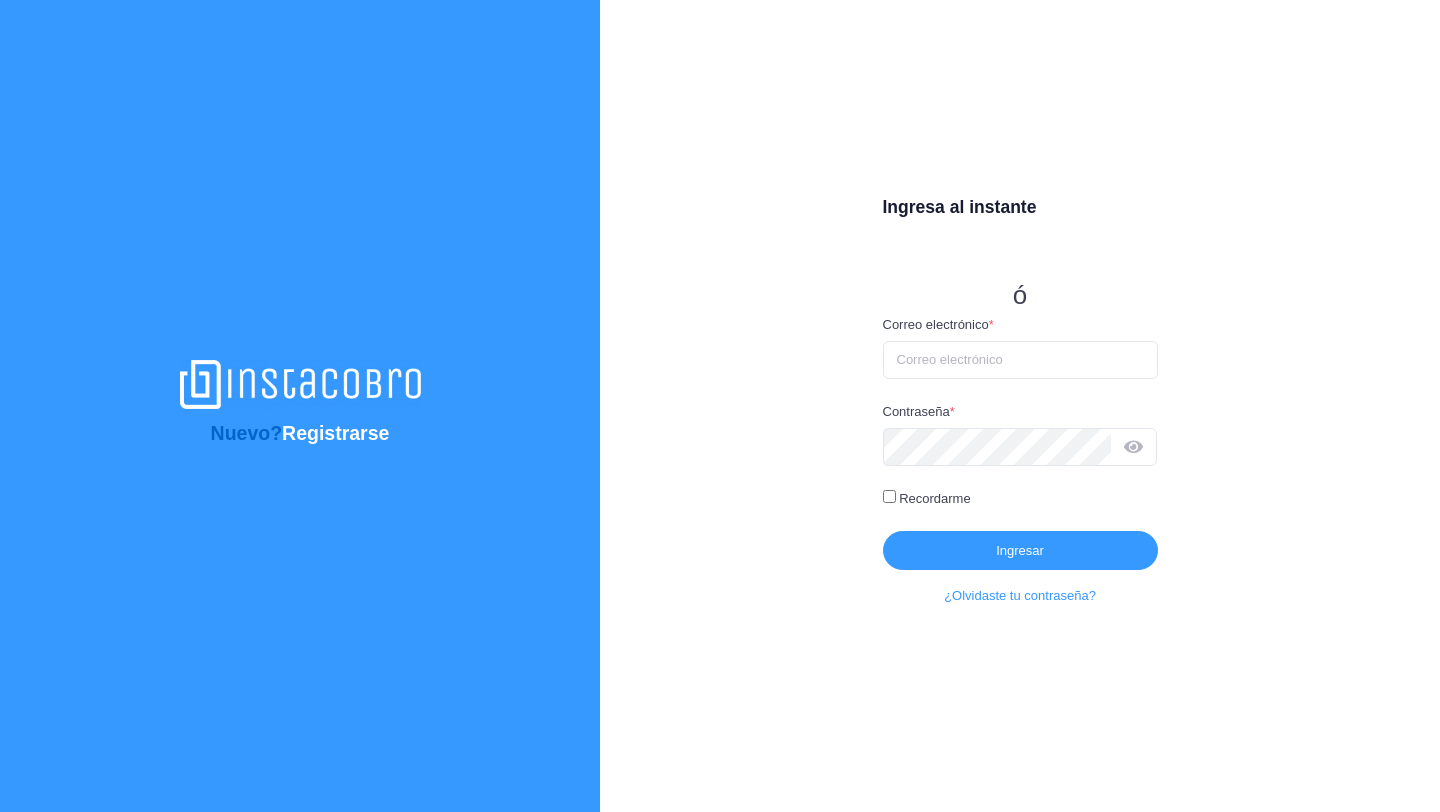 scroll, scrollTop: 0, scrollLeft: 0, axis: both 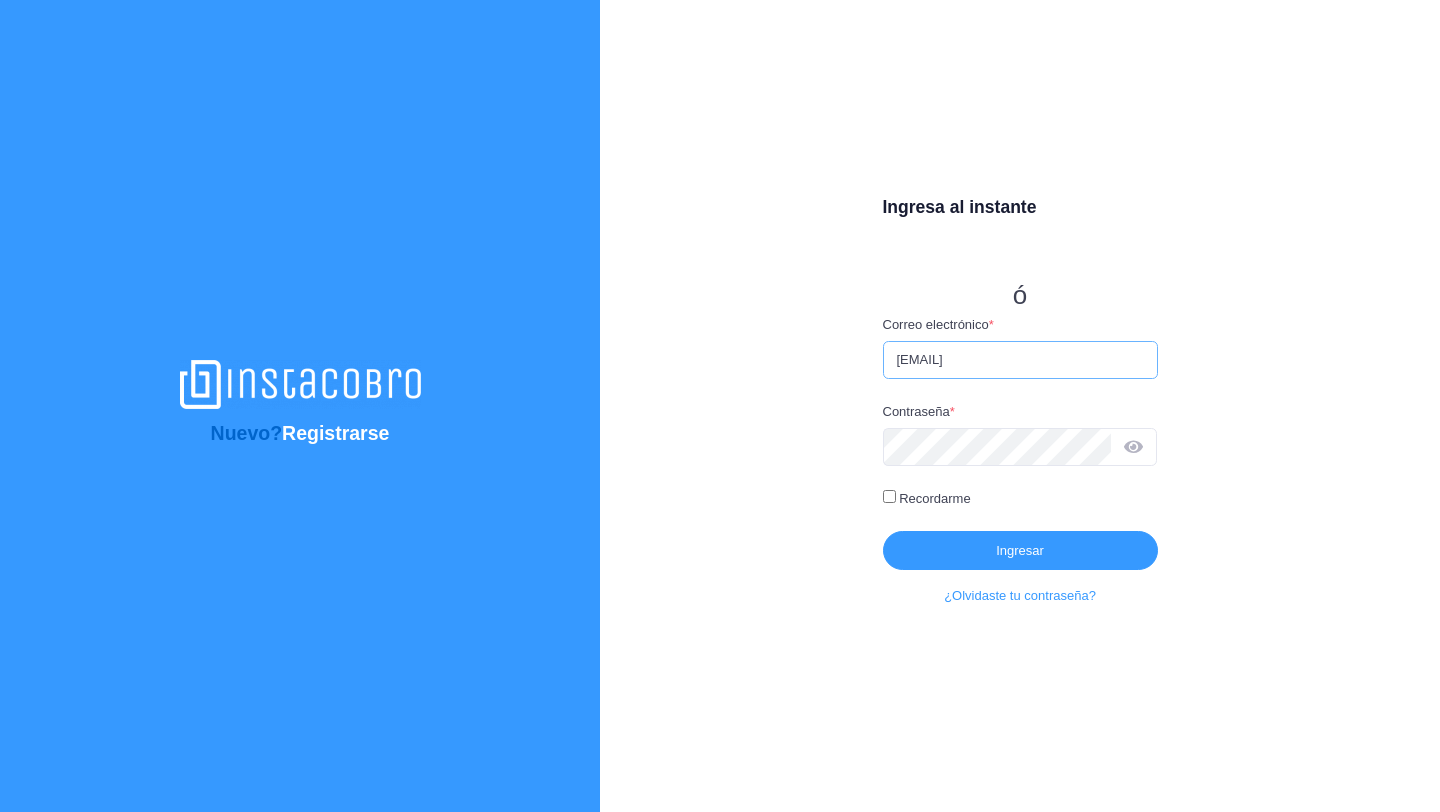 click on "maluasistenciavet@gmail.com" at bounding box center [1020, 360] 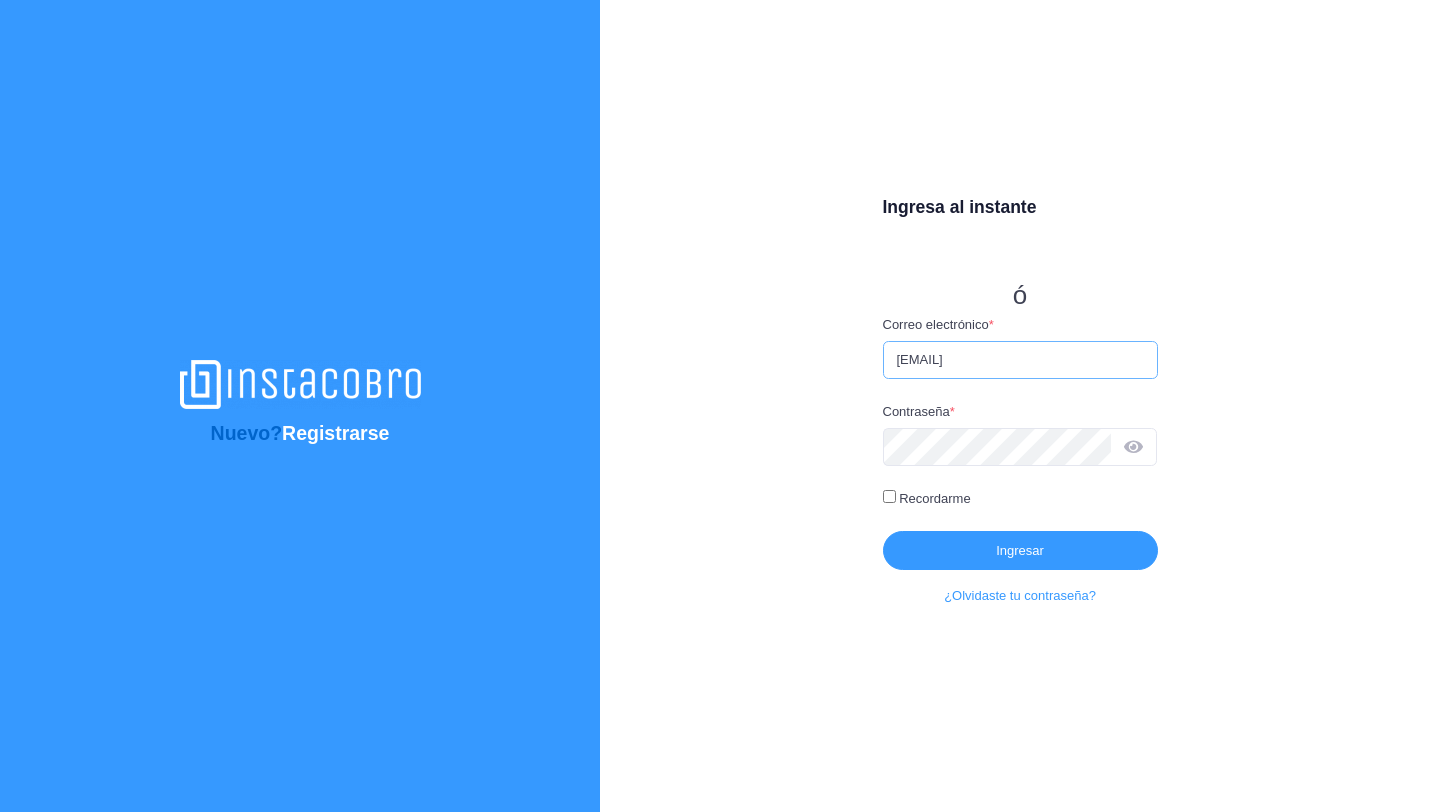 drag, startPoint x: 1113, startPoint y: 365, endPoint x: 794, endPoint y: 311, distance: 323.53824 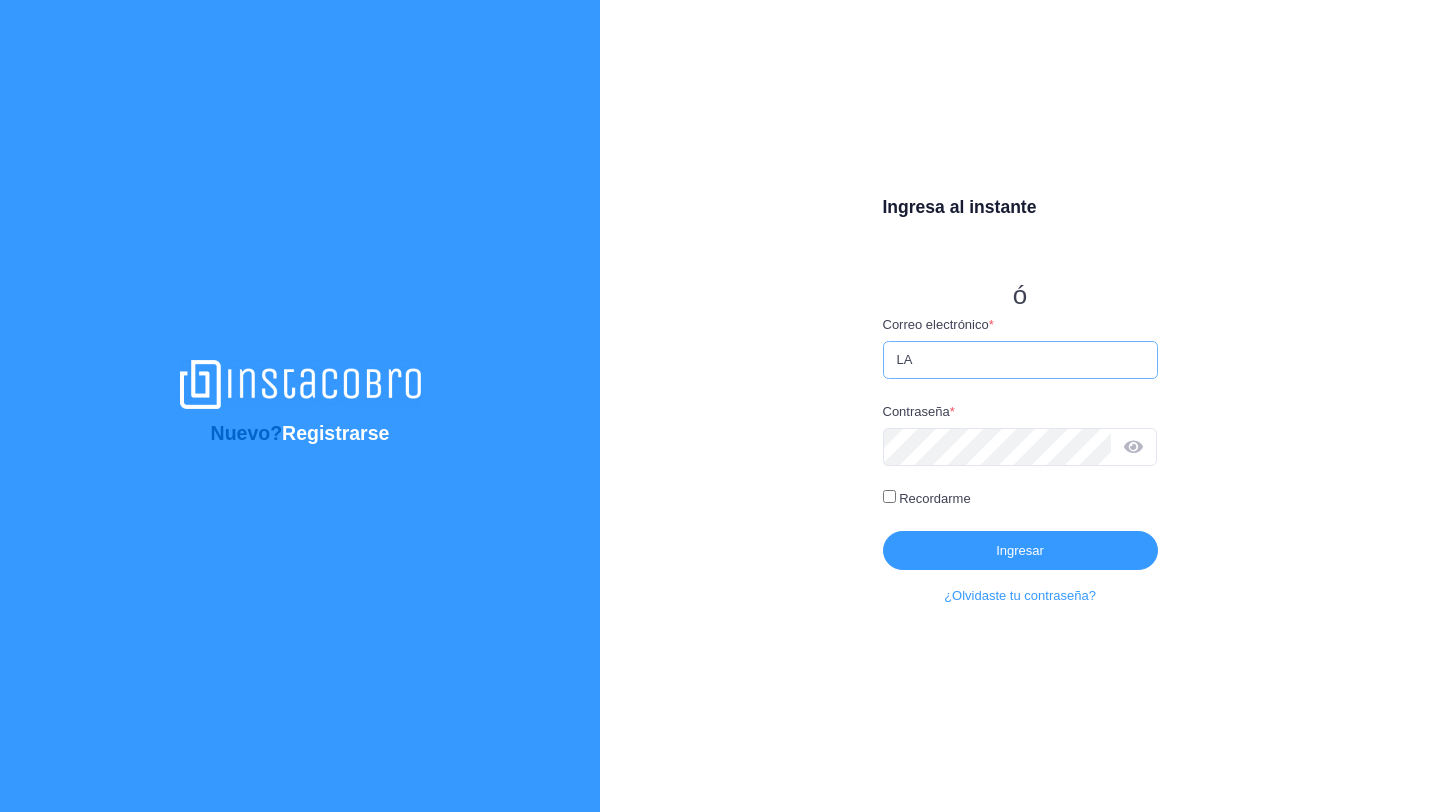 type on "ladyduartemezaa@gmail.com" 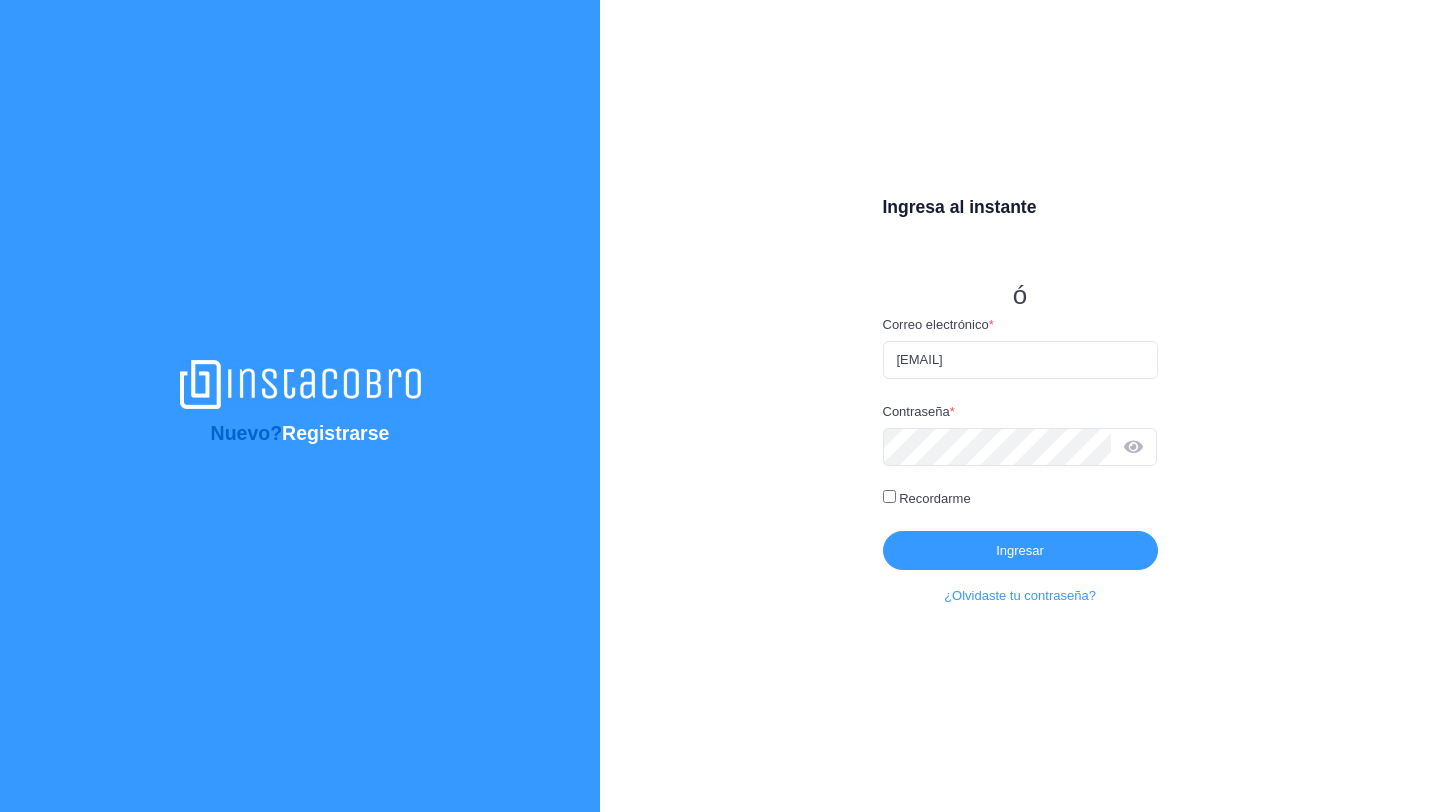 click at bounding box center (1133, 447) 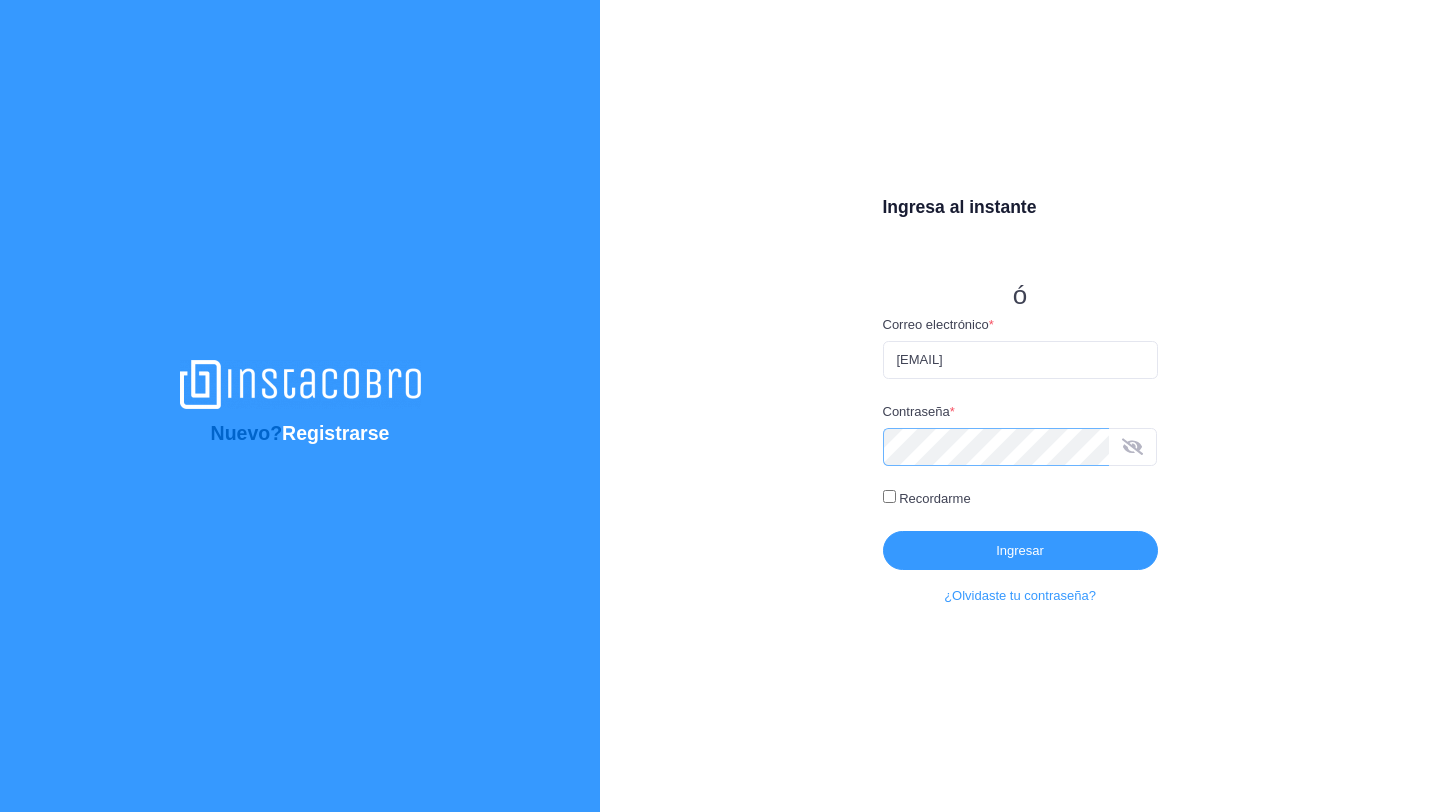 click on "Ingresa al instante
ó
Correo electrónico
*
ladyduartemezaa@gmail.com
Contraseña
*
Recordarme
Ingresar
¿Olvidaste tu contraseña?" at bounding box center (1020, 406) 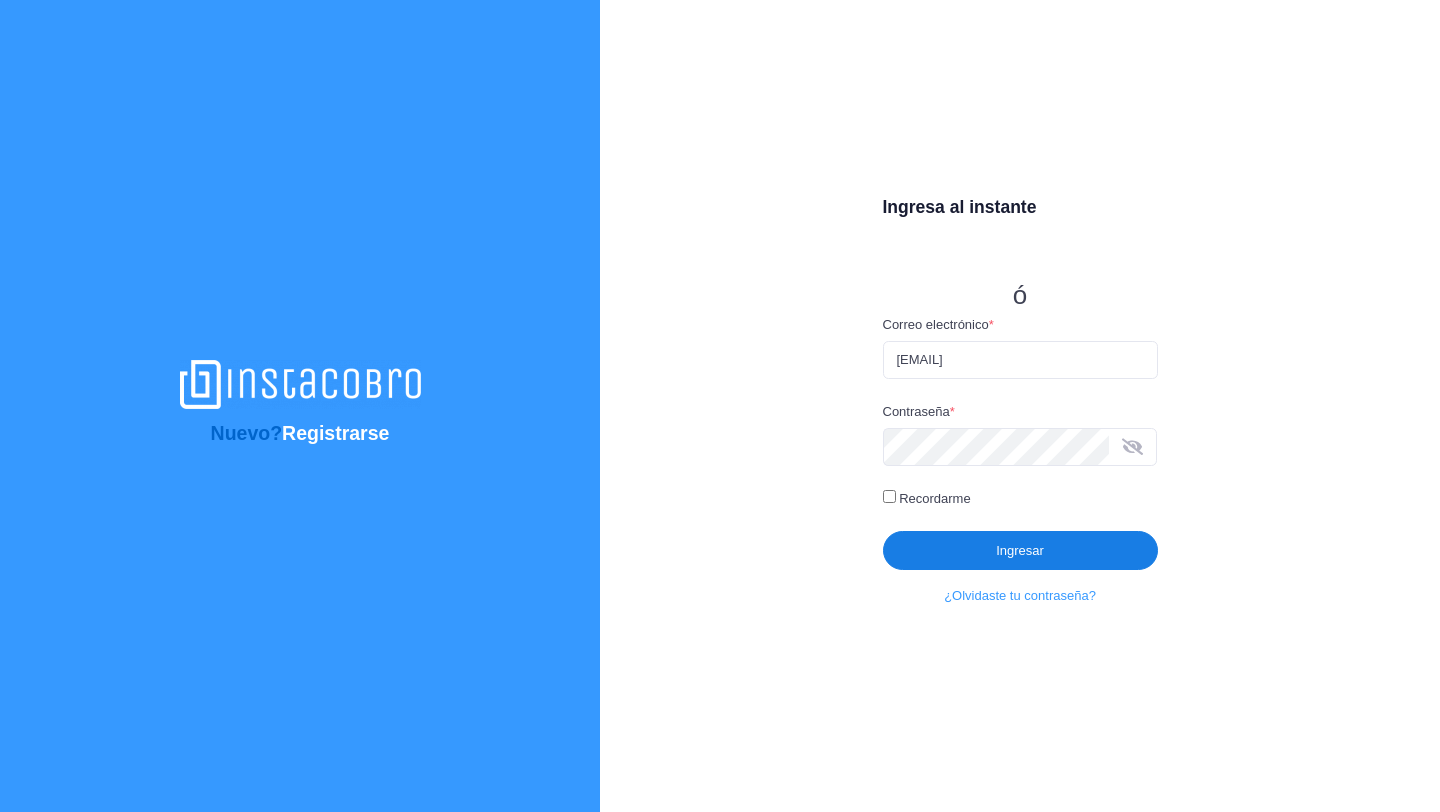 click on "Ingresar" at bounding box center (1020, 550) 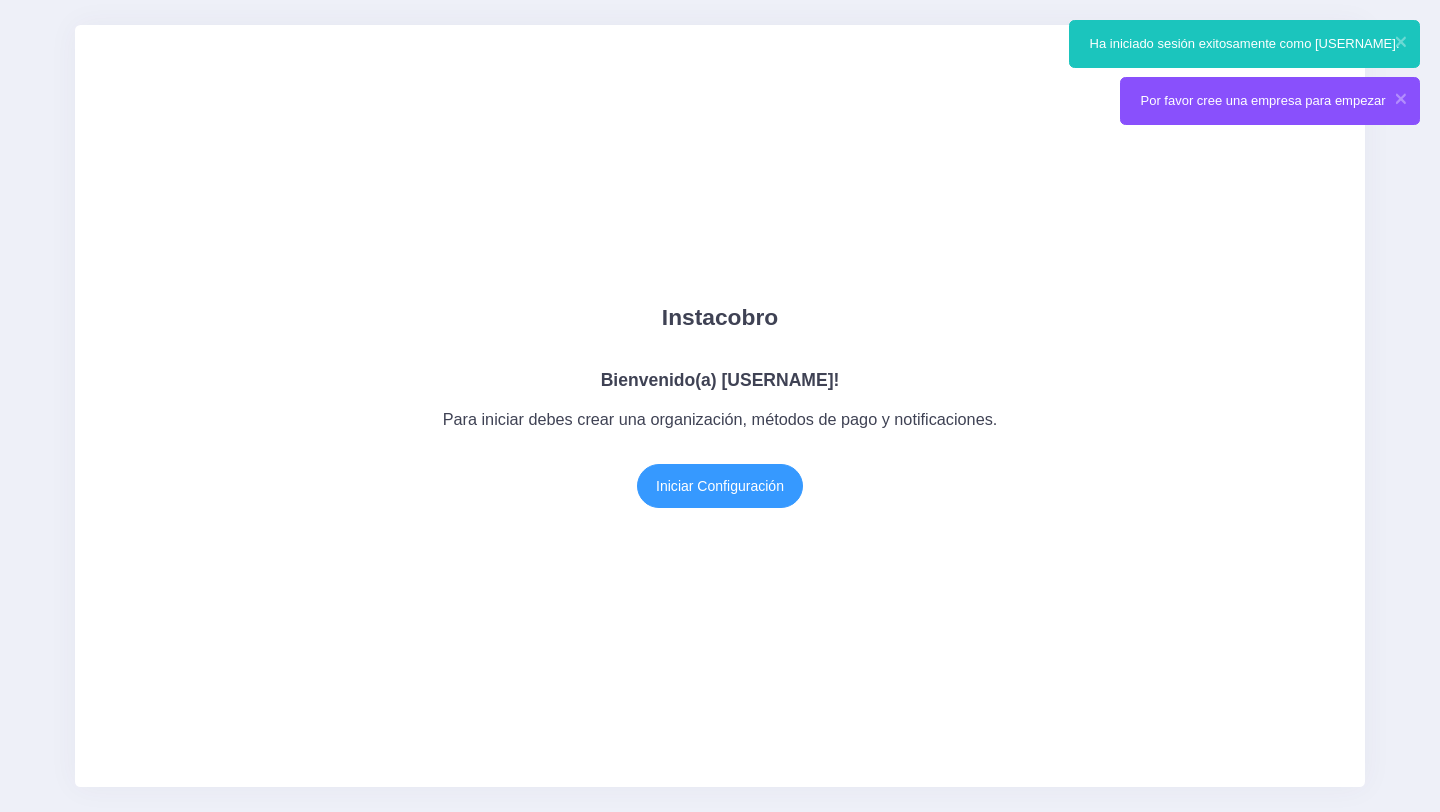scroll, scrollTop: 0, scrollLeft: 0, axis: both 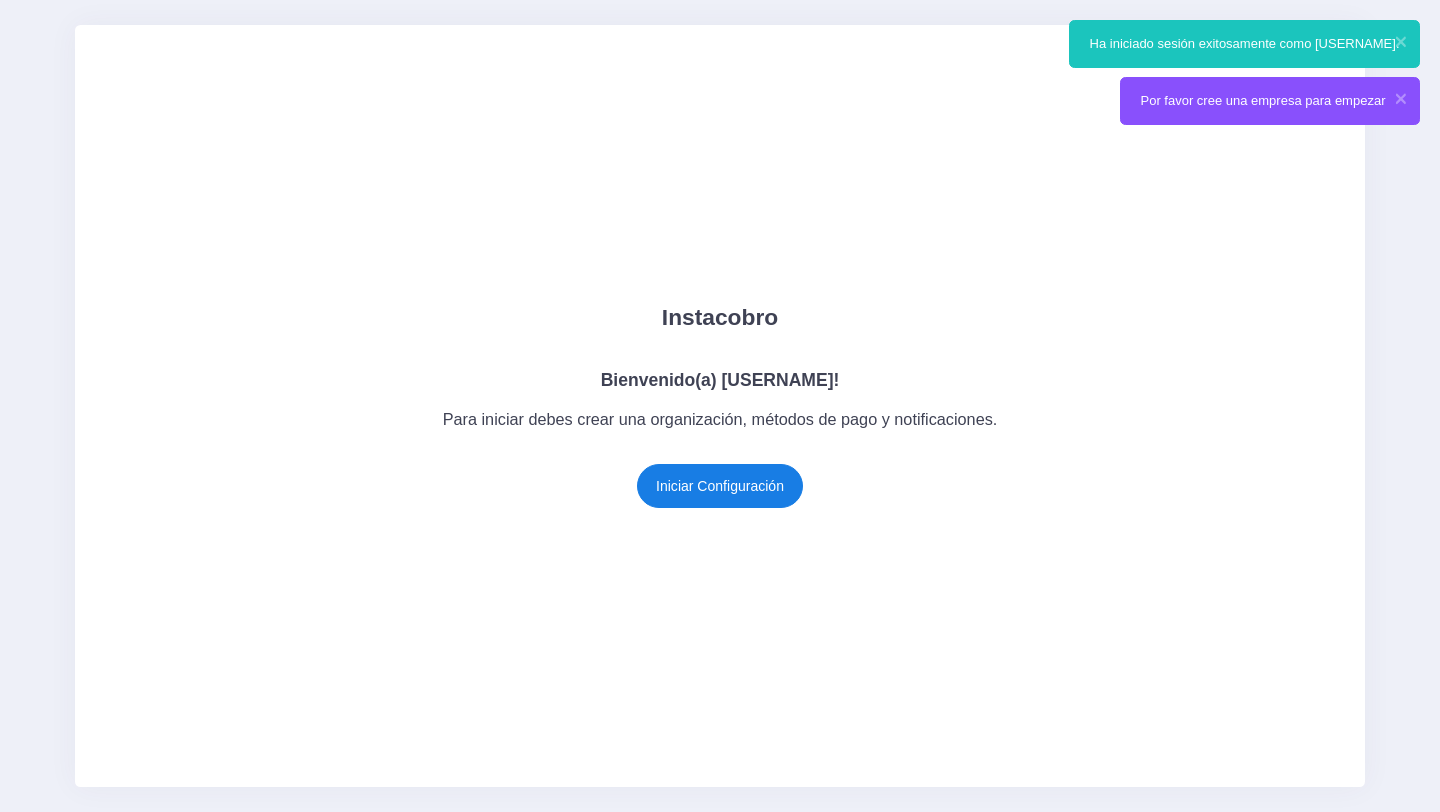 click on "Iniciar Configuración" at bounding box center [720, 486] 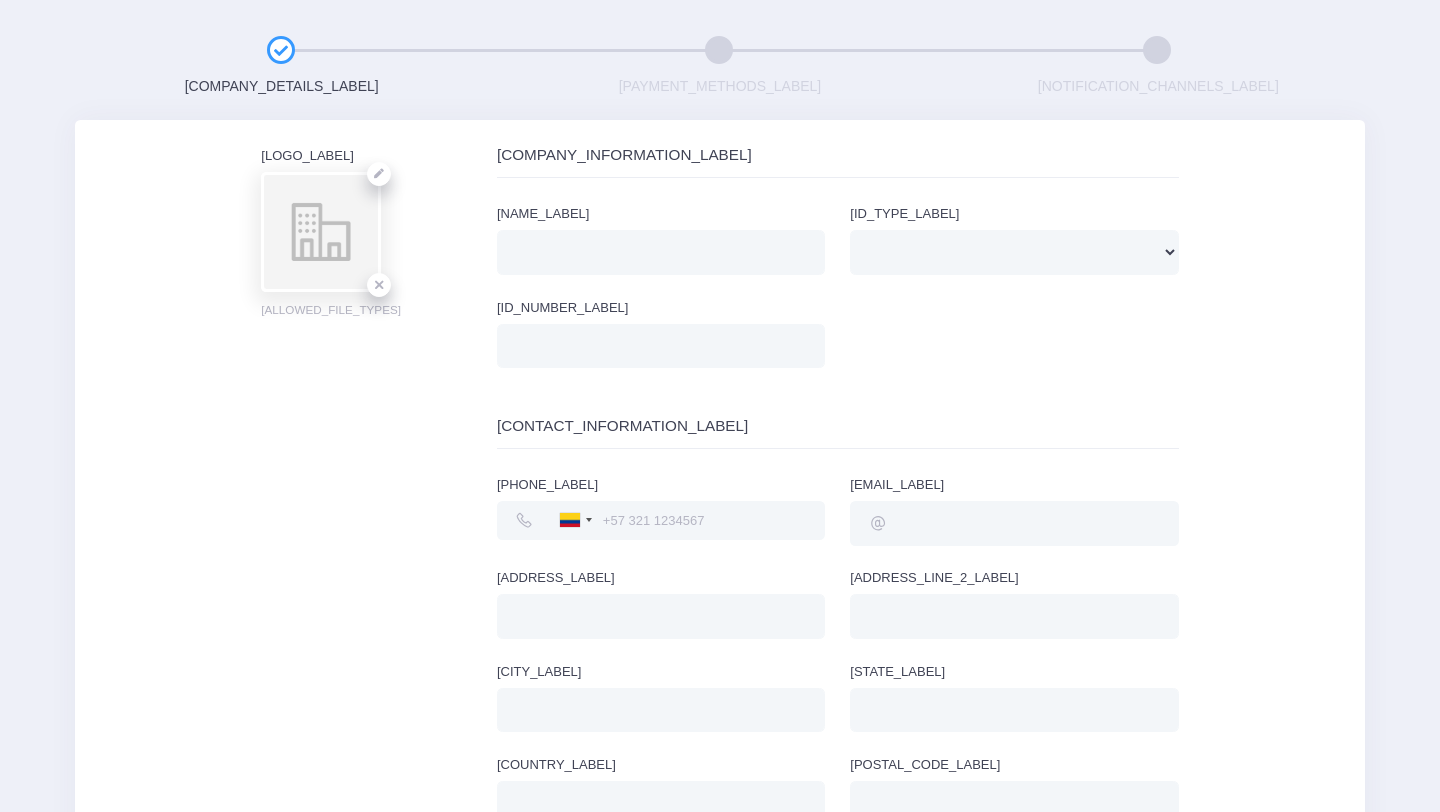 scroll, scrollTop: 0, scrollLeft: 0, axis: both 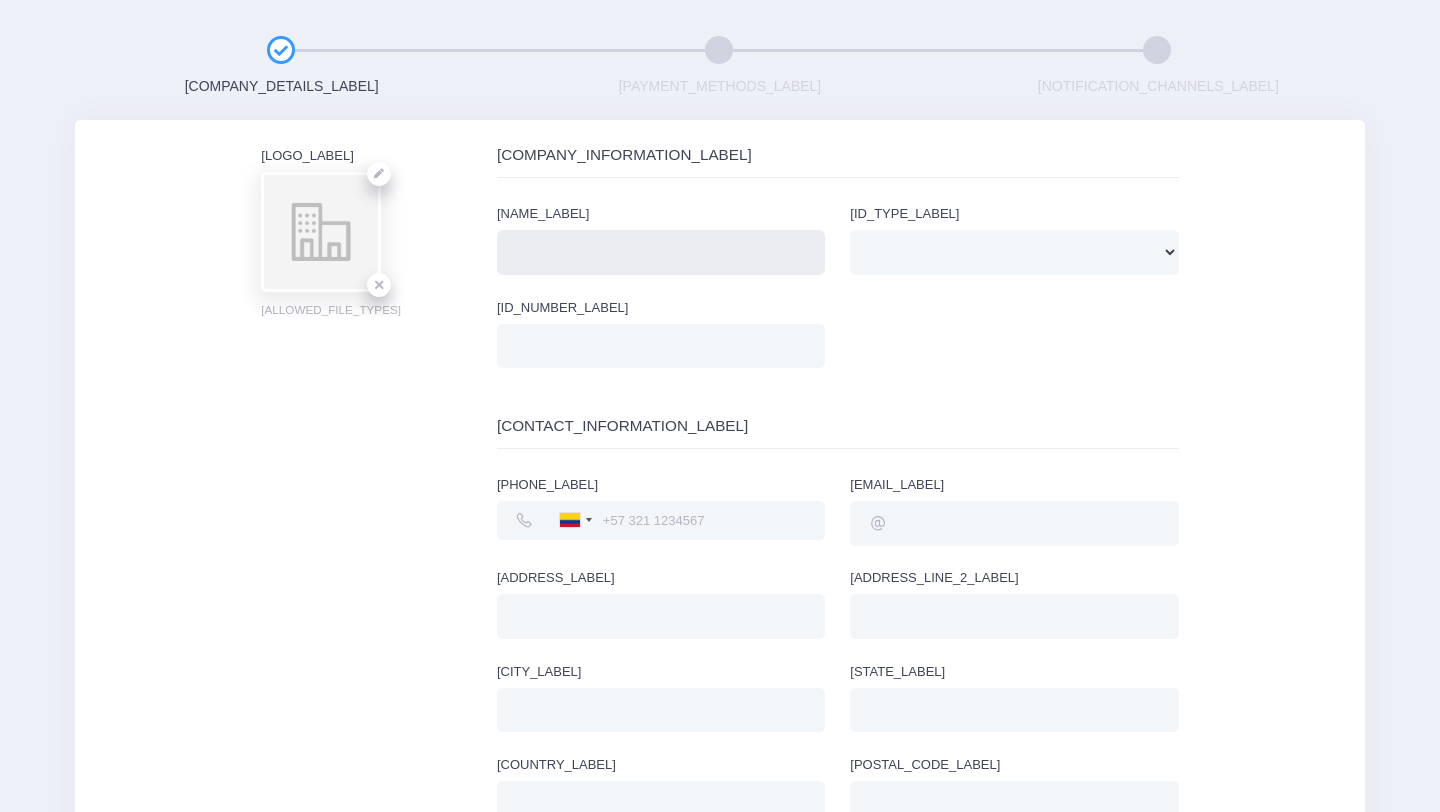 click on "Nombre" at bounding box center [661, 252] 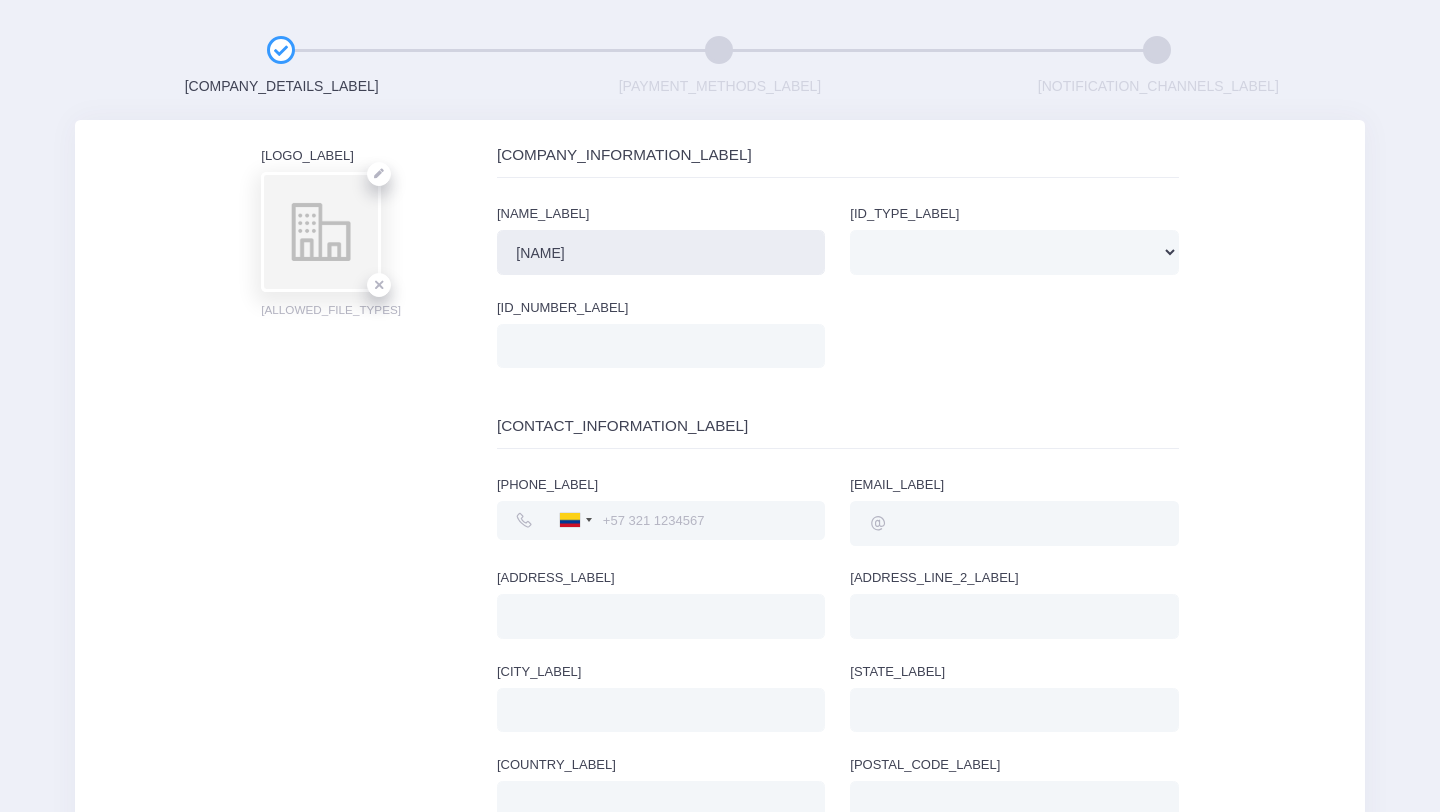 type on "MALU MASCOTAS" 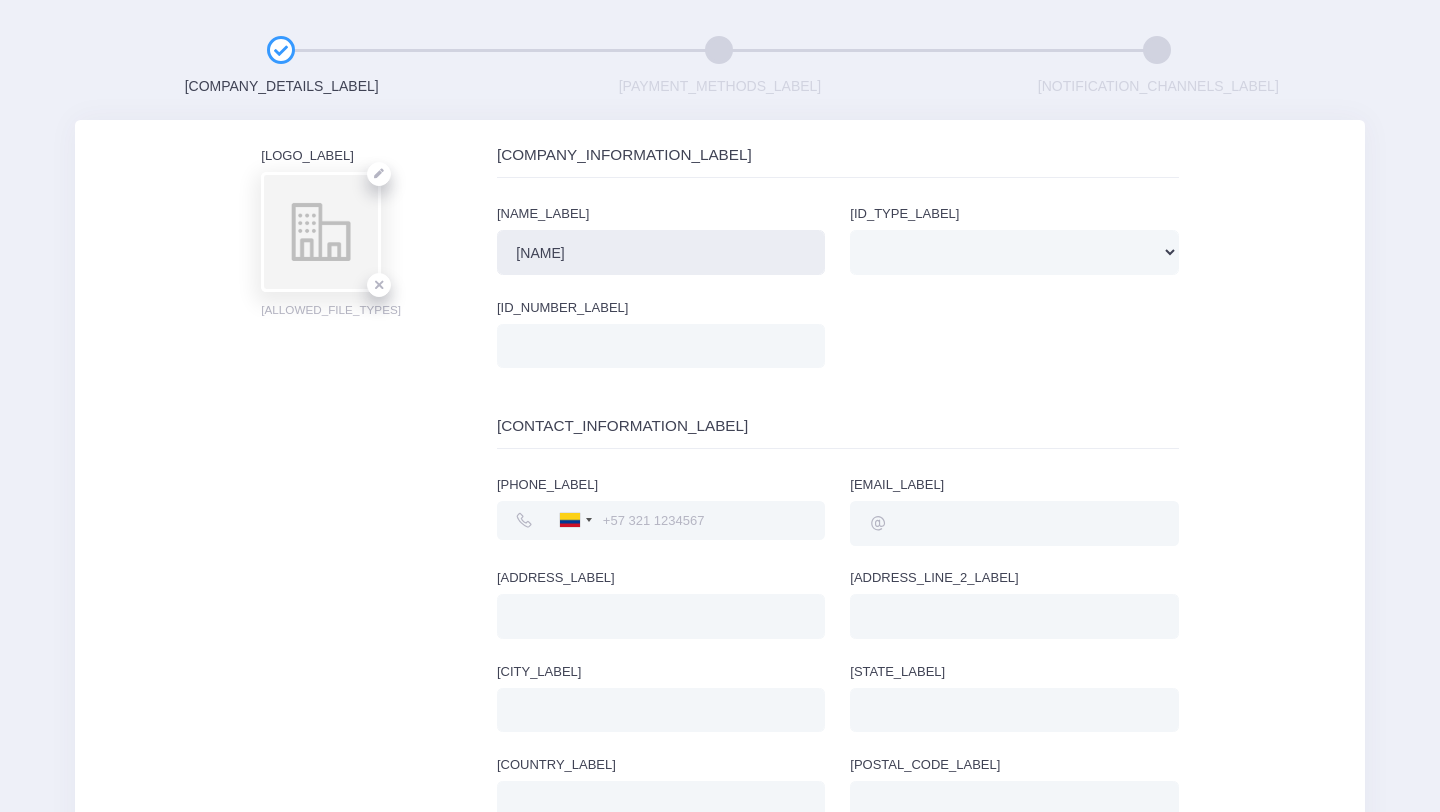 click on "MALU MASCOTAS" at bounding box center (661, 252) 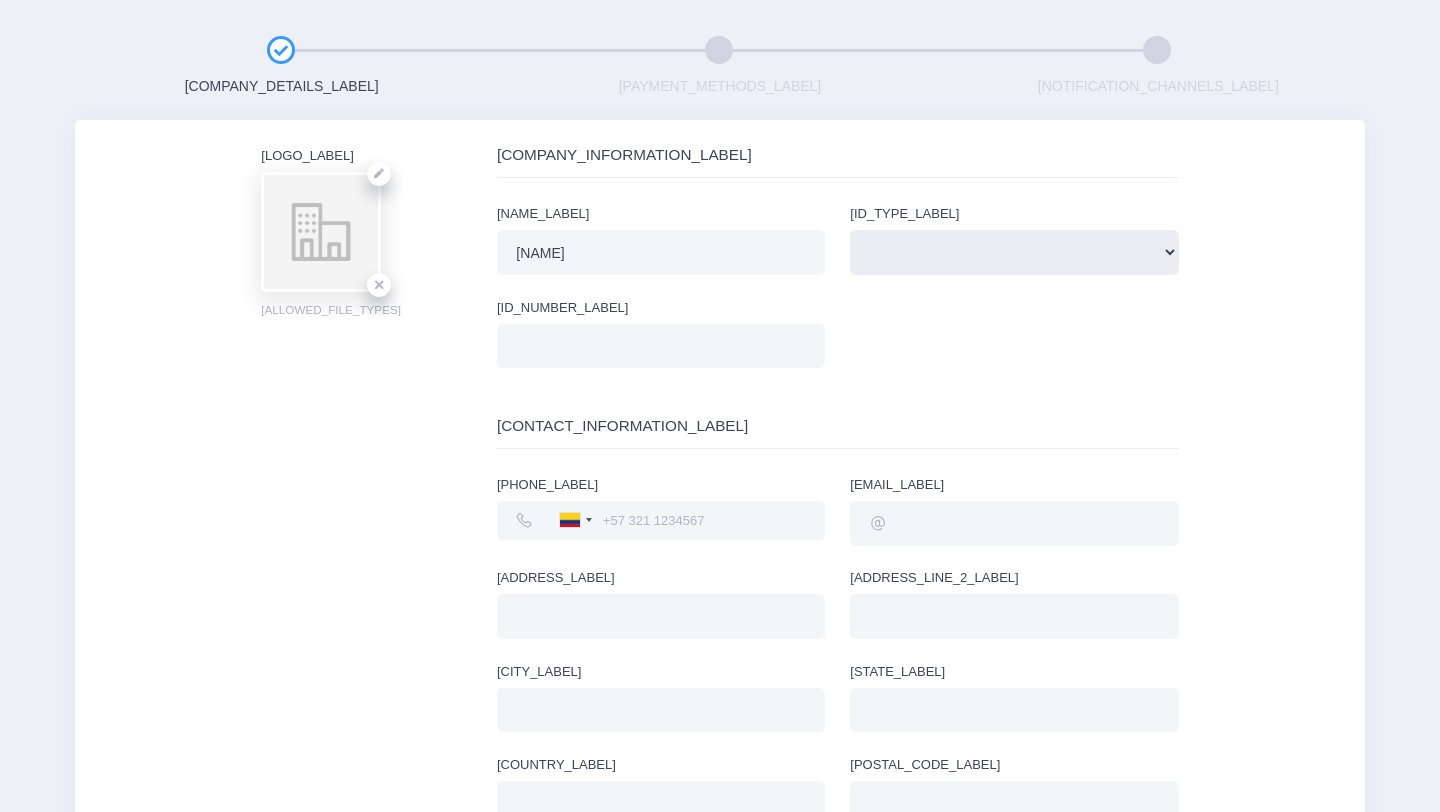 click on "National ID (CC, SSN)
Identificación Impuestos (NIT, EIN, ITIN)
OTRO
Pasaporte" at bounding box center (1014, 252) 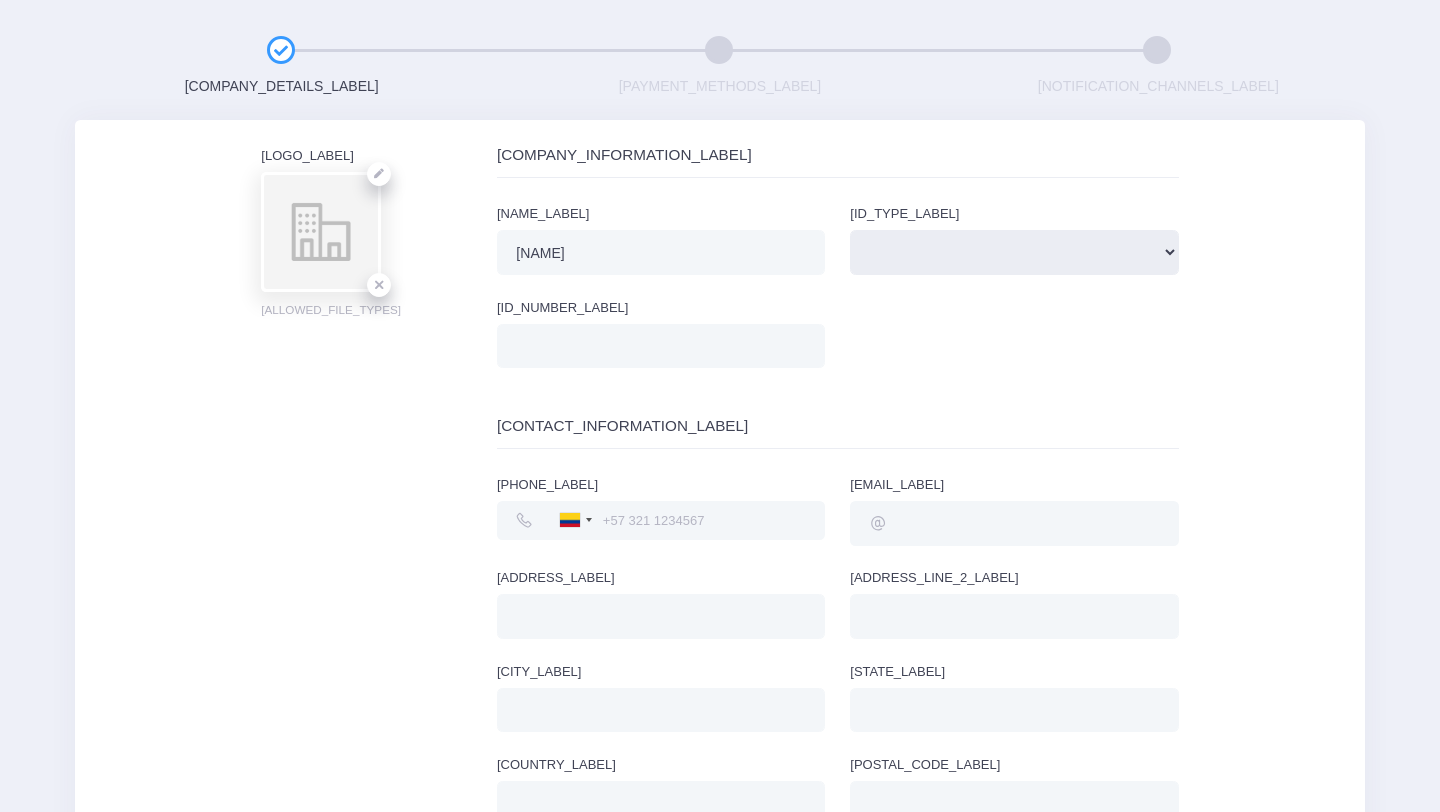 select on "nit" 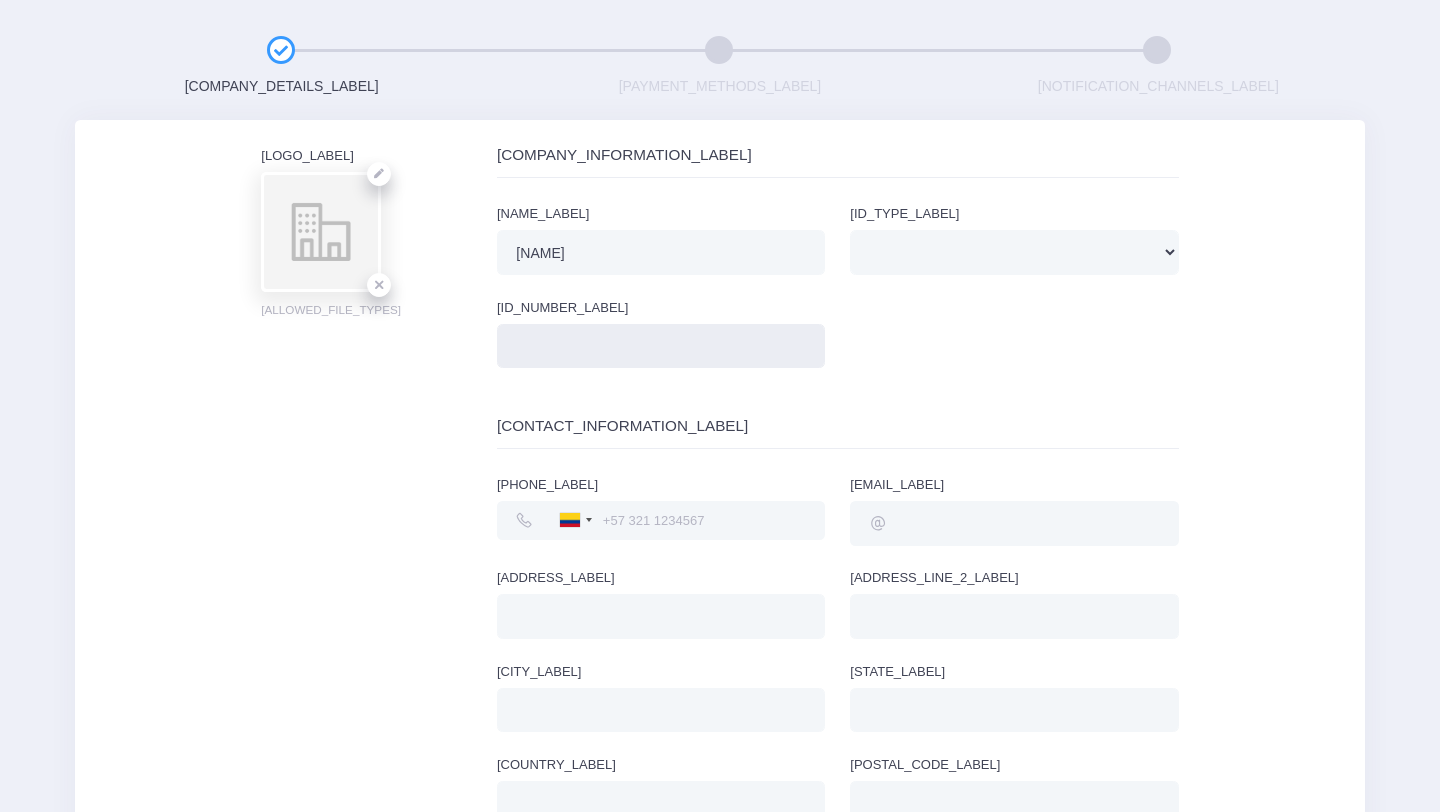 click on "Número de Identificación" at bounding box center (661, 346) 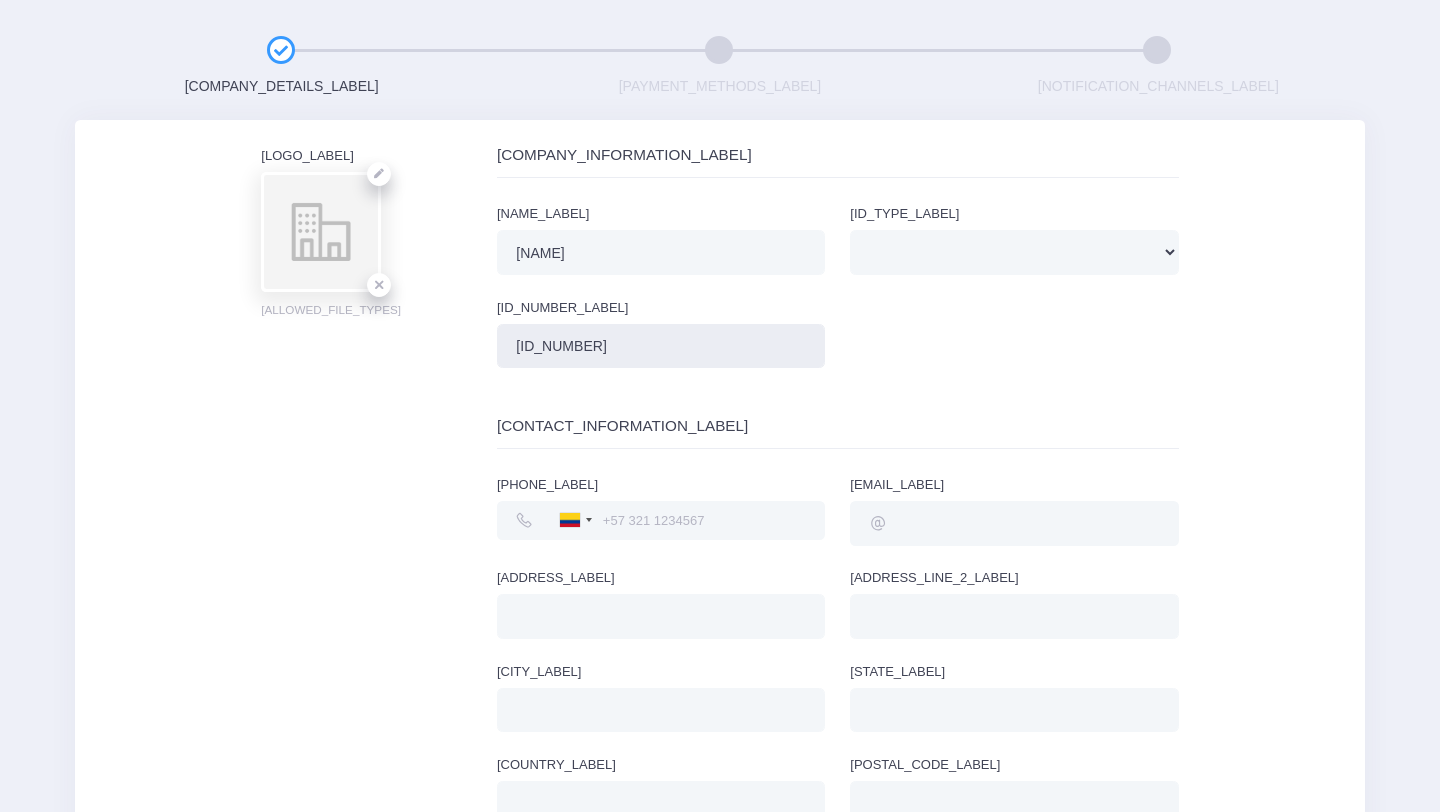 type on "9014691469" 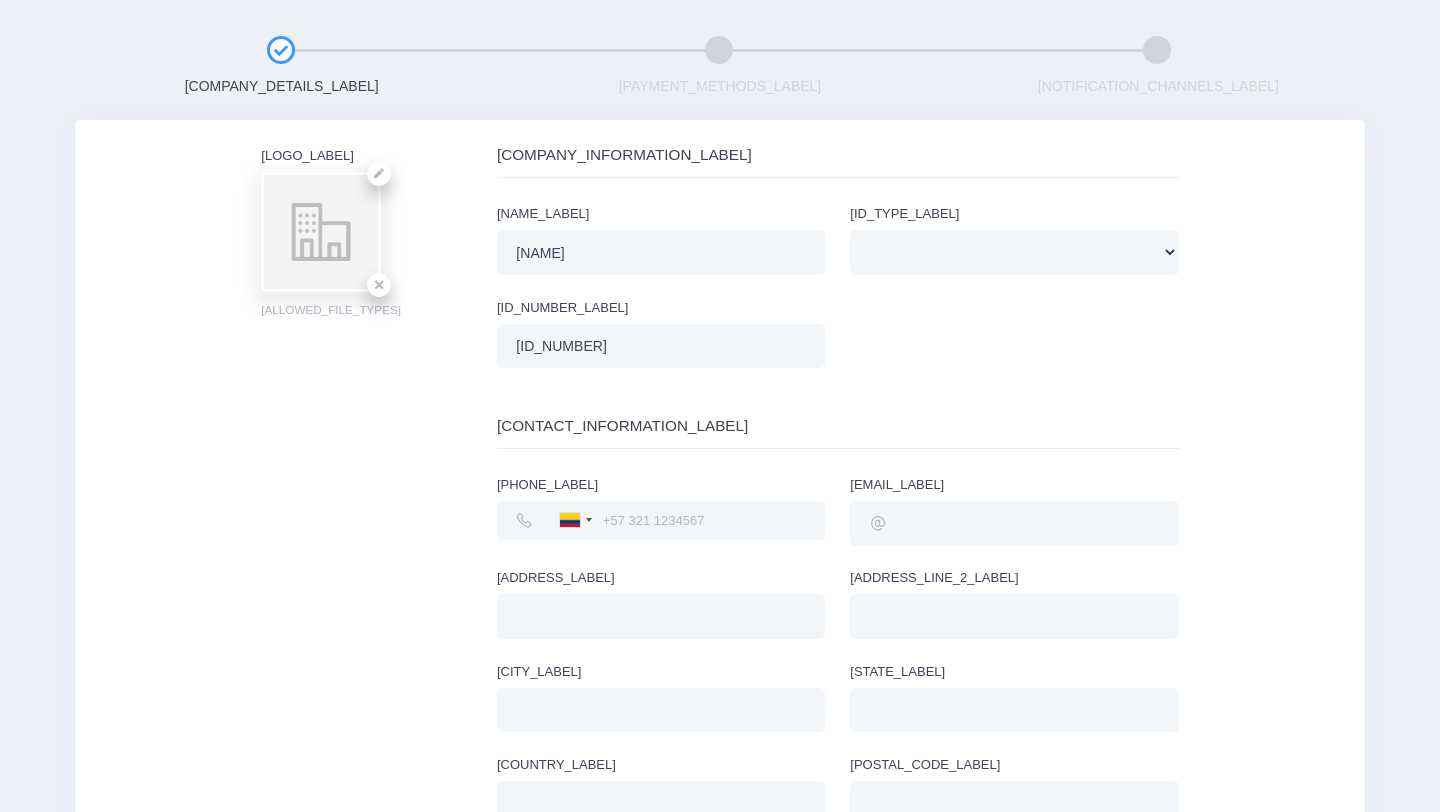 click at bounding box center [664, 520] 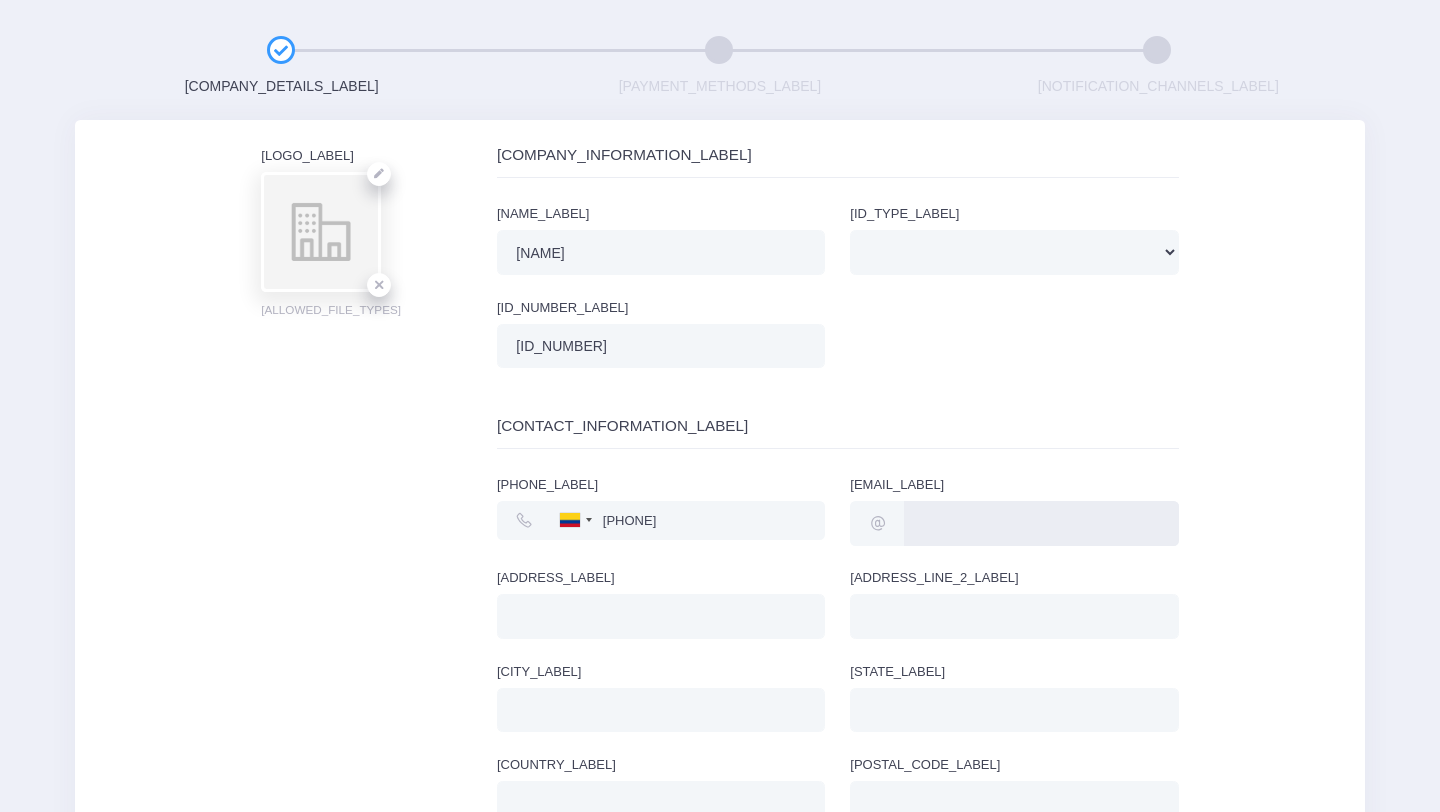 type on "lidaduarte54@gmail.com" 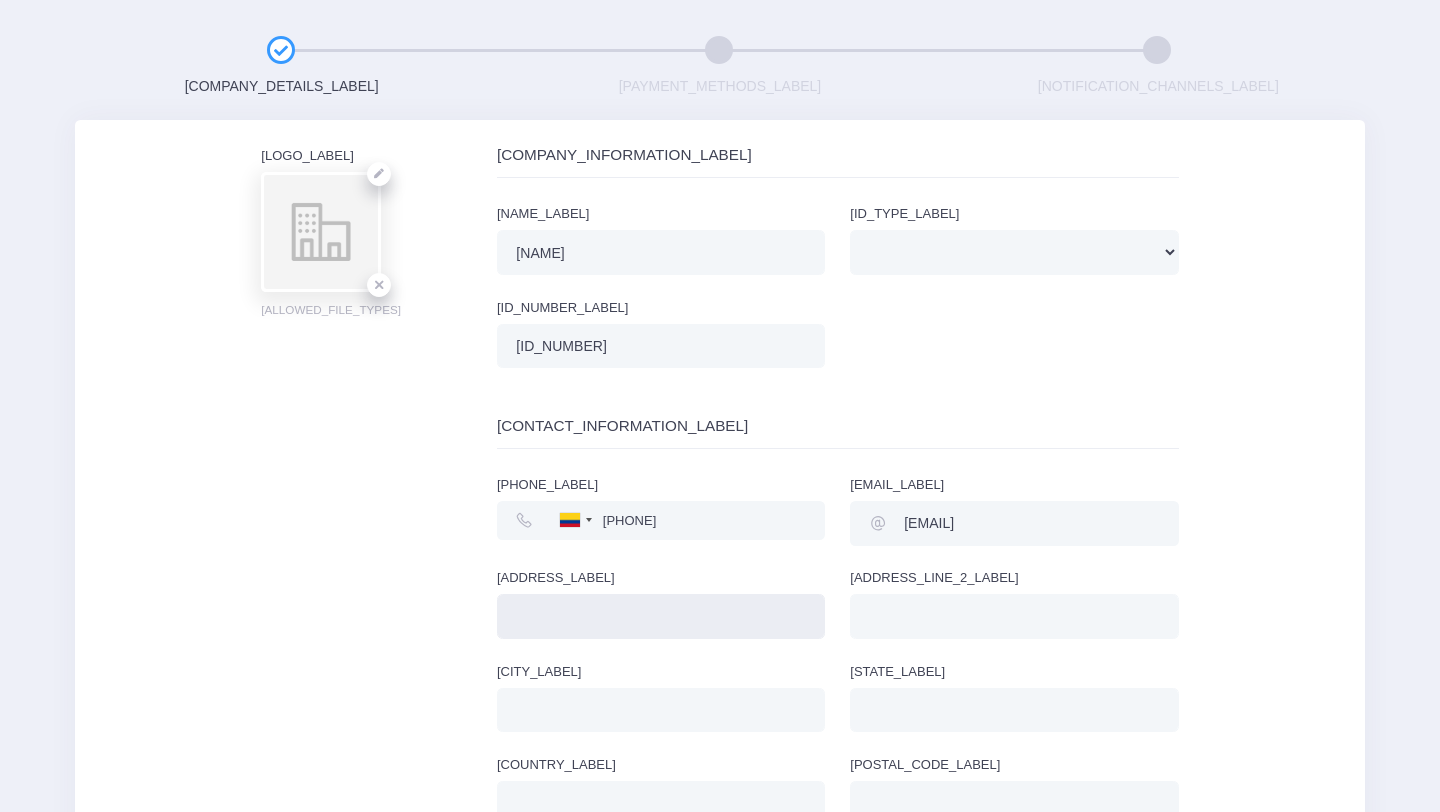 type on "sangil" 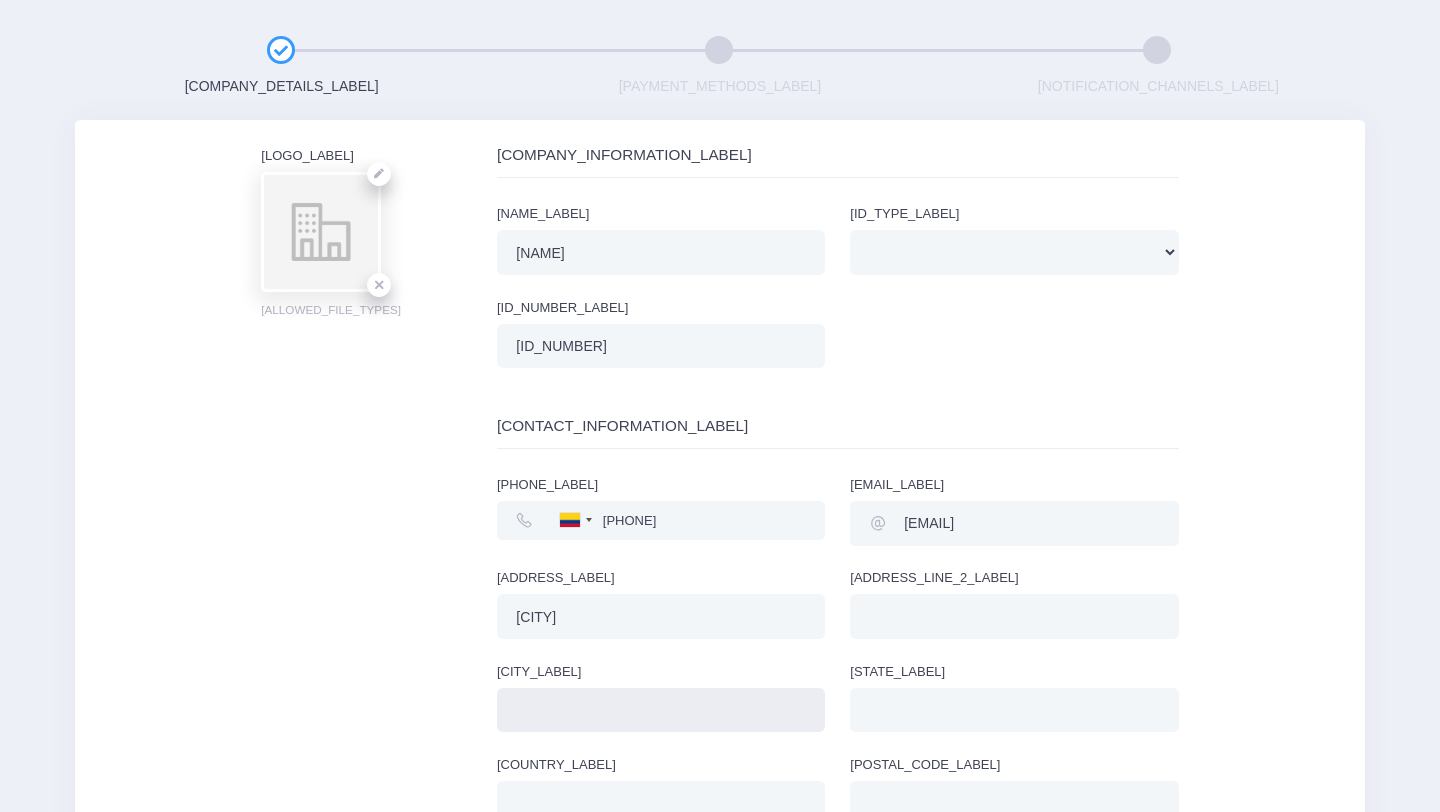 type on "SAN GIL" 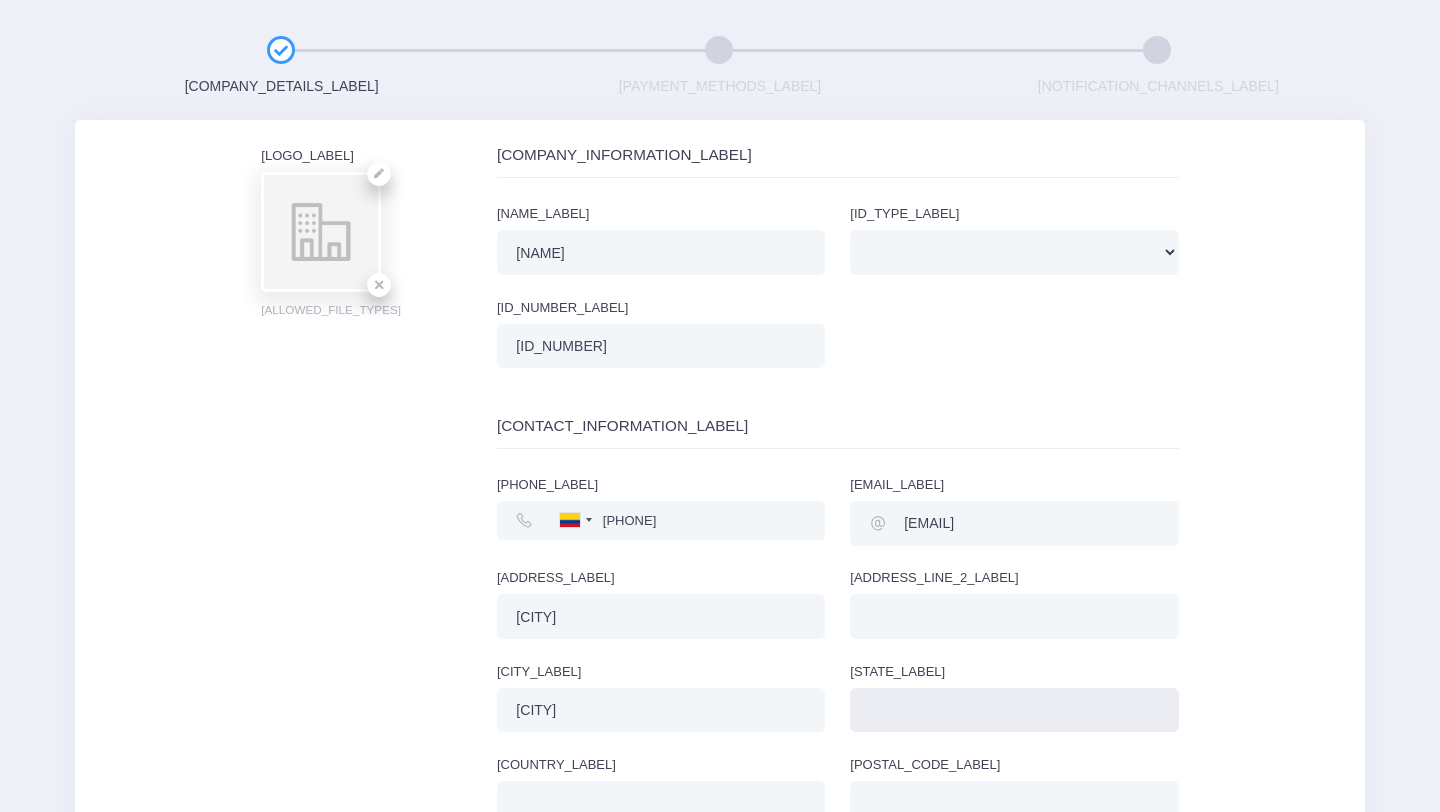 type on "Santander" 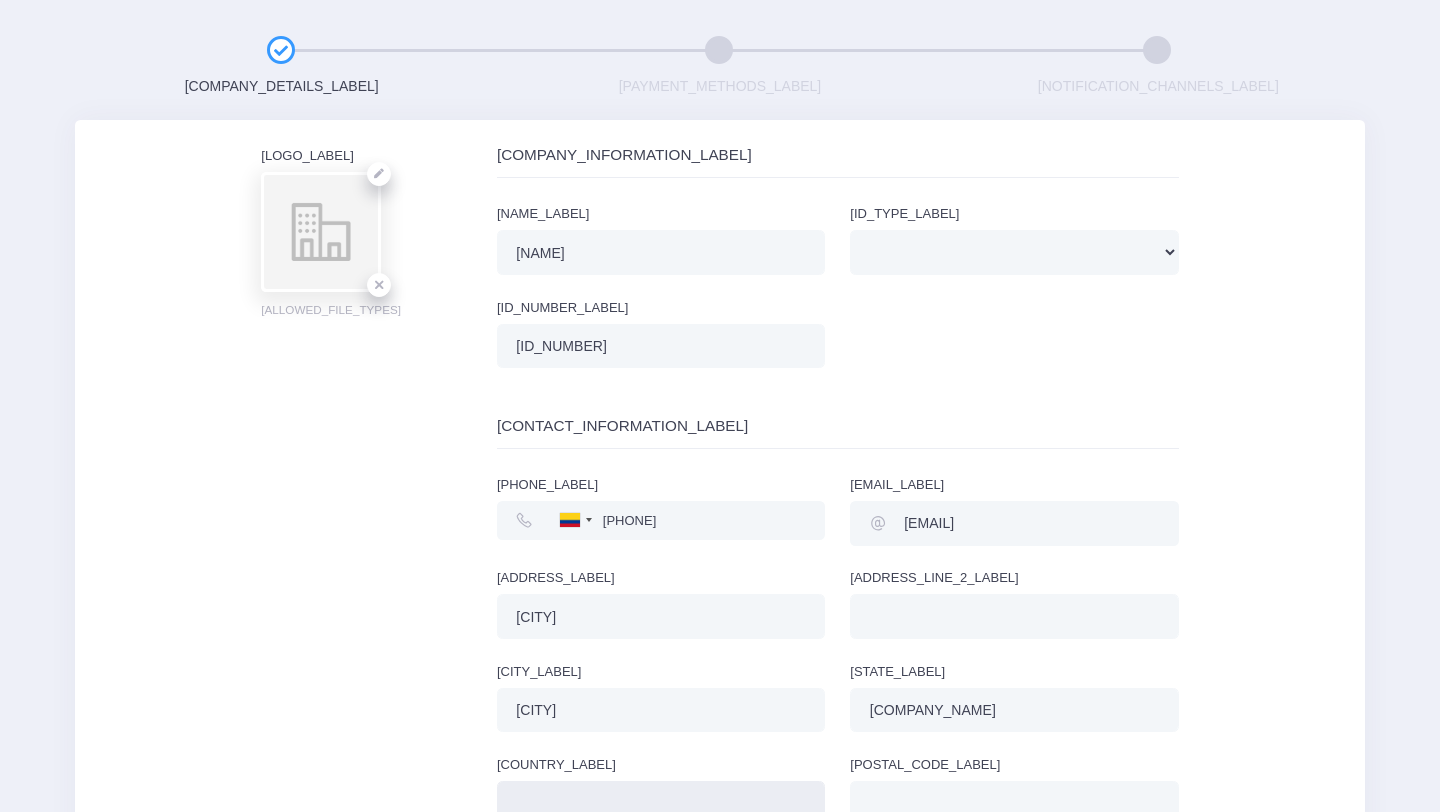 type on "Colombia" 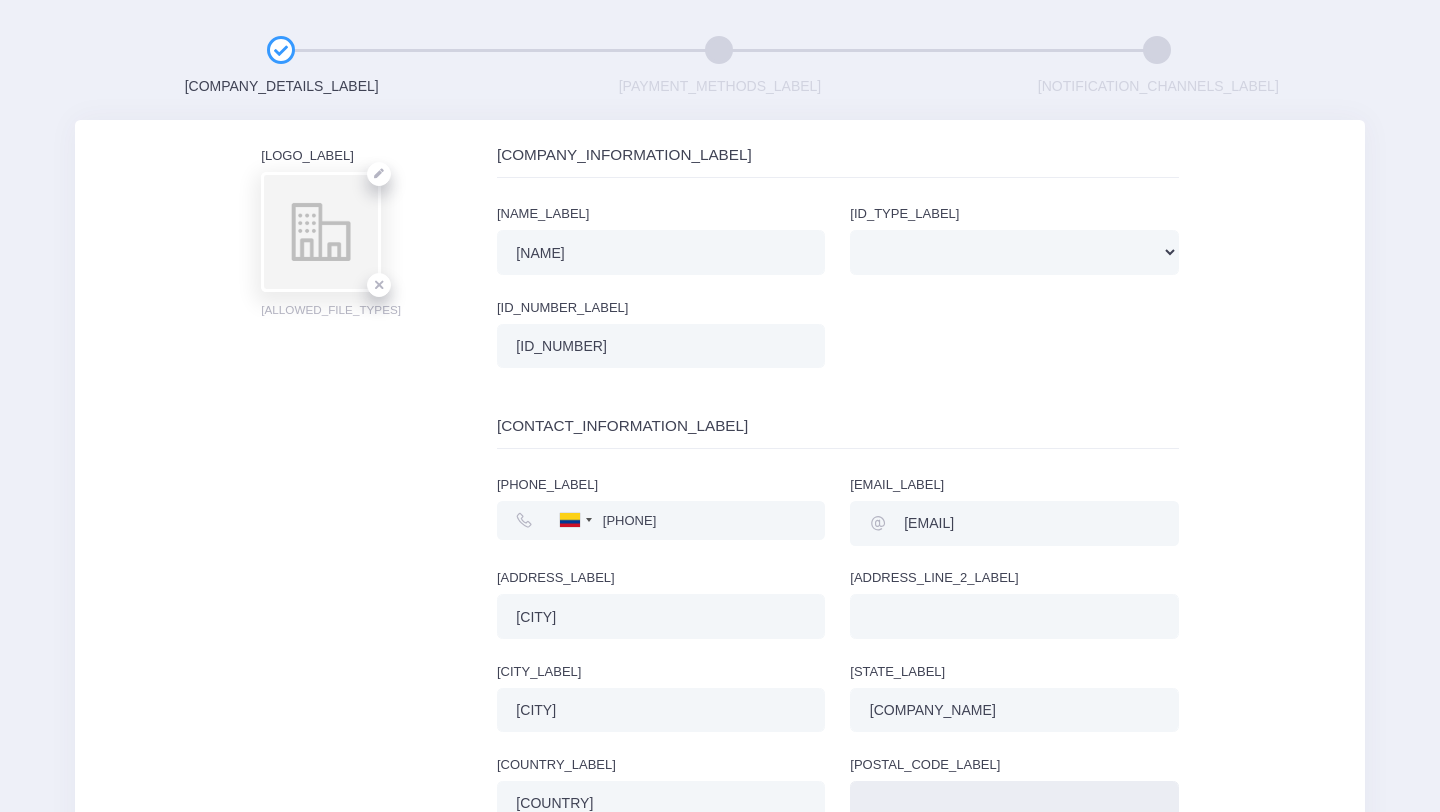 type on "680001" 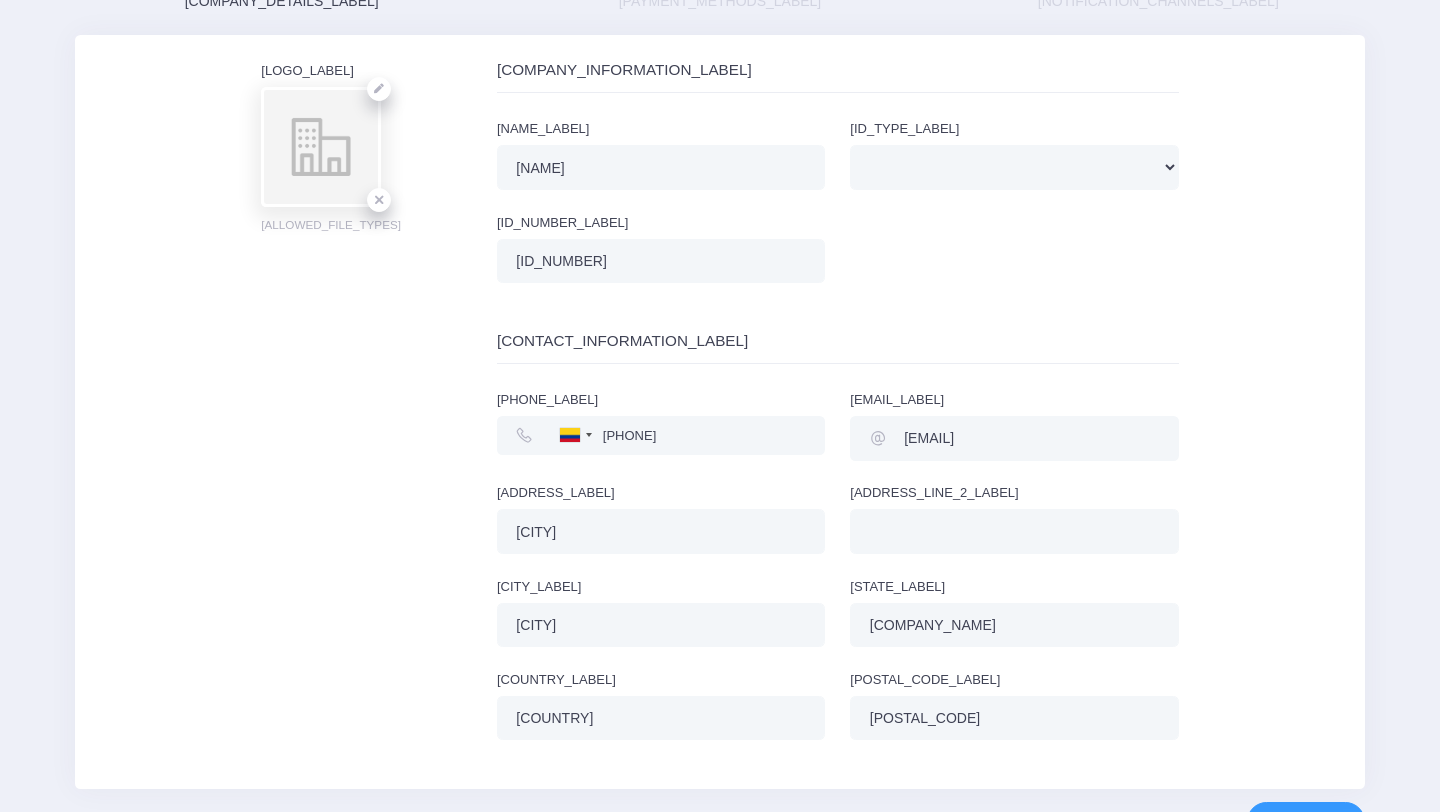 scroll, scrollTop: 139, scrollLeft: 0, axis: vertical 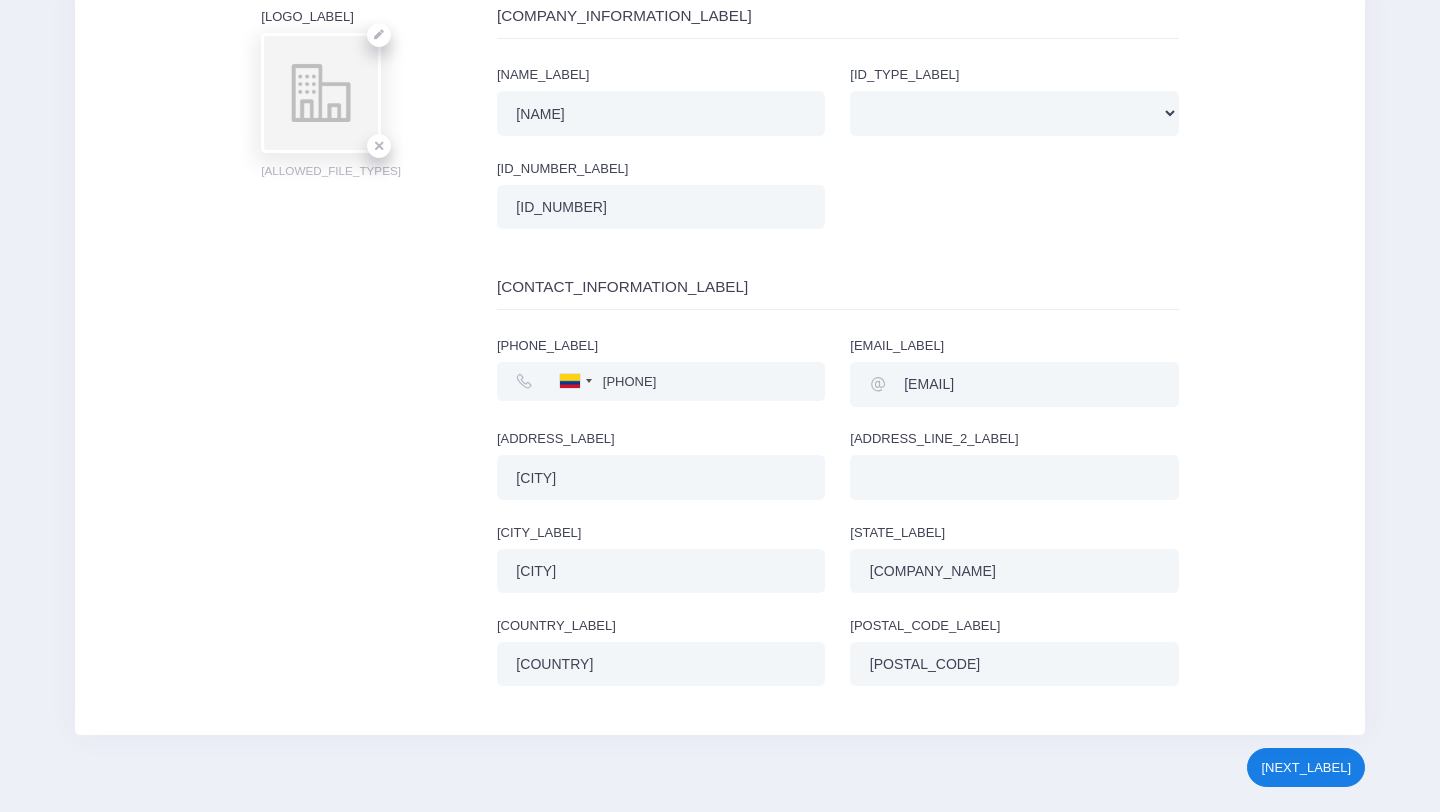 click on "Siguiente" at bounding box center [1306, 767] 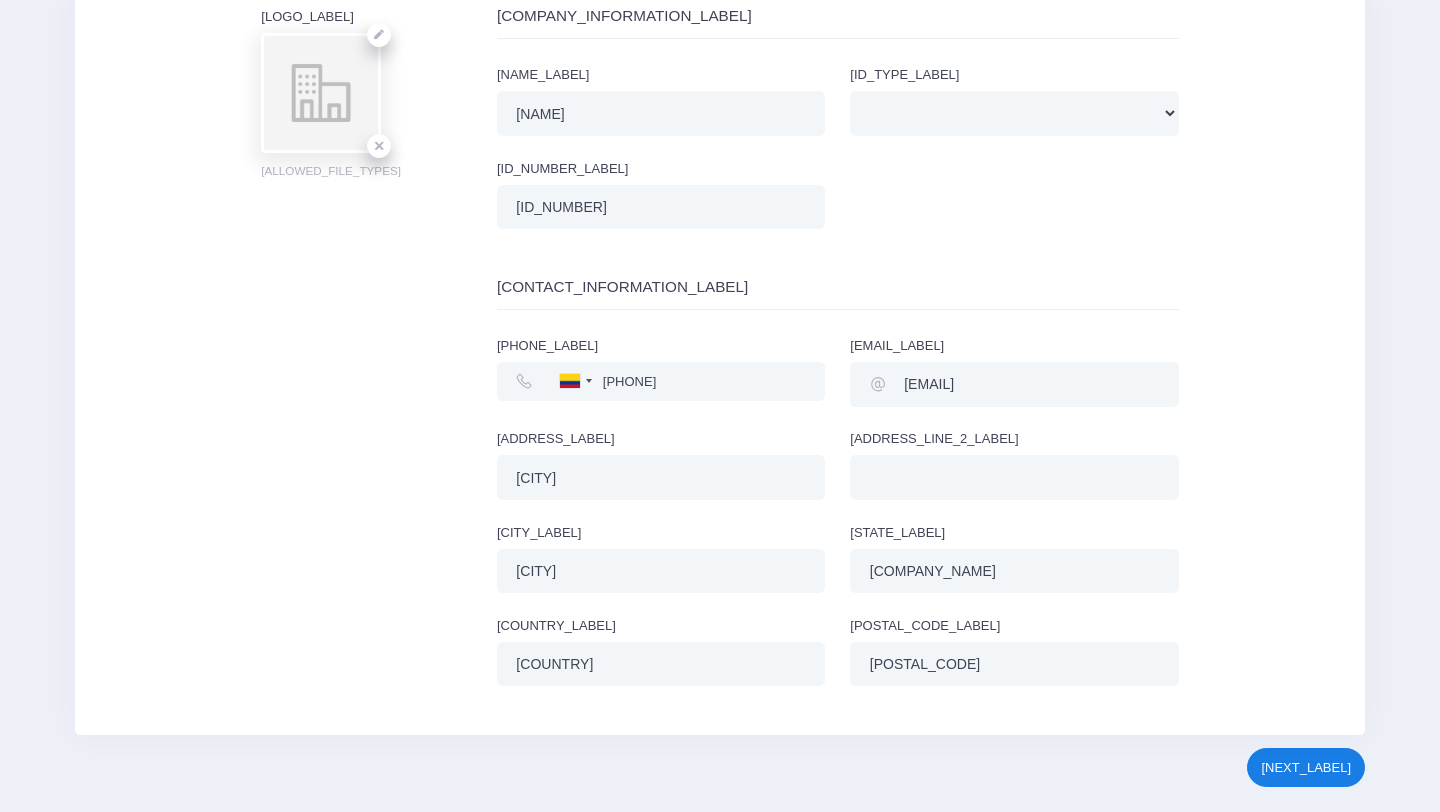 click on "Siguiente" at bounding box center [1306, 767] 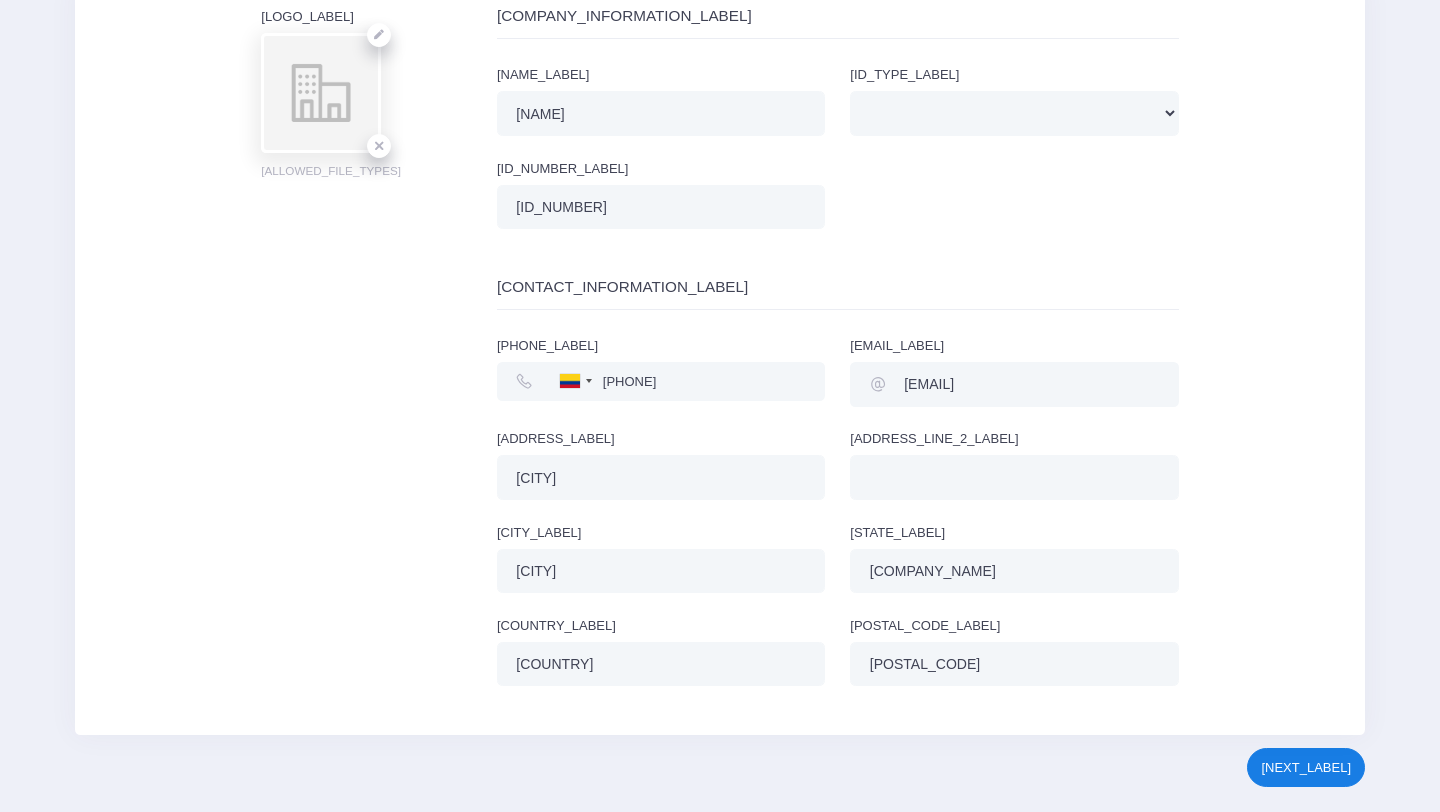 click on "Siguiente" at bounding box center (1306, 767) 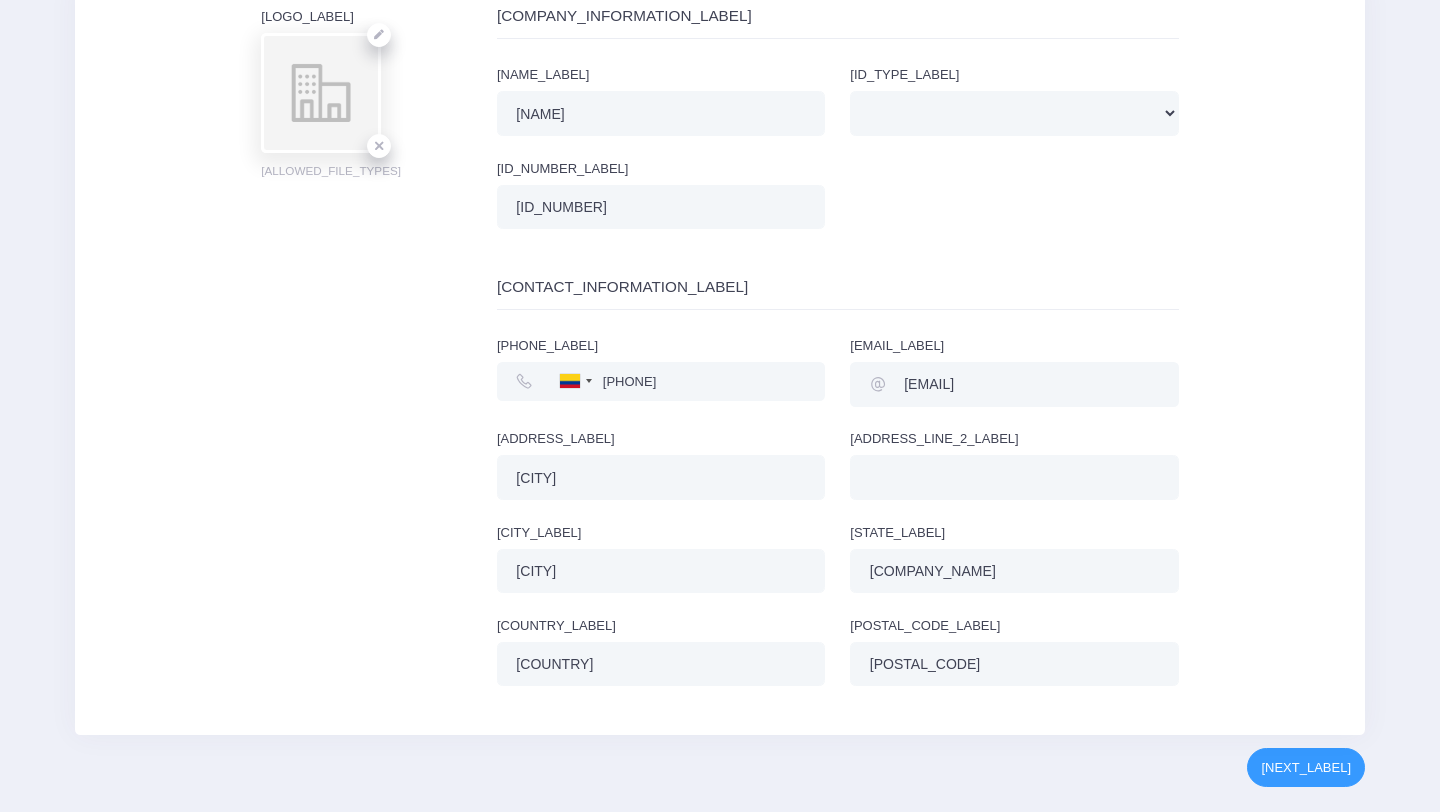click on "Nombre
MALU MASCOTAS
Tipo de Identificación
National ID (CC, SSN)
Identificación Impuestos (NIT, EIN, ITIN)
OTRO
Pasaporte
Número de Identificación
9014691469" at bounding box center (837, 158) 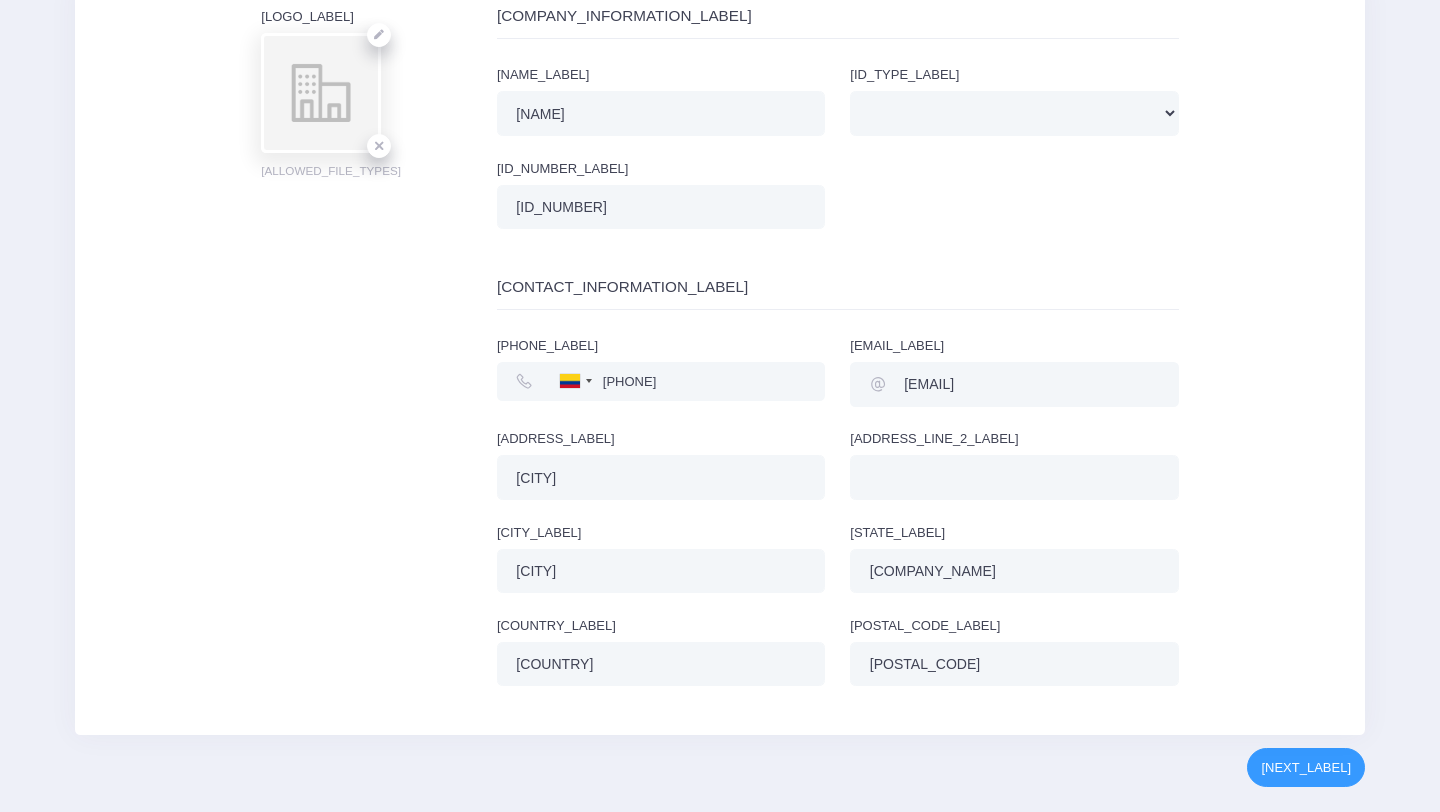 scroll, scrollTop: 0, scrollLeft: 0, axis: both 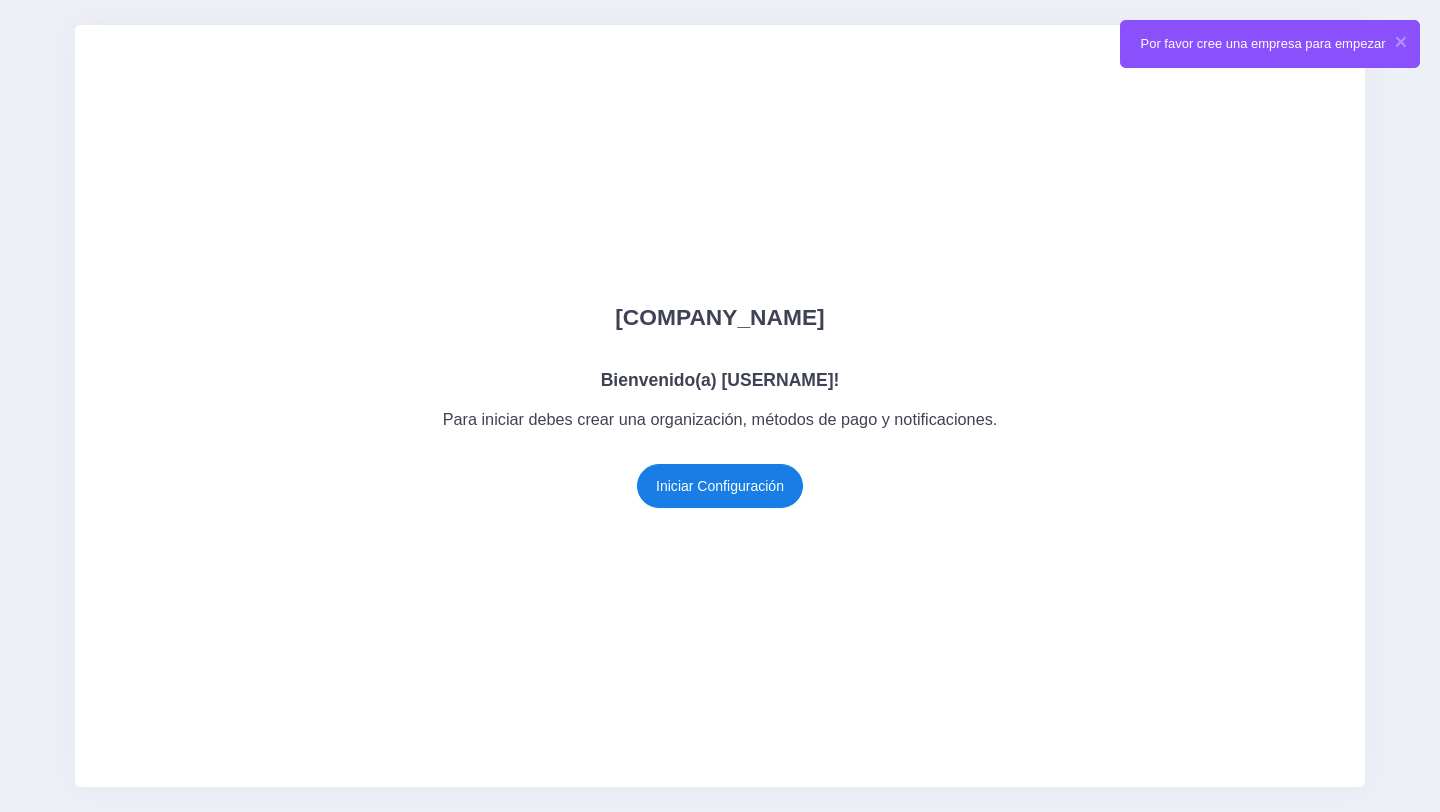 click on "Iniciar Configuración" at bounding box center (720, 486) 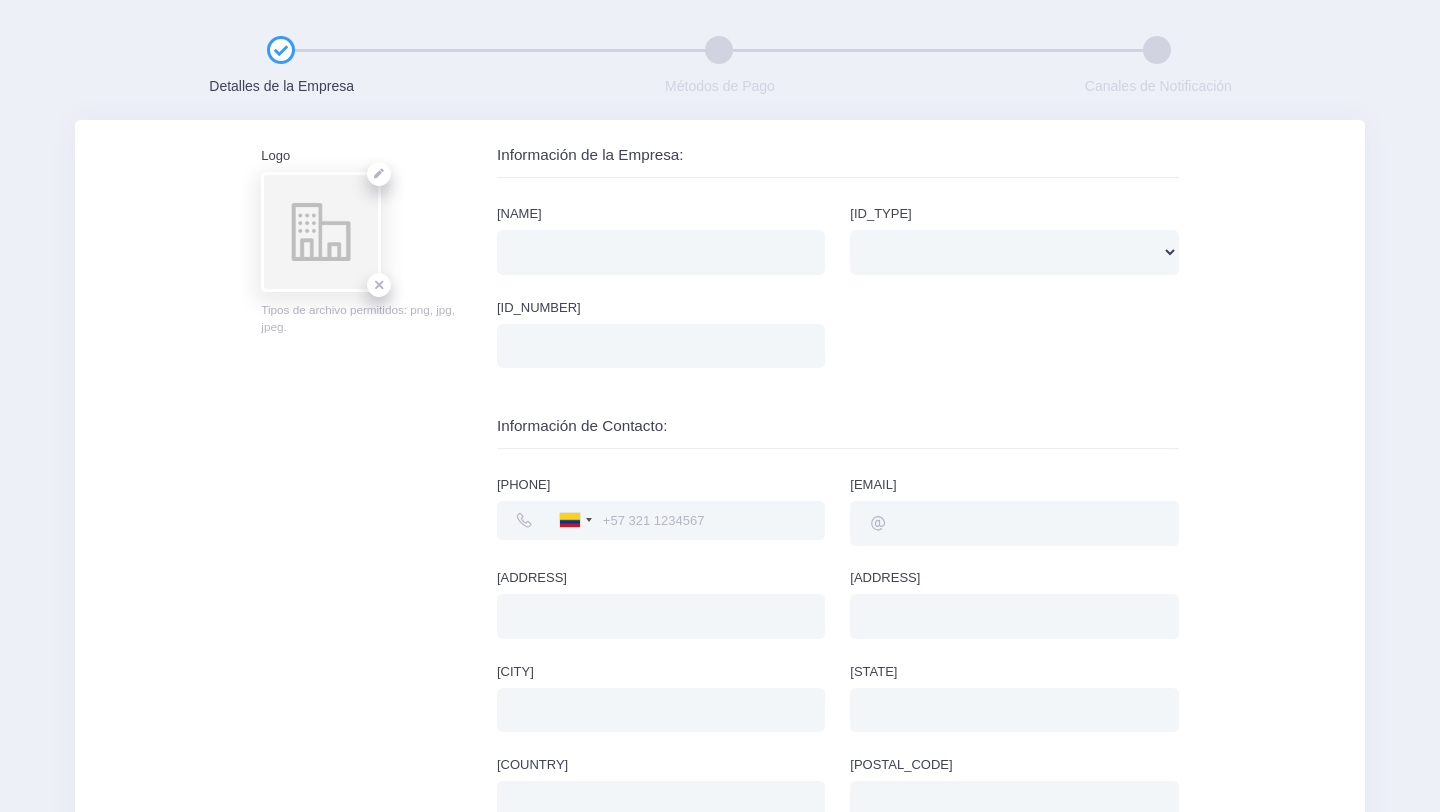 scroll, scrollTop: 0, scrollLeft: 0, axis: both 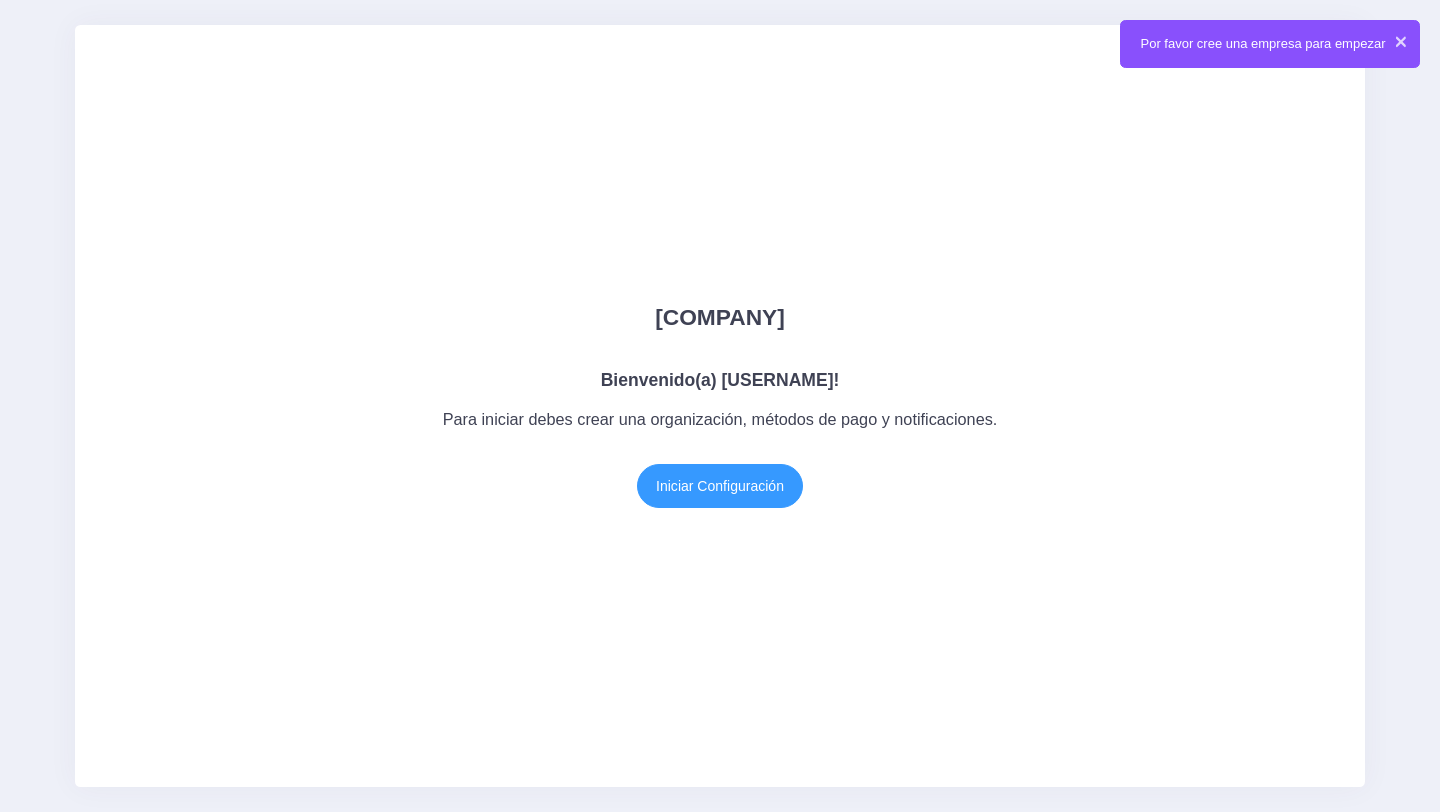 click at bounding box center (1388, 37) 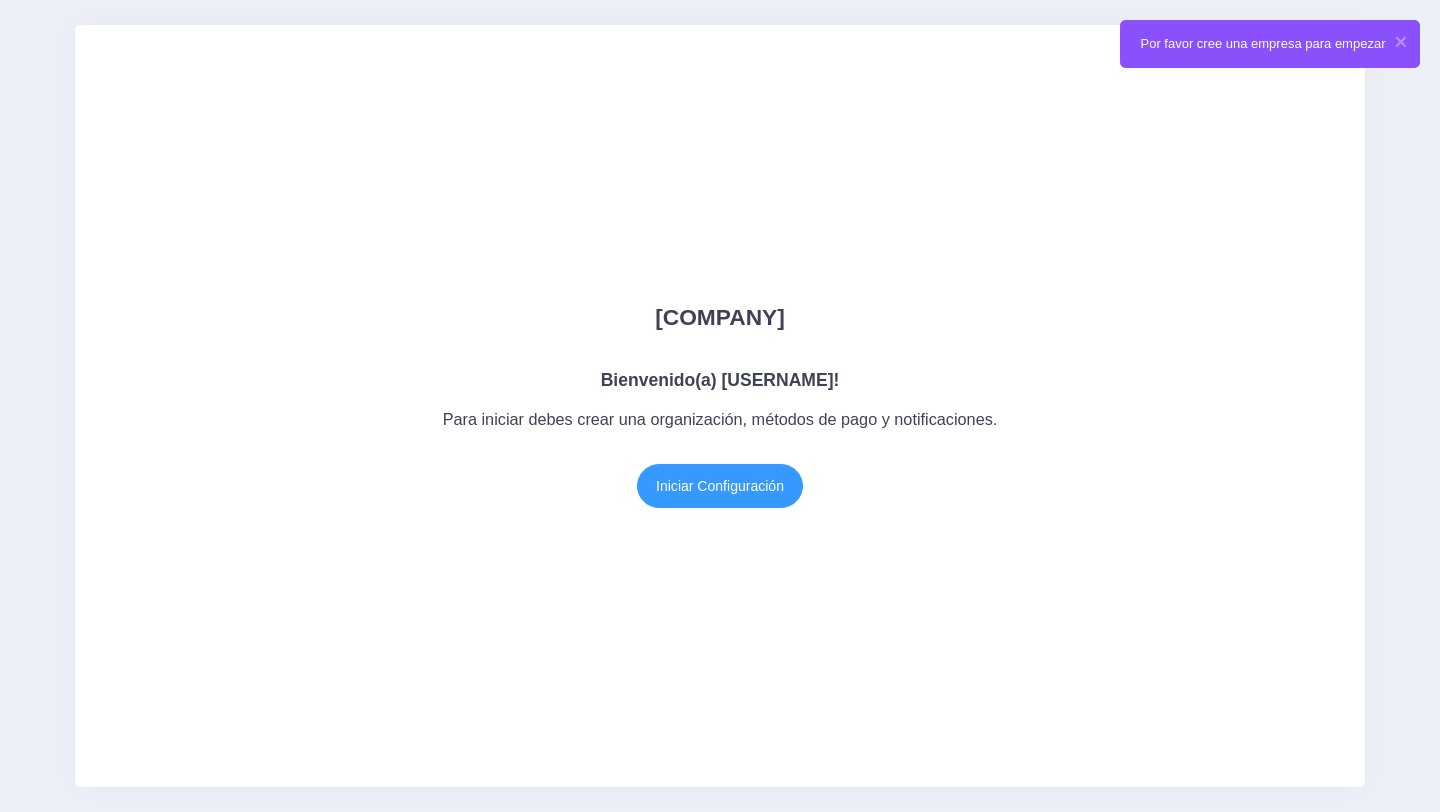 click on "Por favor cree una empresa para empezar" at bounding box center (1270, 44) 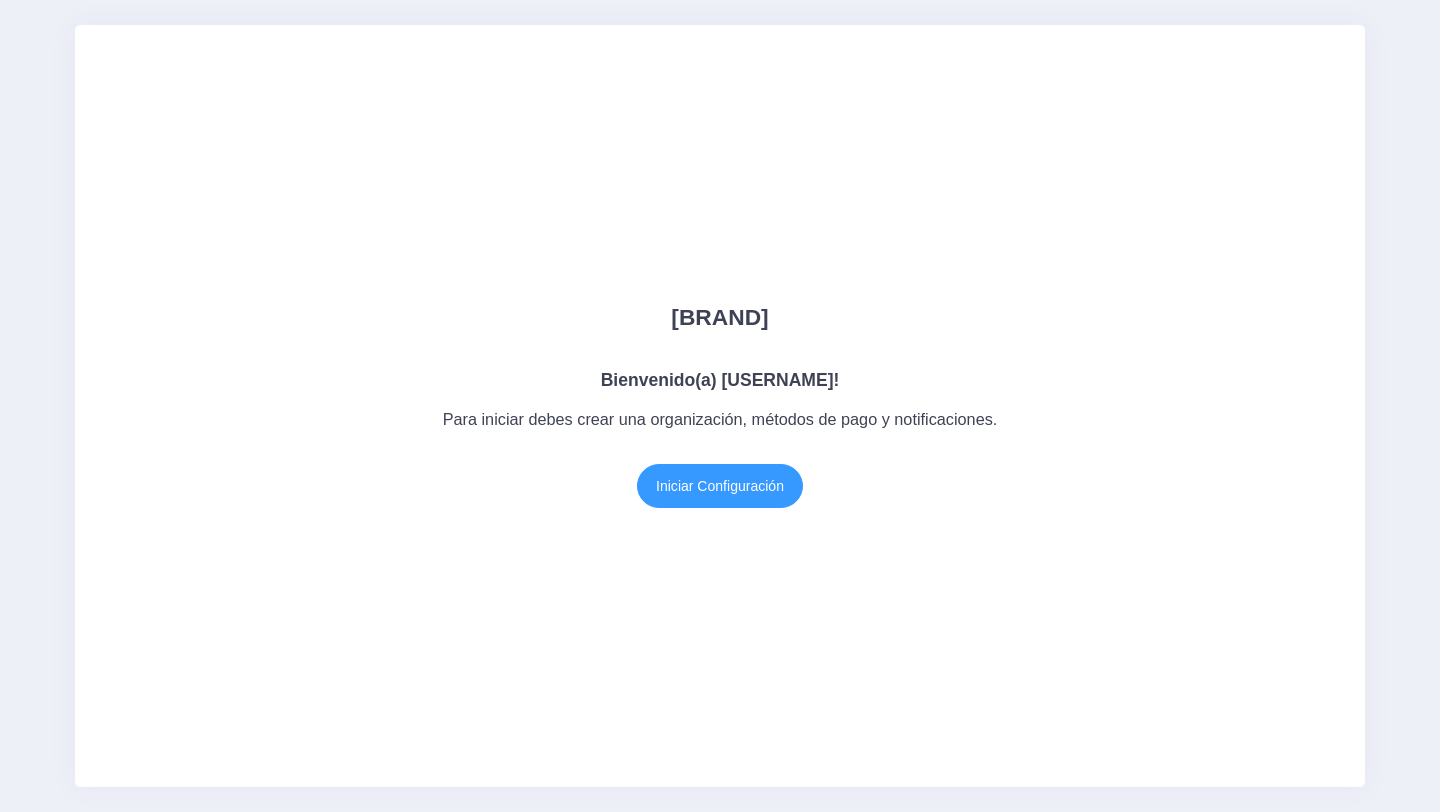 scroll, scrollTop: 0, scrollLeft: 0, axis: both 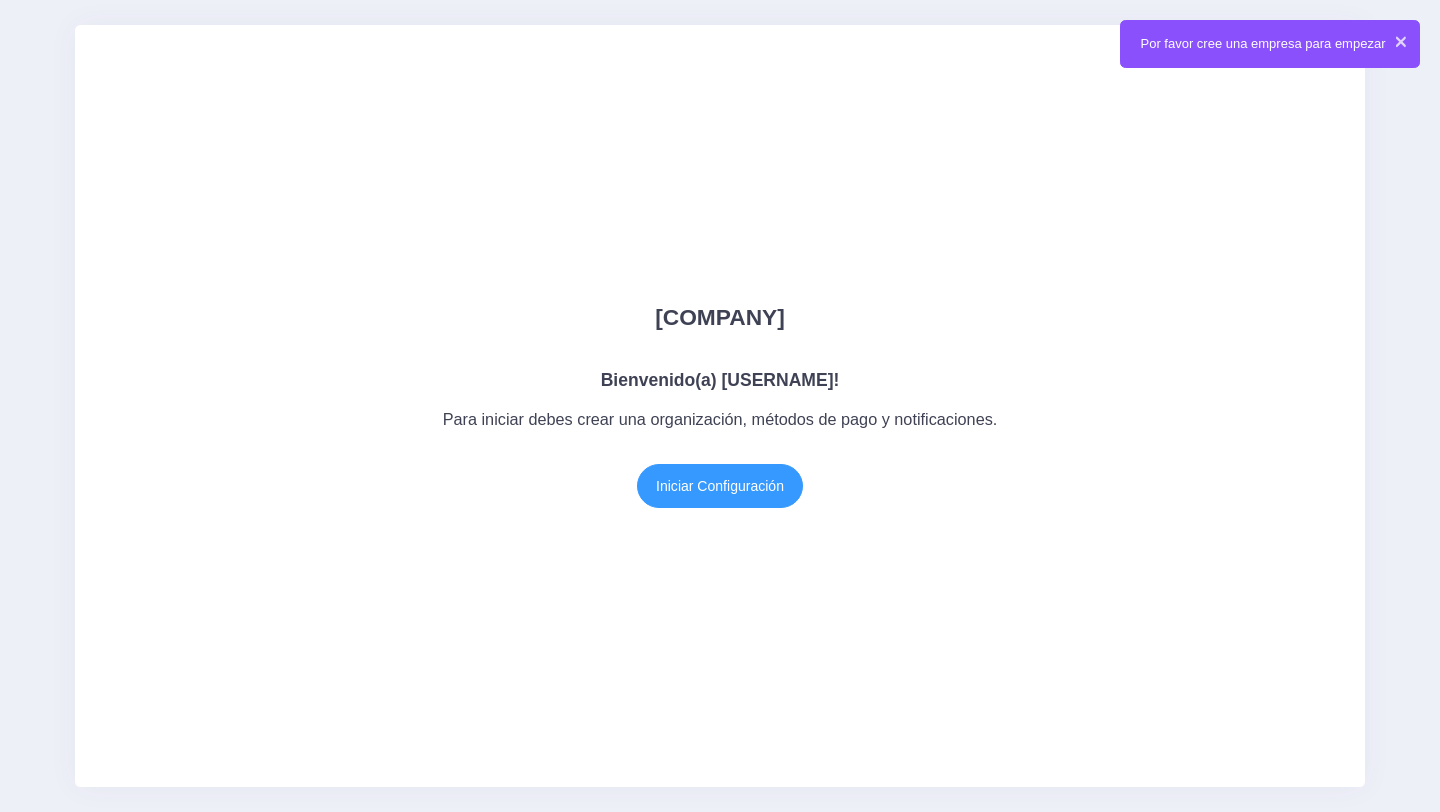 click at bounding box center (1388, 37) 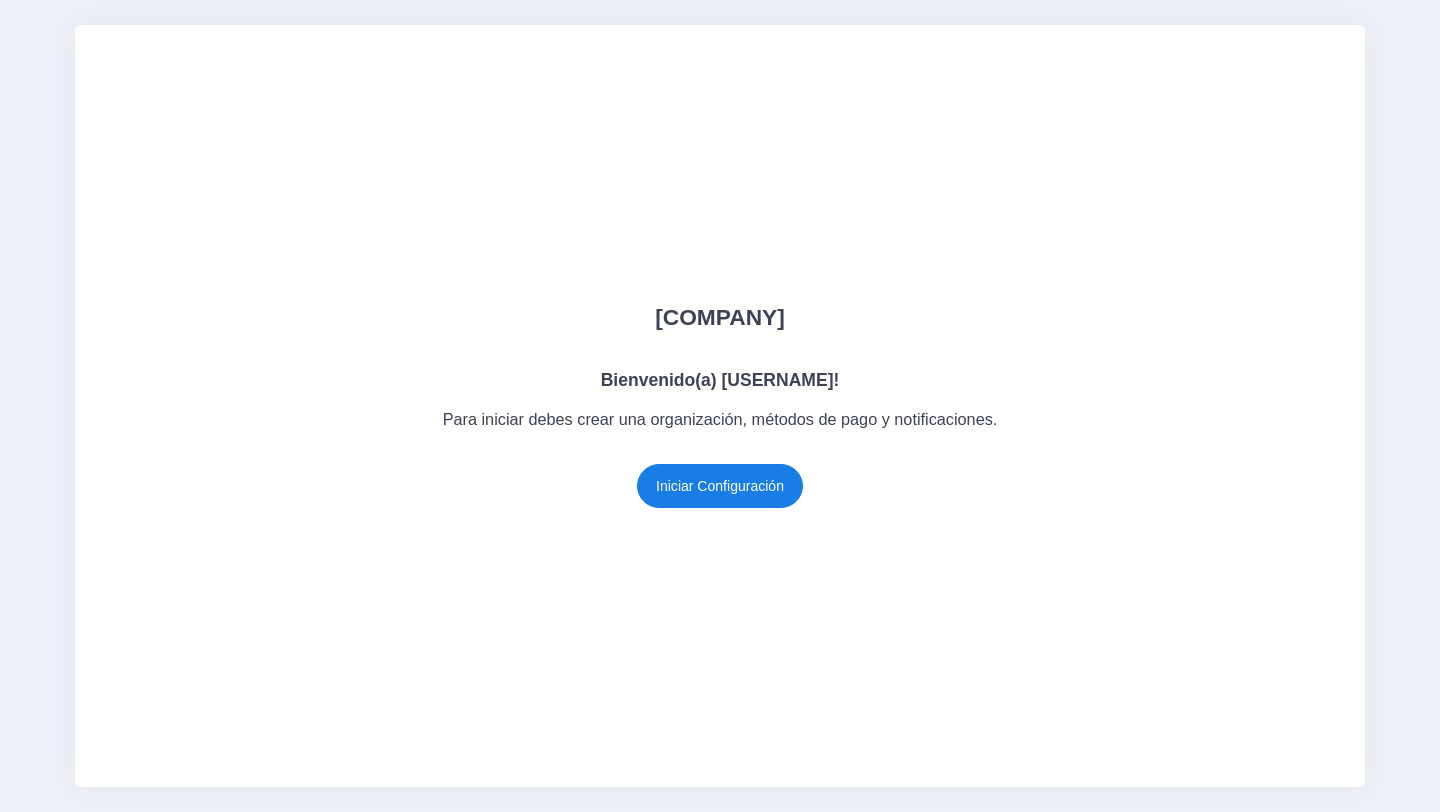 click on "Iniciar Configuración" at bounding box center [720, 486] 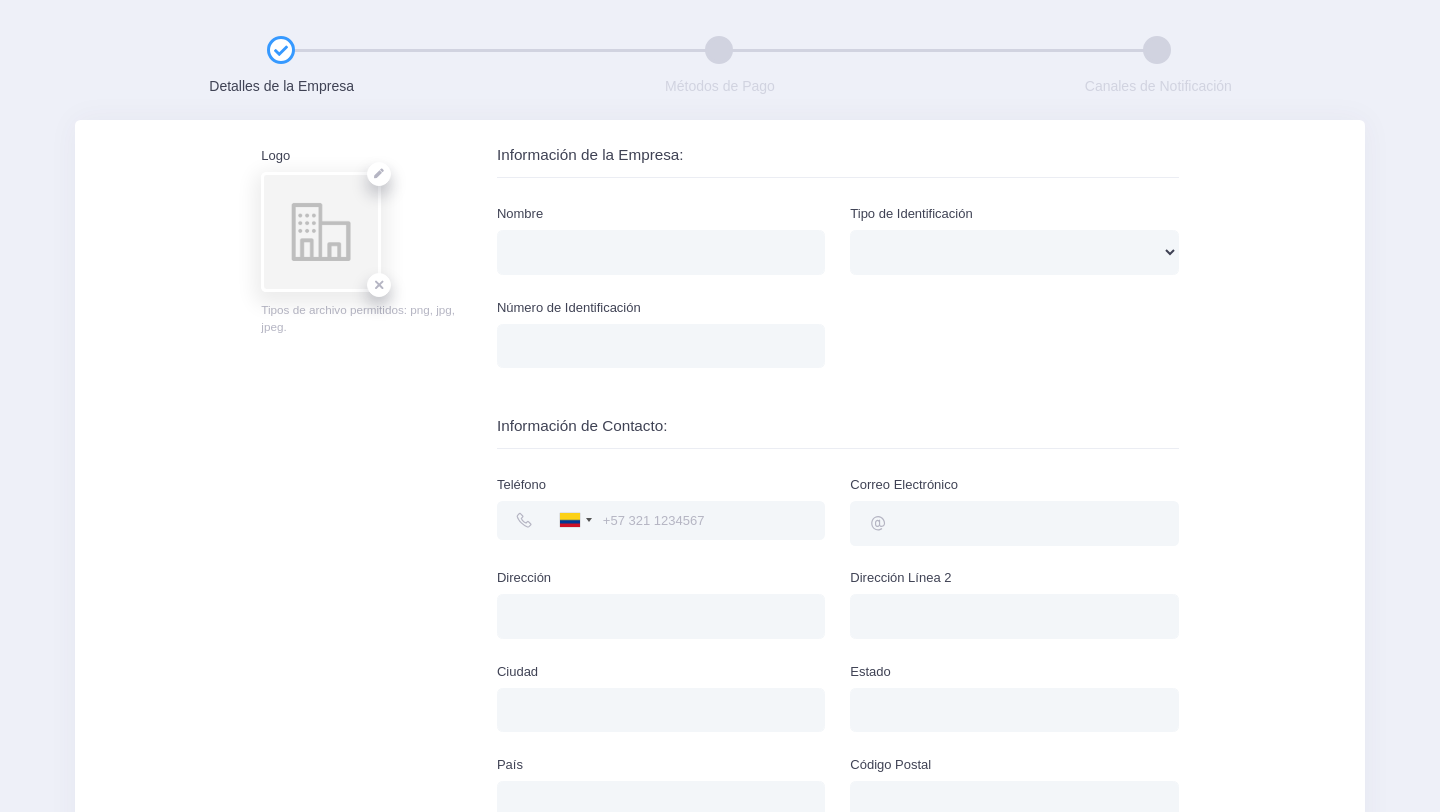 scroll, scrollTop: 0, scrollLeft: 0, axis: both 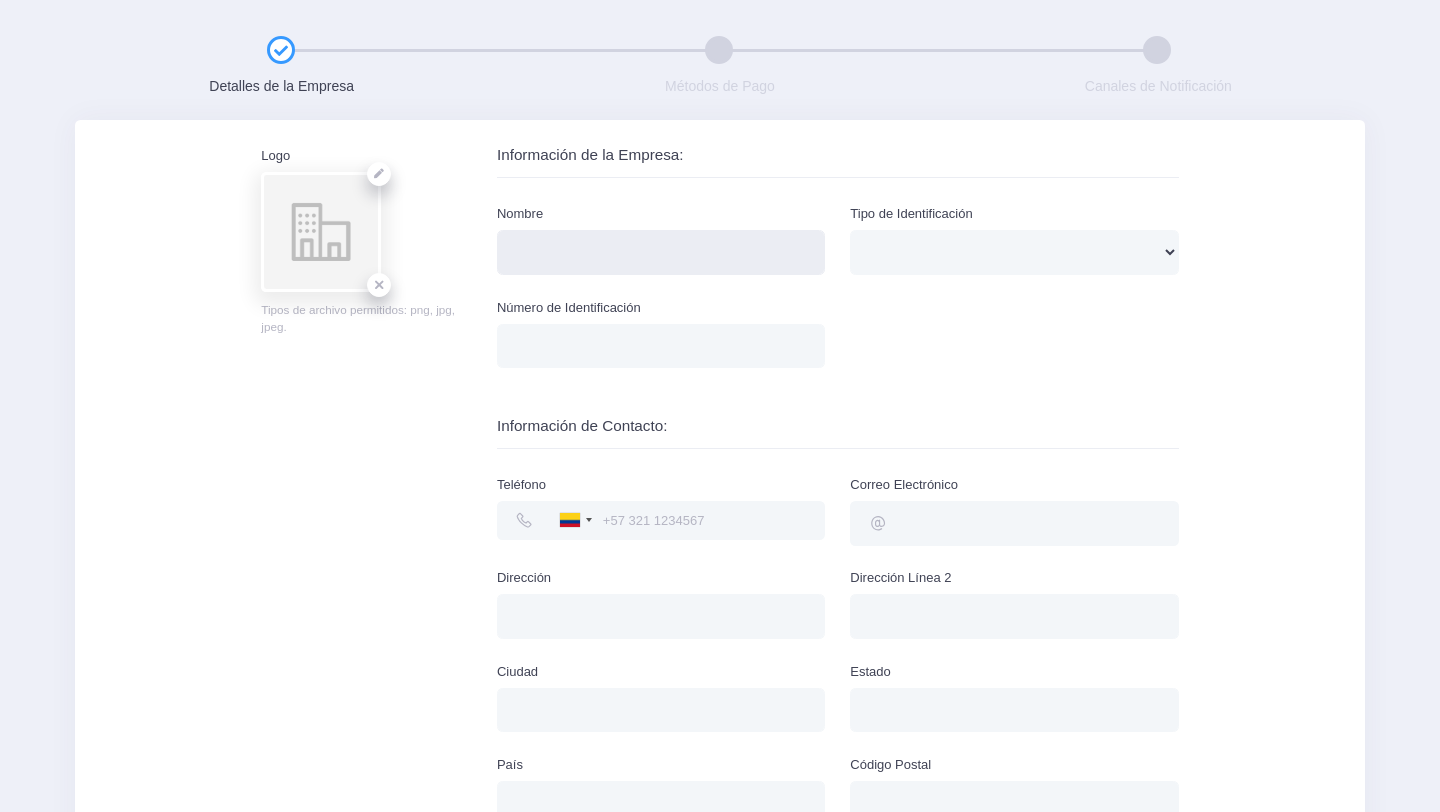 click on "Nombre" at bounding box center [661, 252] 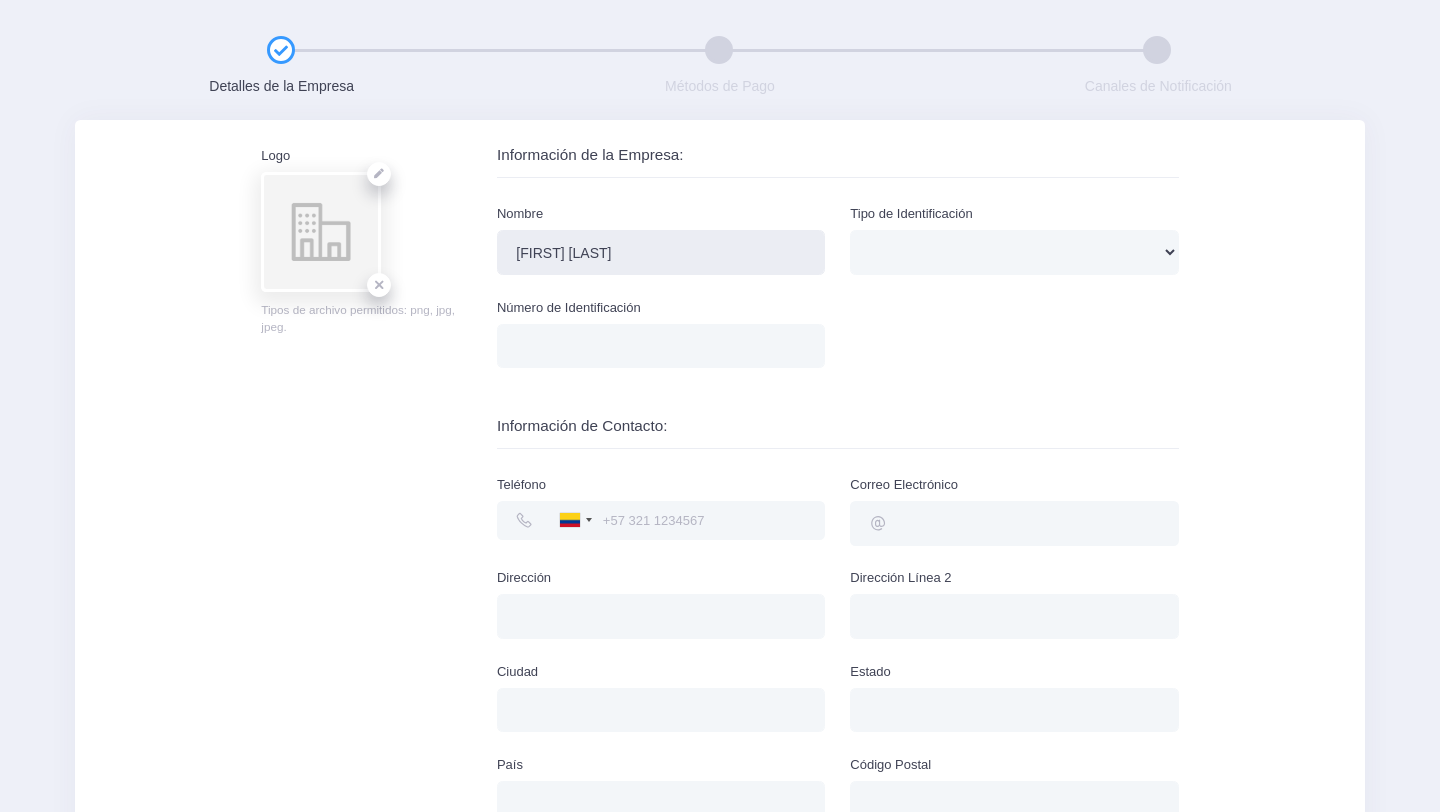 type on "MALÚ MASCOTAS" 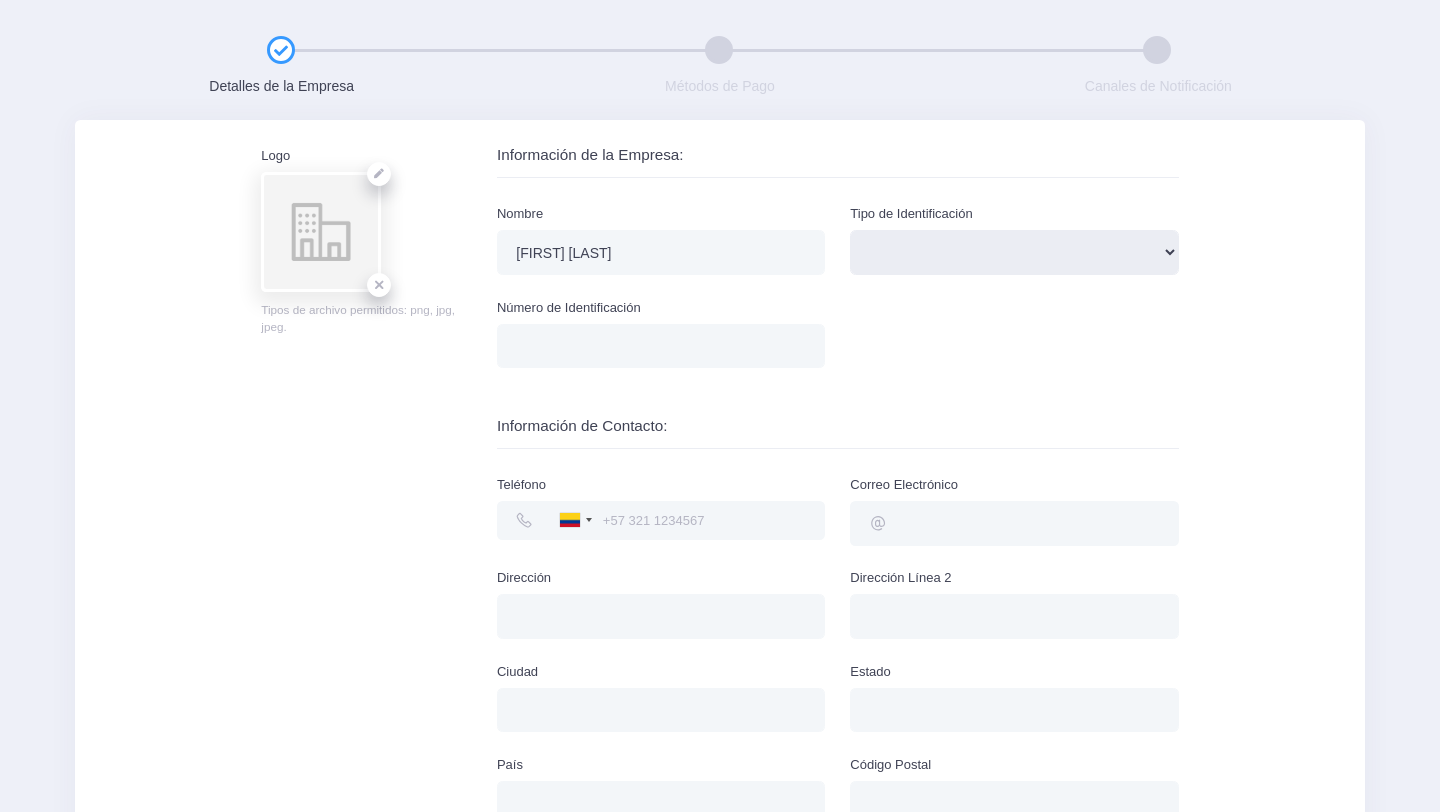 click on "National ID (CC, SSN)
Identificación Impuestos (NIT, EIN, ITIN)
OTRO
Pasaporte" at bounding box center (1014, 252) 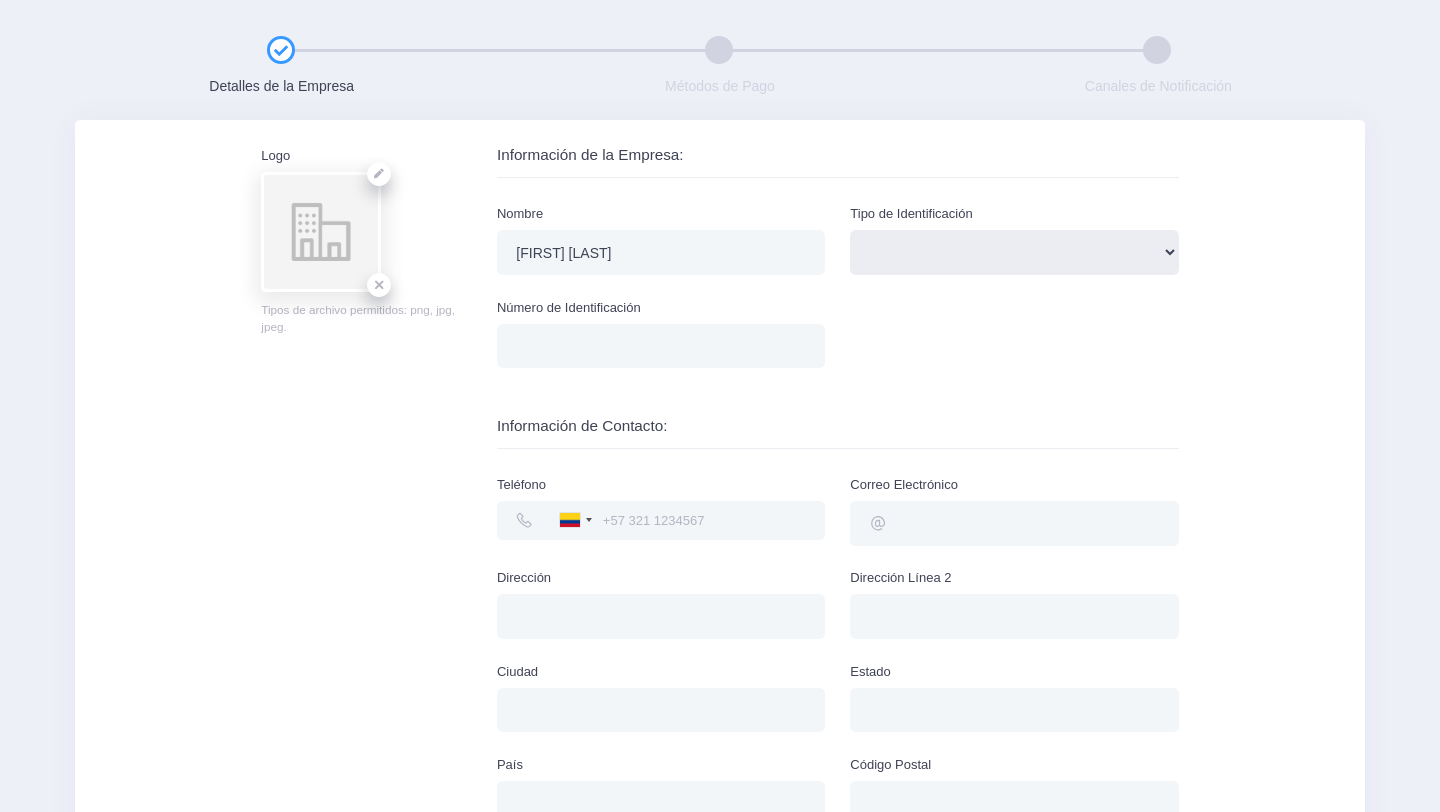 select on "another" 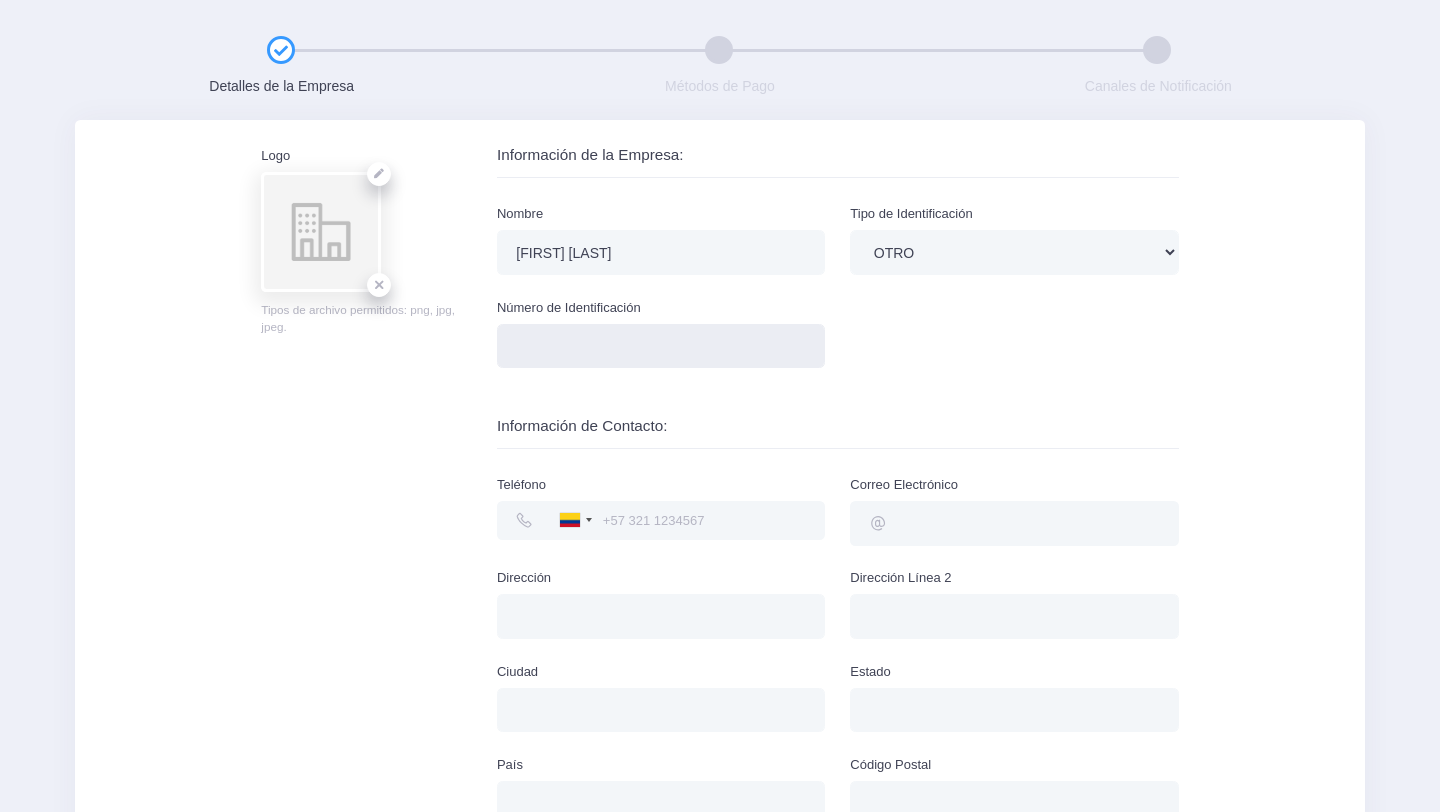 click on "Número de Identificación" at bounding box center (661, 346) 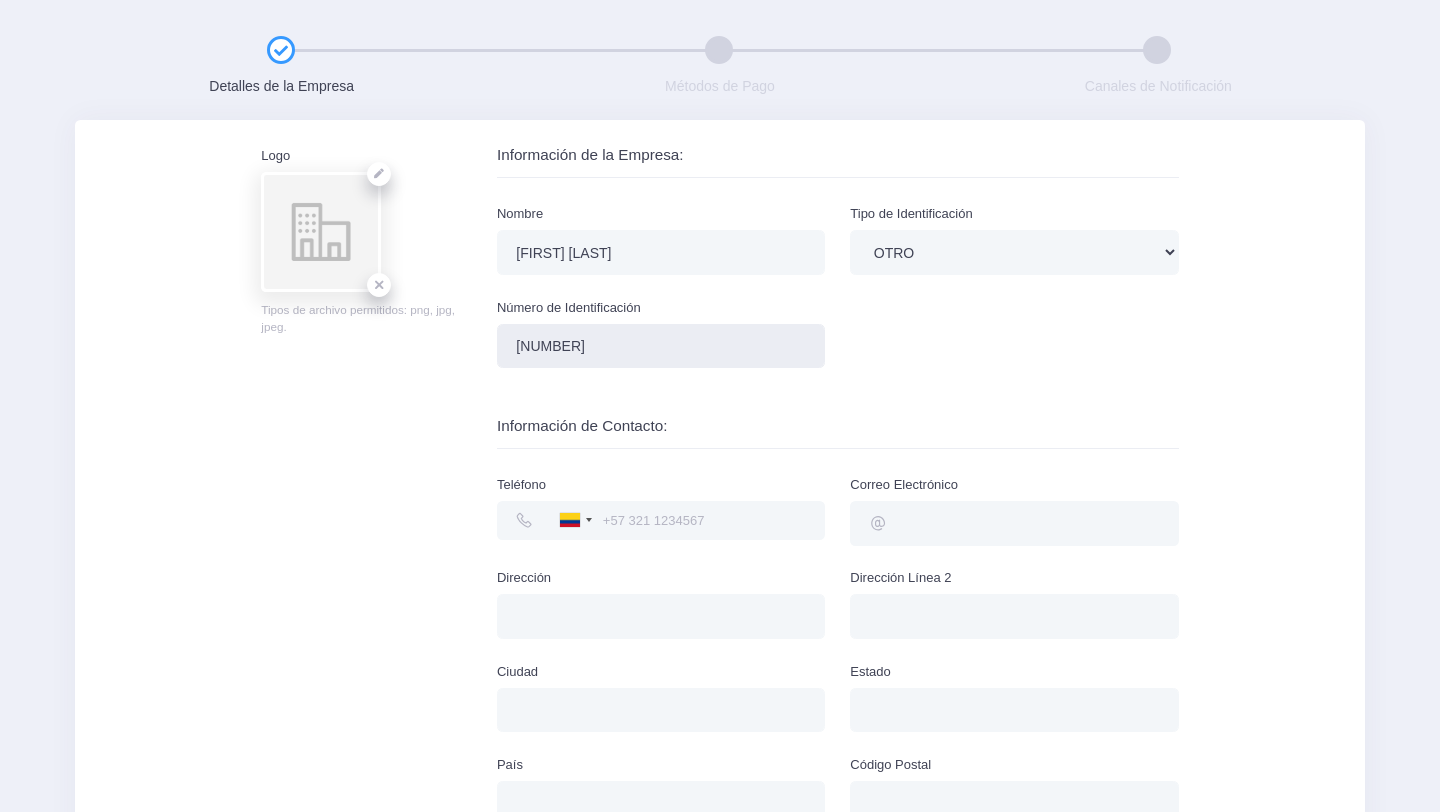 type on "901469146" 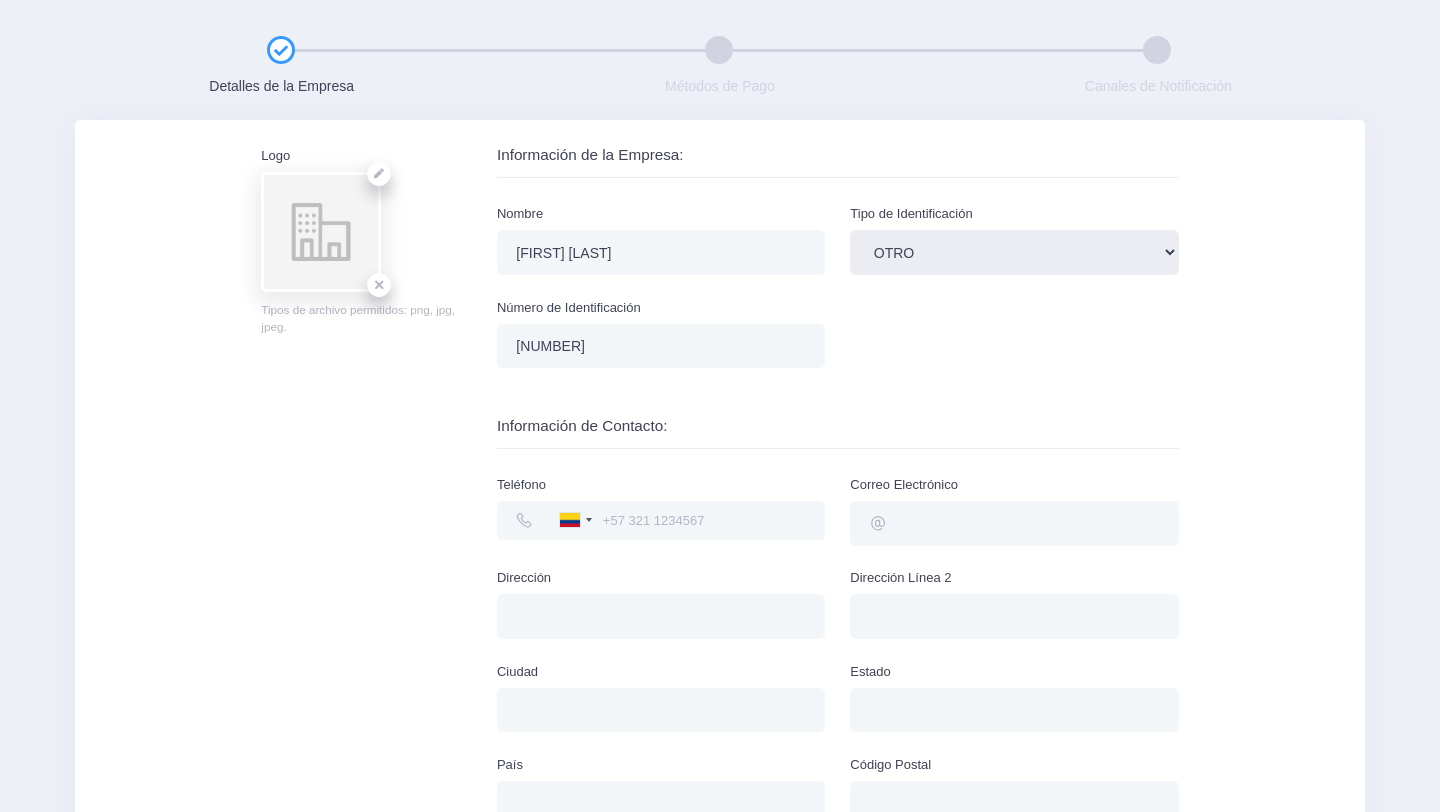 click on "National ID (CC, SSN)
Identificación Impuestos (NIT, EIN, ITIN)
OTRO
Pasaporte" at bounding box center (1014, 252) 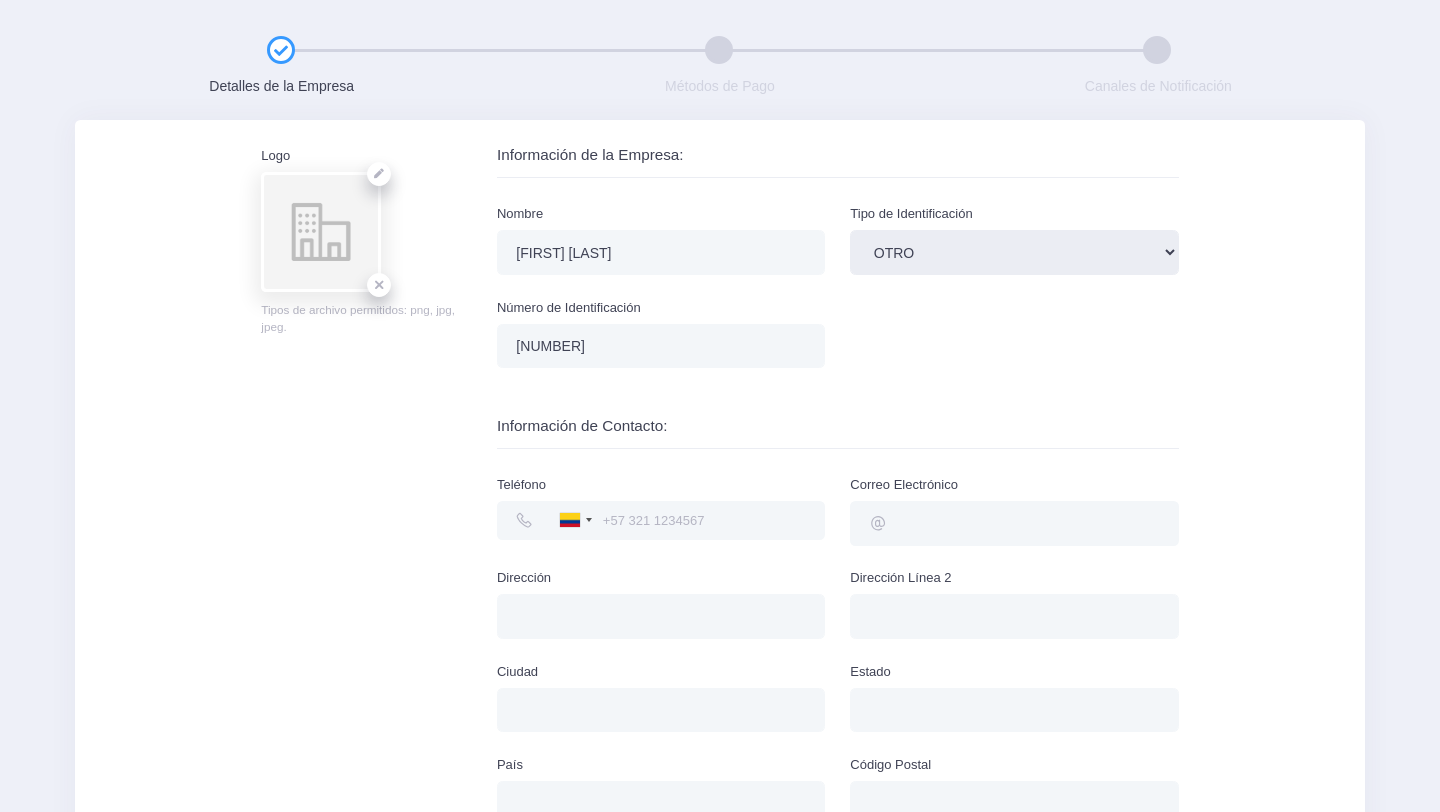select on "nit" 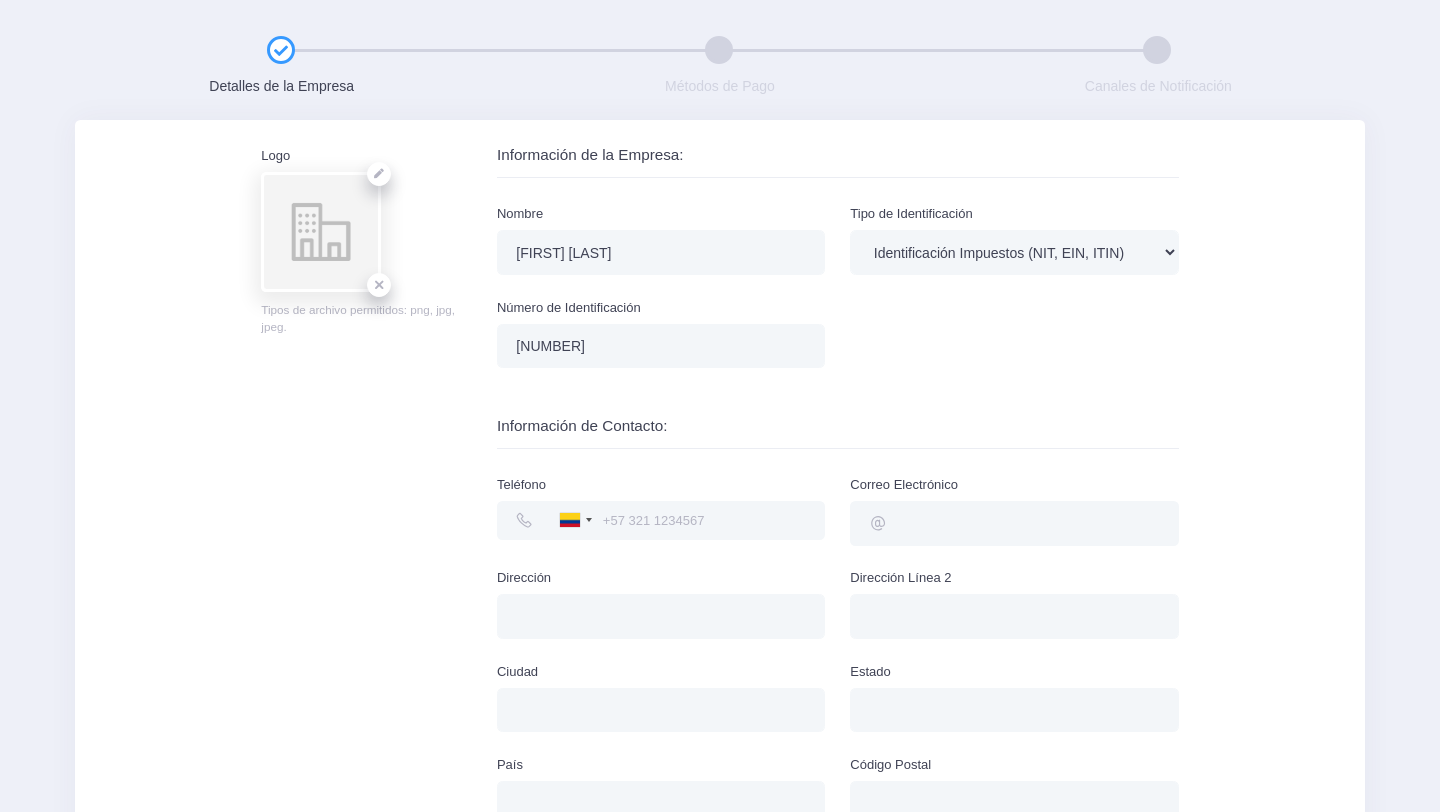 click at bounding box center [664, 520] 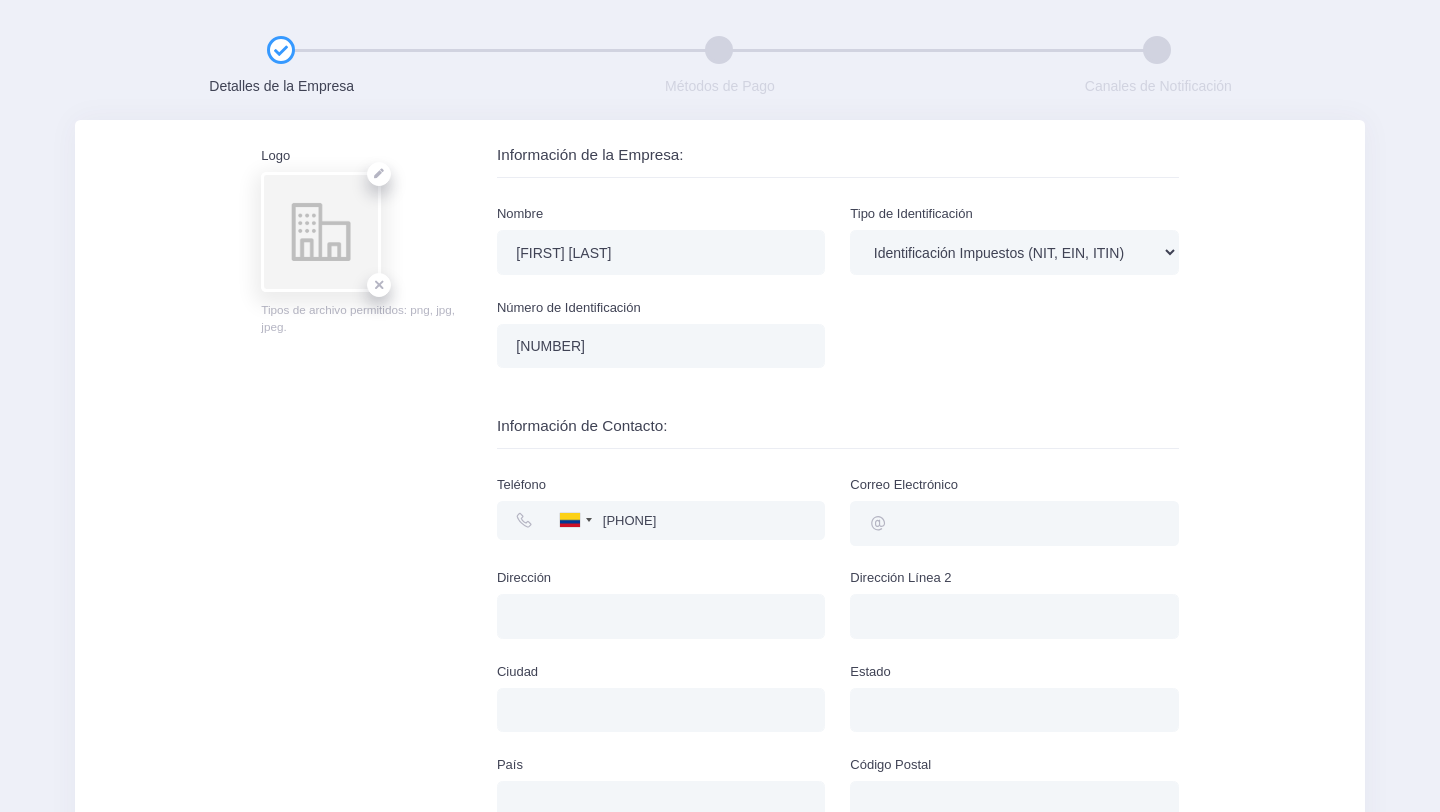 type on "3184228593" 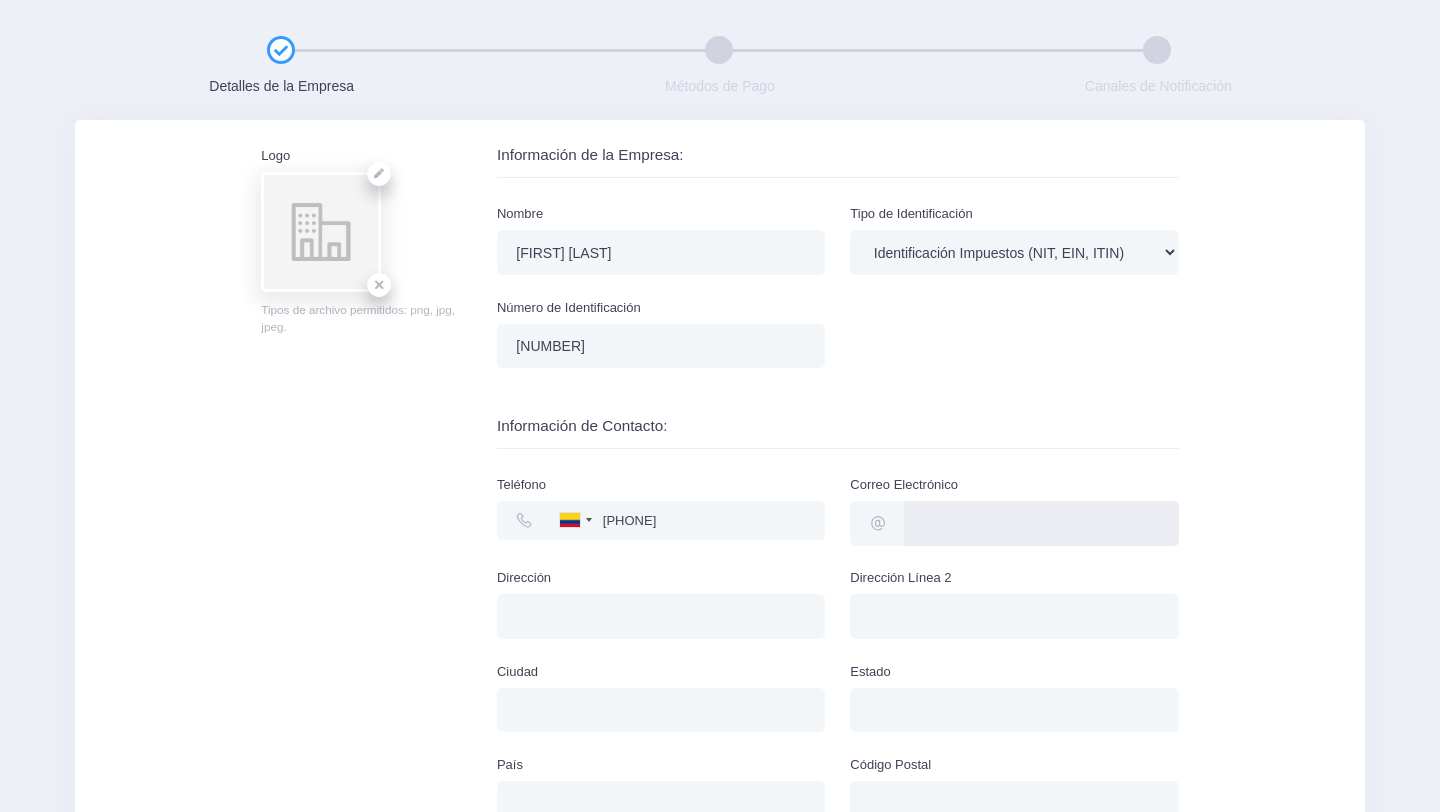 click at bounding box center [1041, 523] 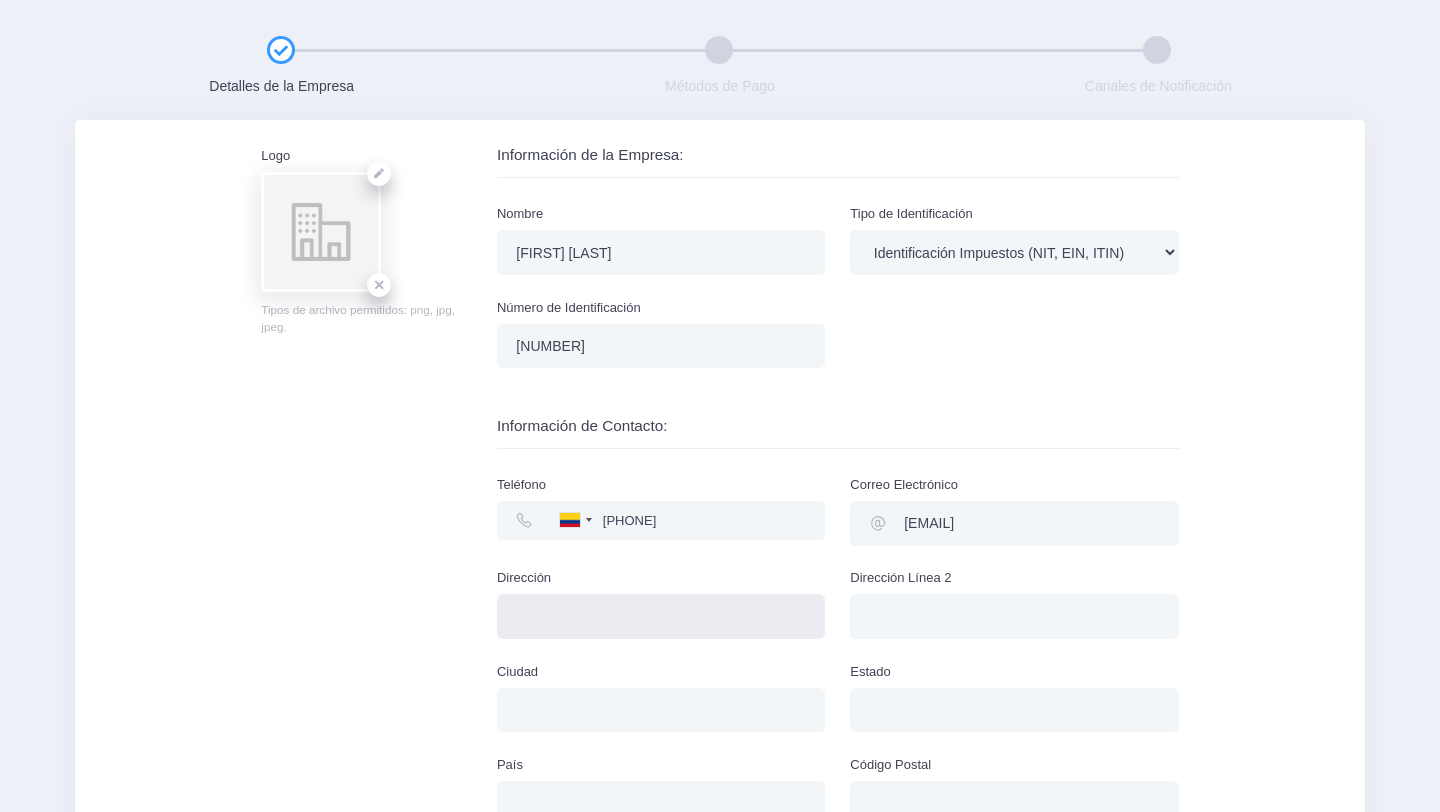 type on "cl. 19 #43g-155 . TORERS DEL RIO ,APARTAMENTO 1920 TORRE 5 El Poblado, Medellín, El Poblado, Medellí" 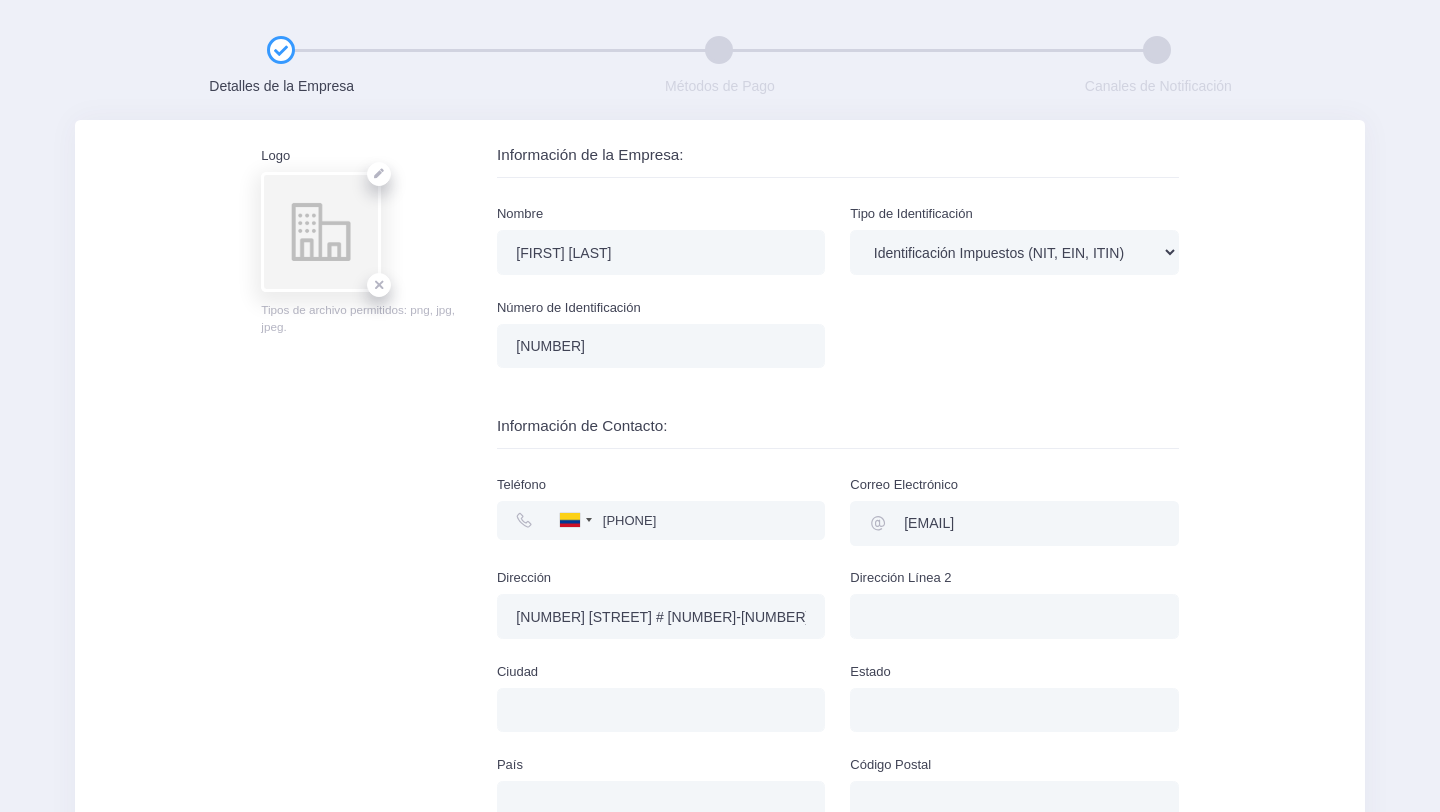 type on "Medellin" 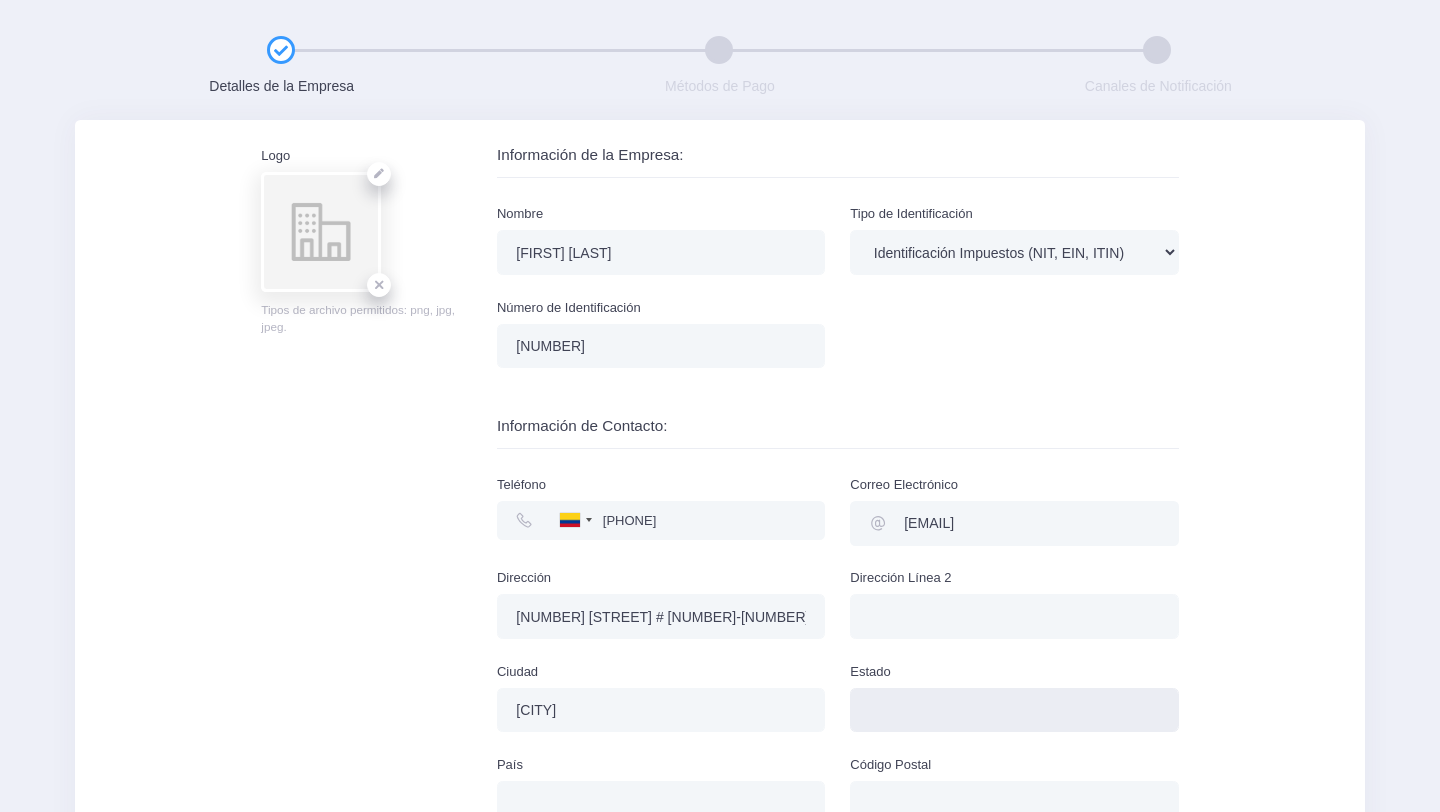 type on "Antioquia" 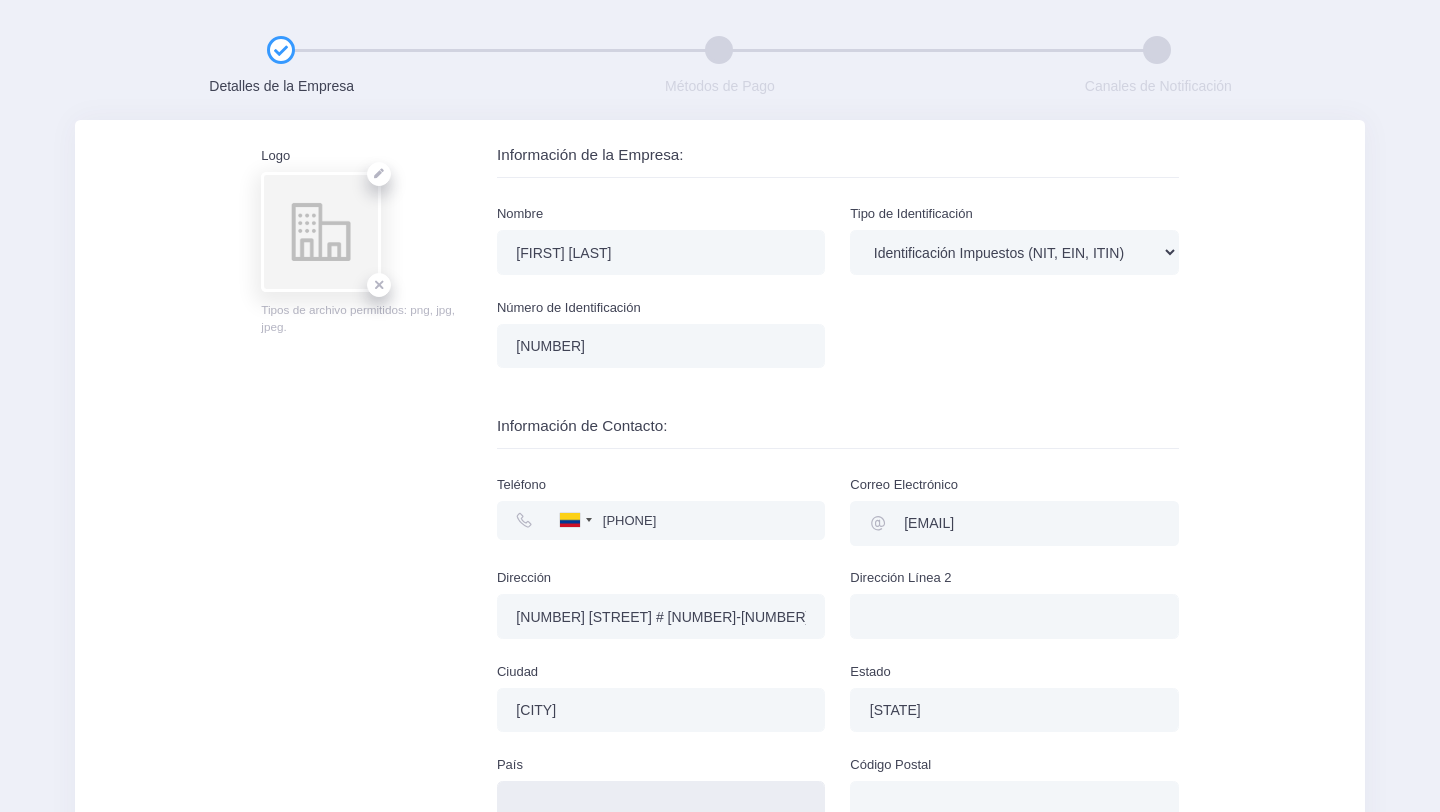 type on "Colombia" 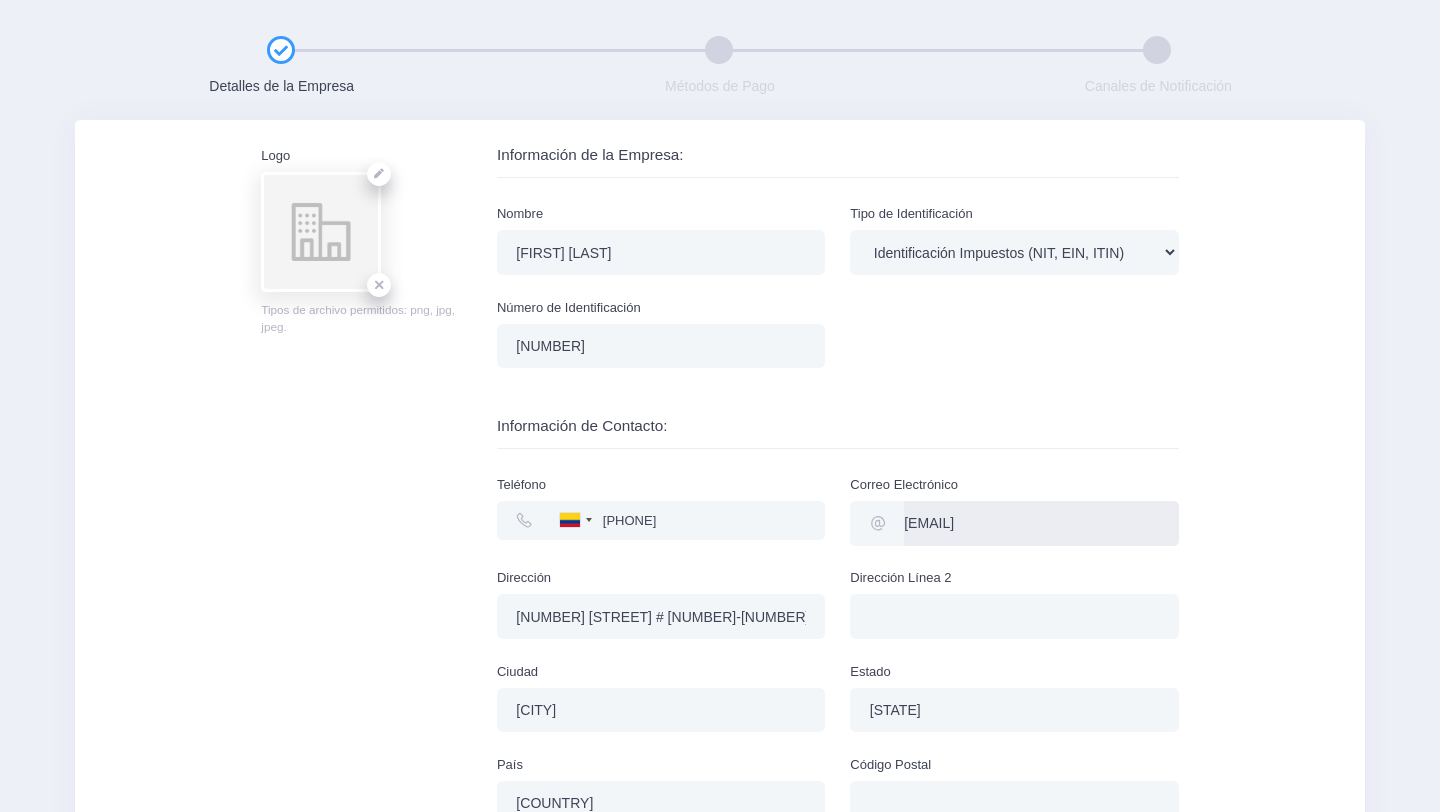 scroll, scrollTop: 139, scrollLeft: 0, axis: vertical 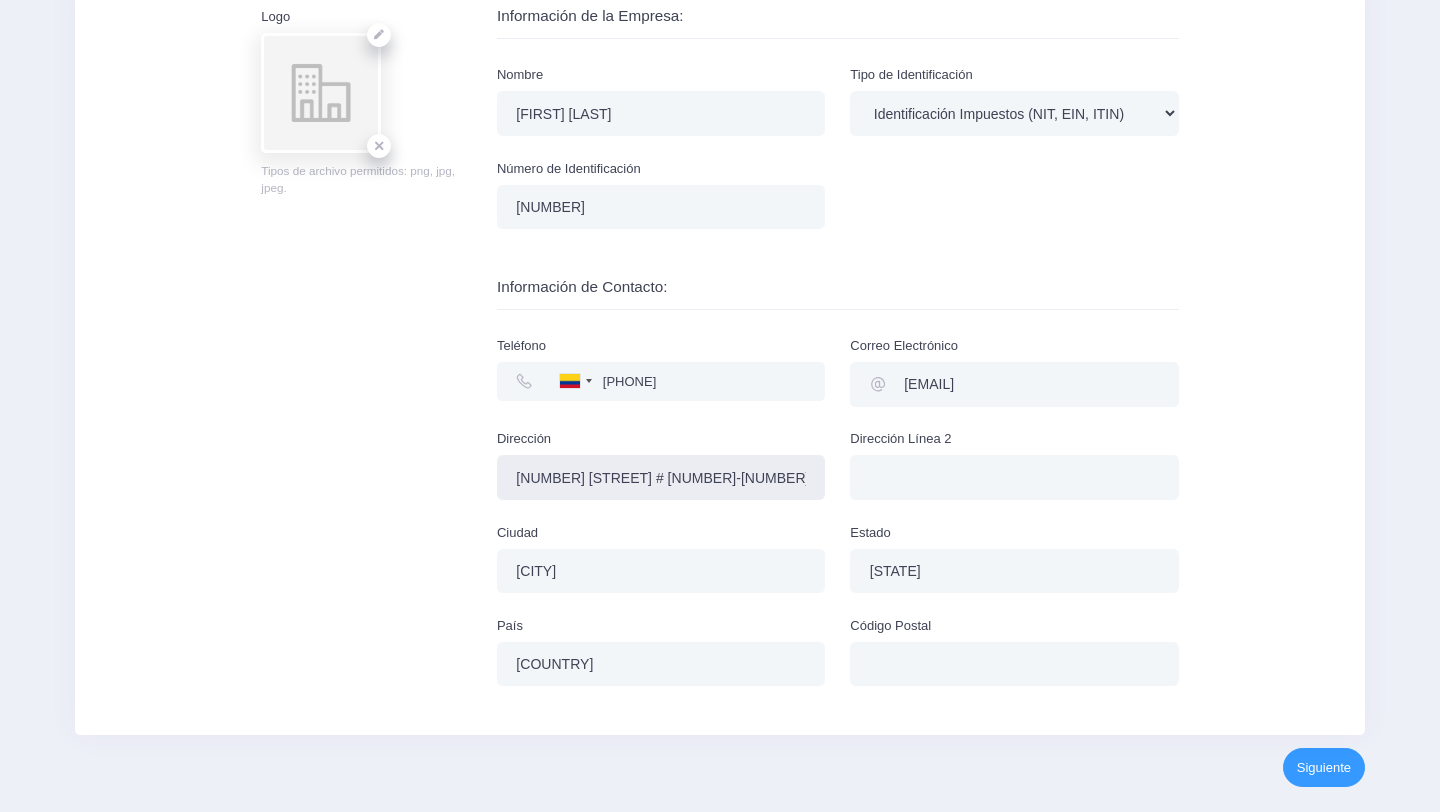 click on "cl. 19 #43g-155 . TORERS DEL RIO ,APARTAMENTO 1920 TORRE 5 El Poblado, Medellín, El Poblado, Medellí" at bounding box center (661, 477) 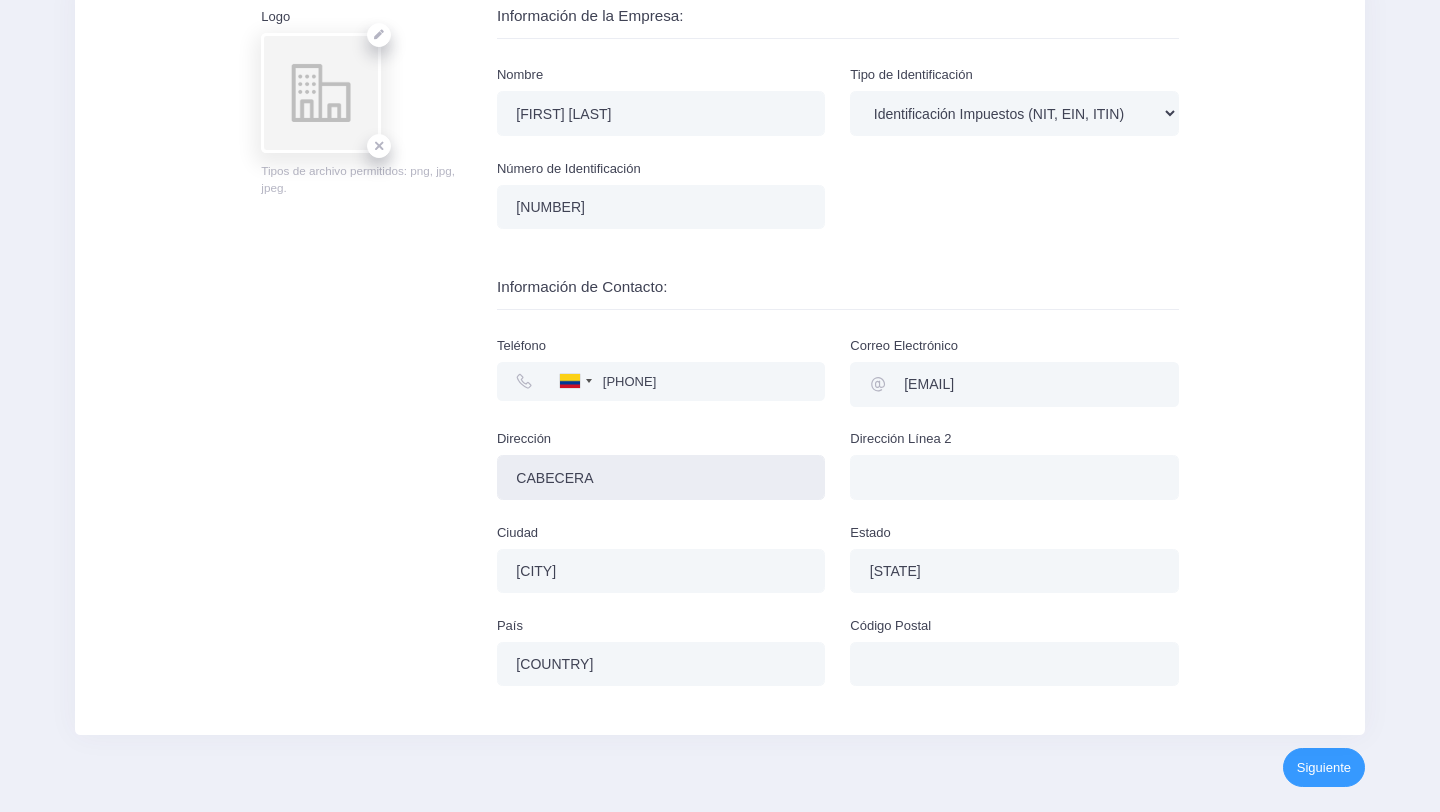 type on "CABECERA" 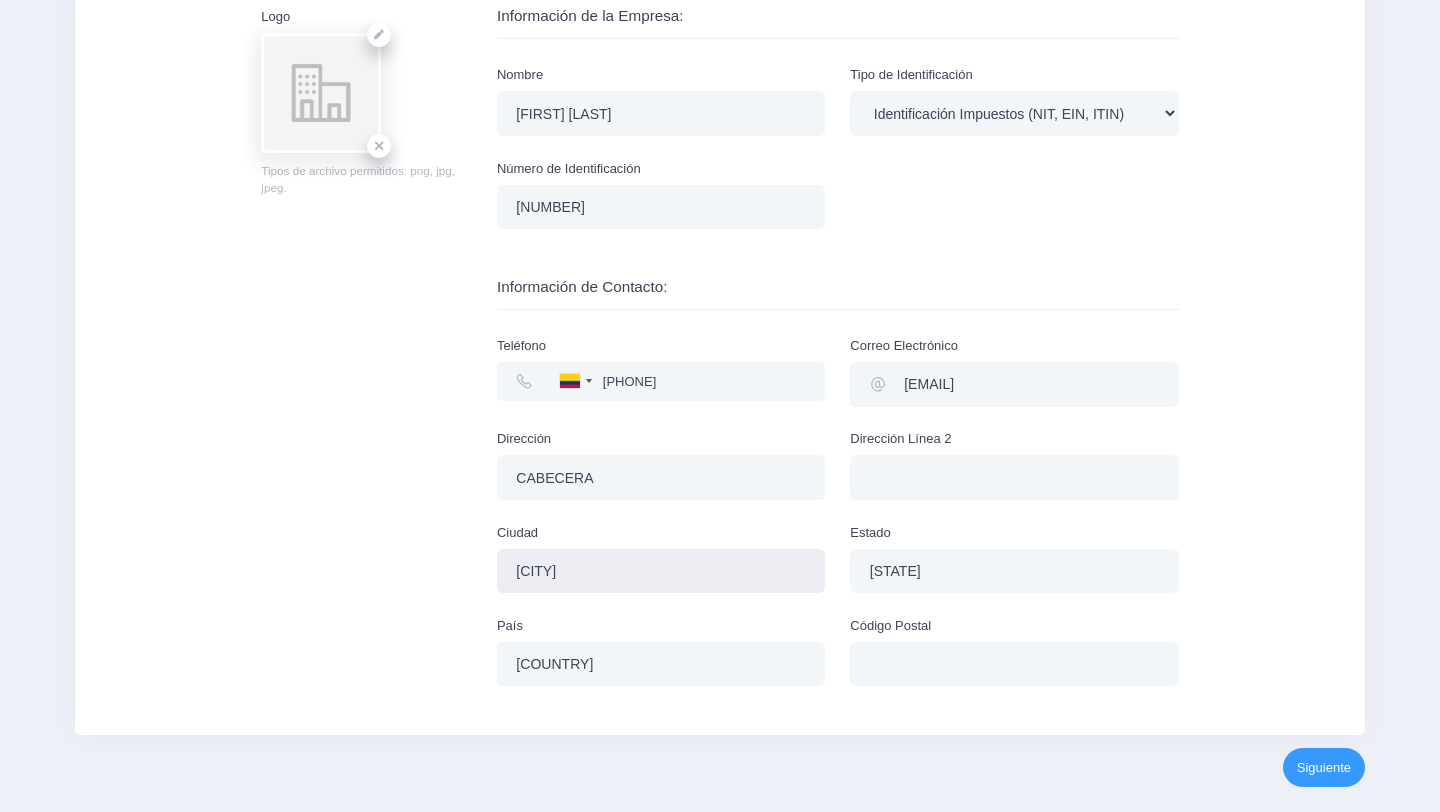 click on "Medellin" at bounding box center [661, 571] 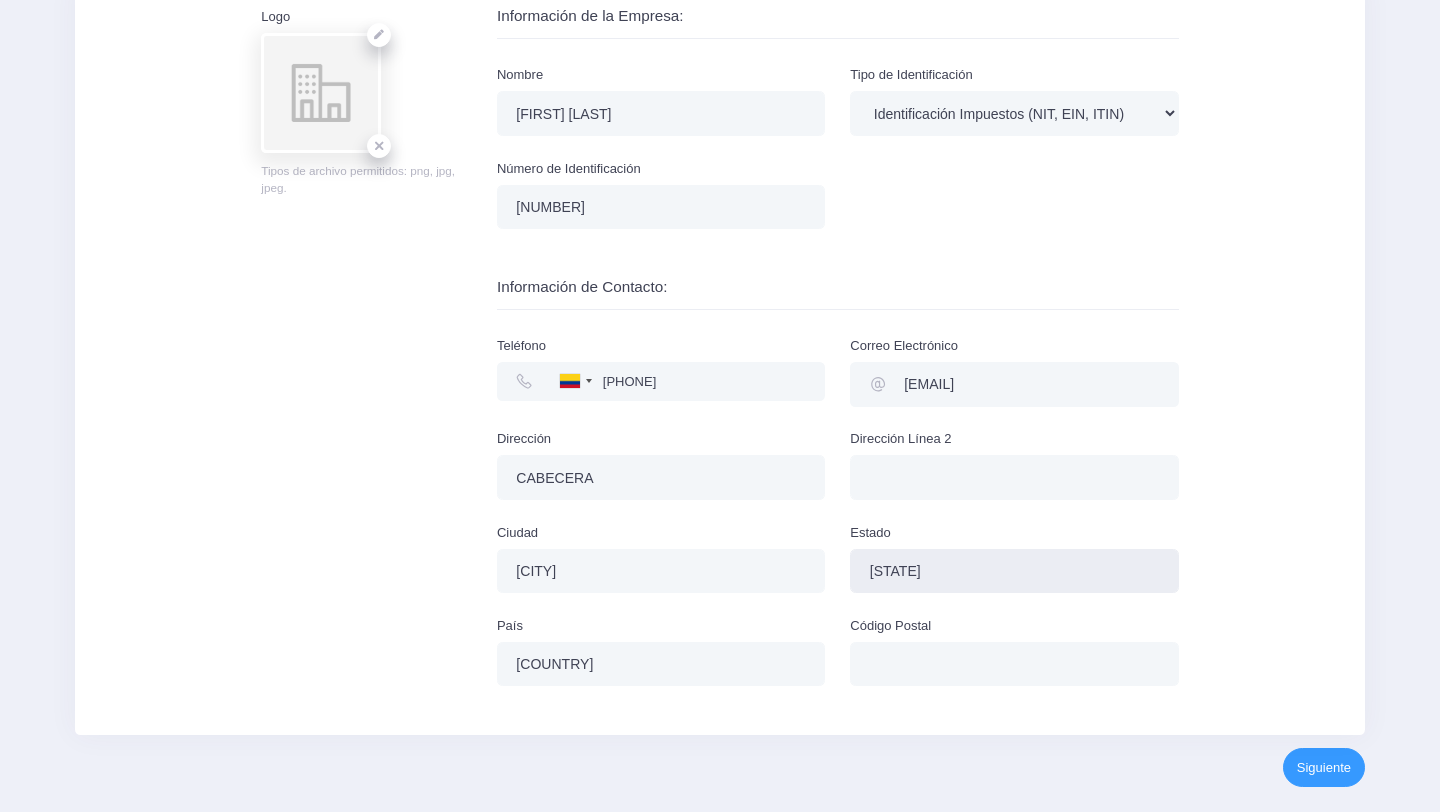 drag, startPoint x: 961, startPoint y: 586, endPoint x: 794, endPoint y: 561, distance: 168.86089 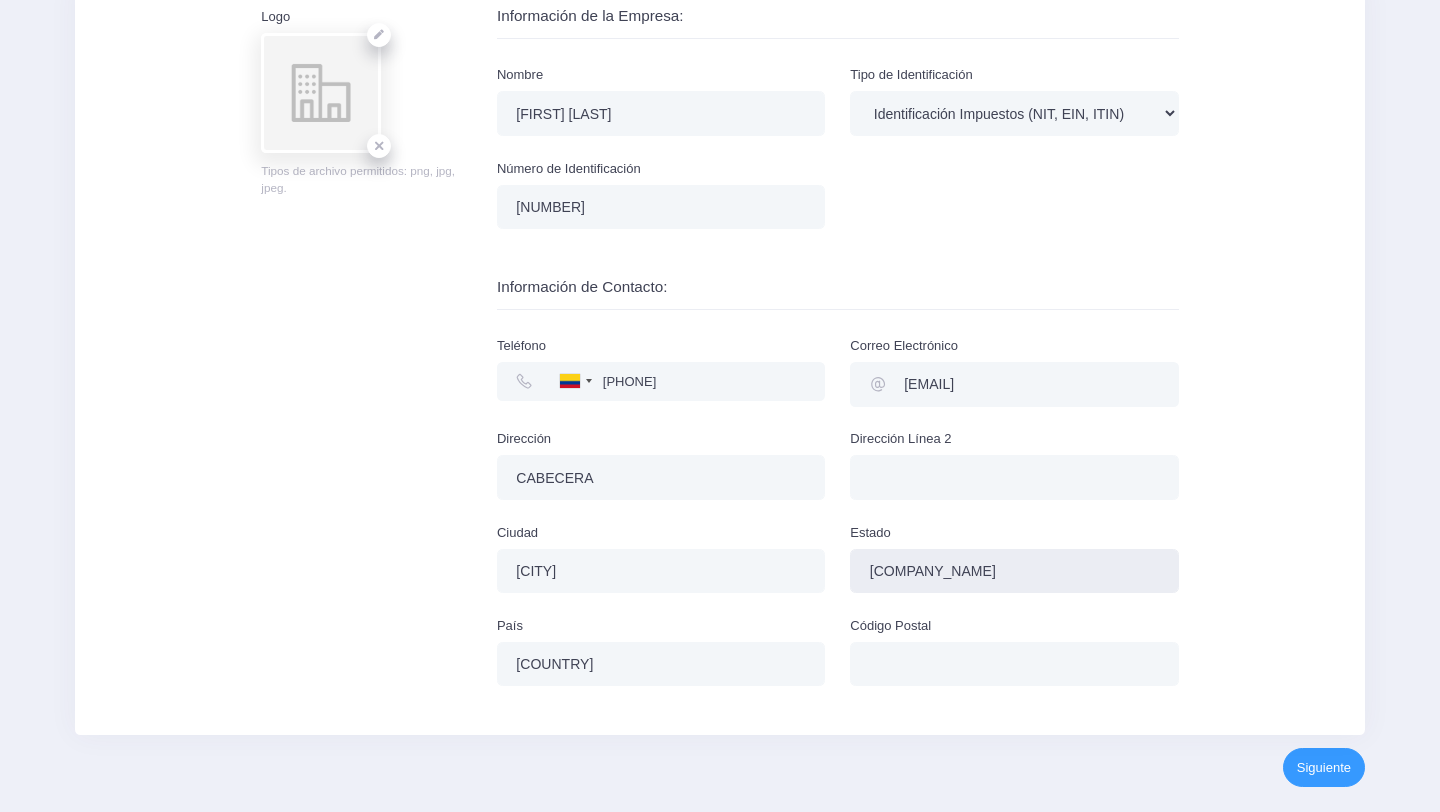 type on "SANTANDER" 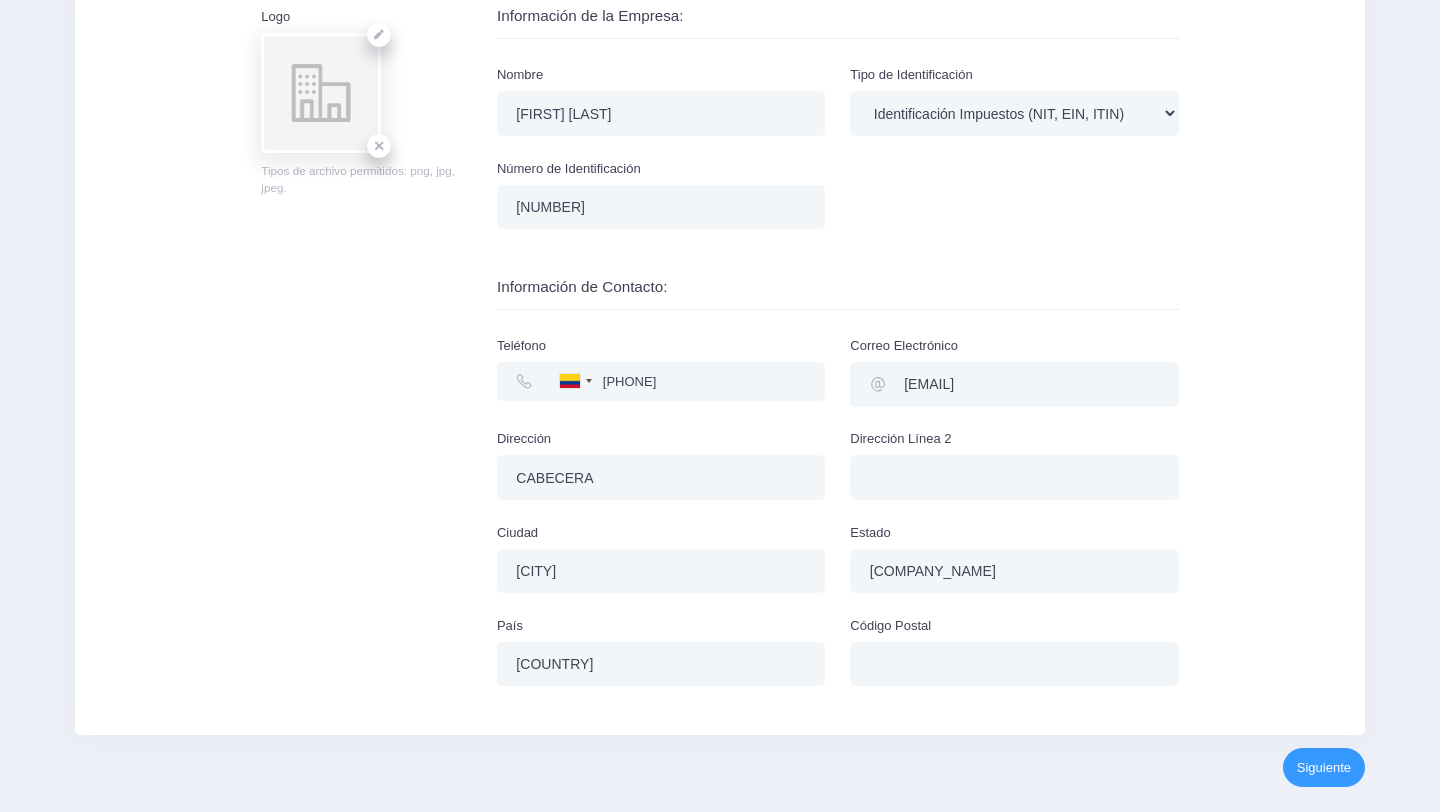 click on "Código Postal" at bounding box center (1014, 662) 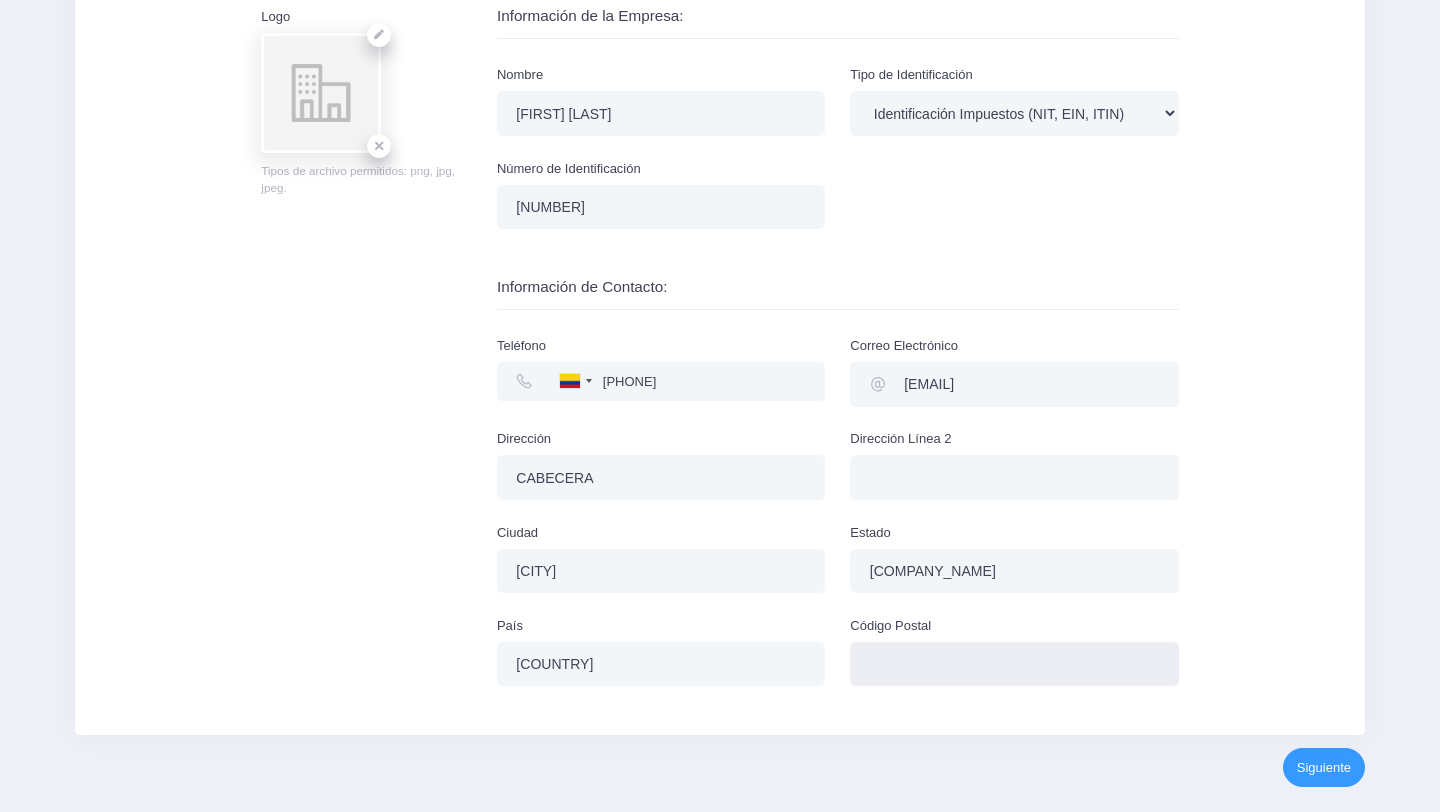 click on "Código Postal" at bounding box center (1014, 664) 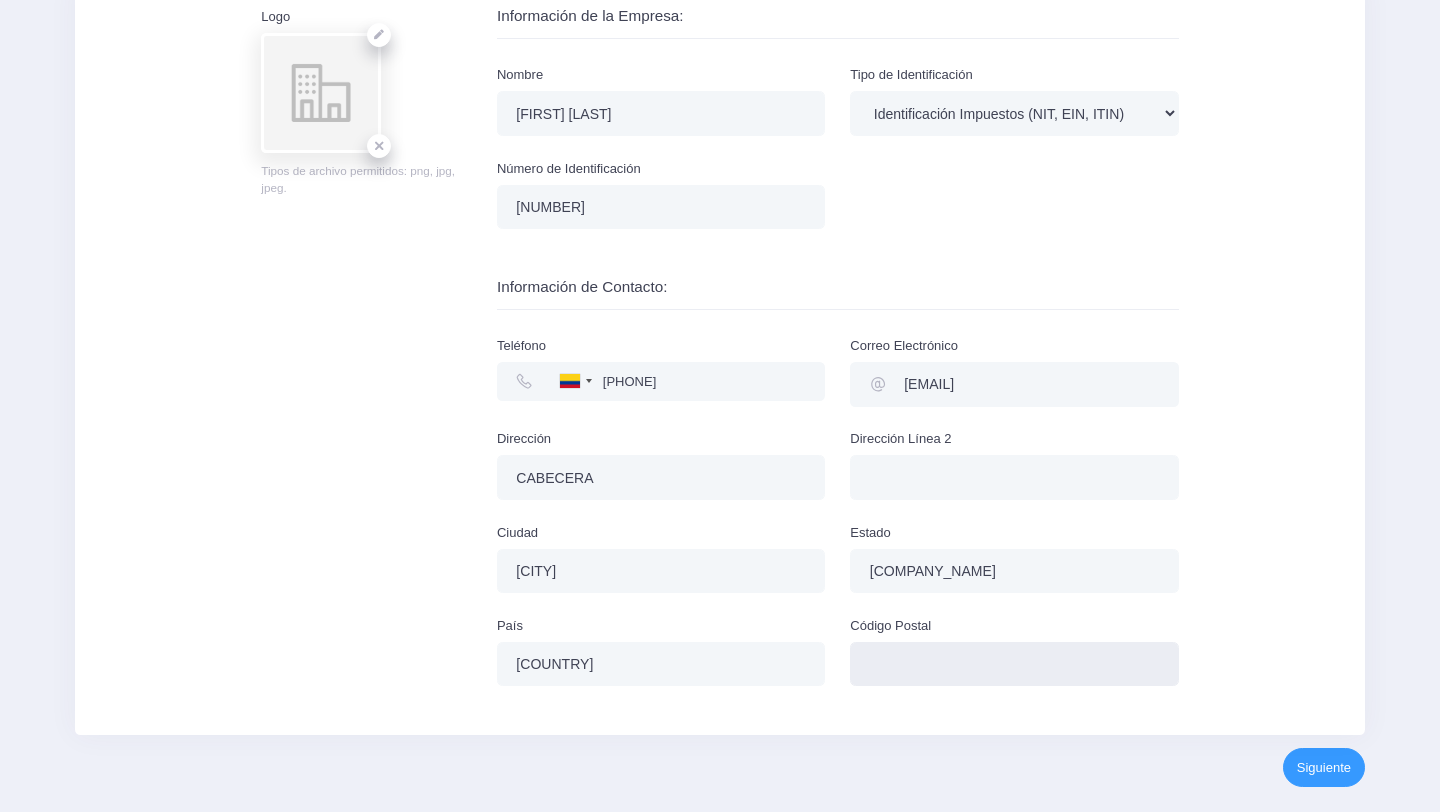 type on "680001" 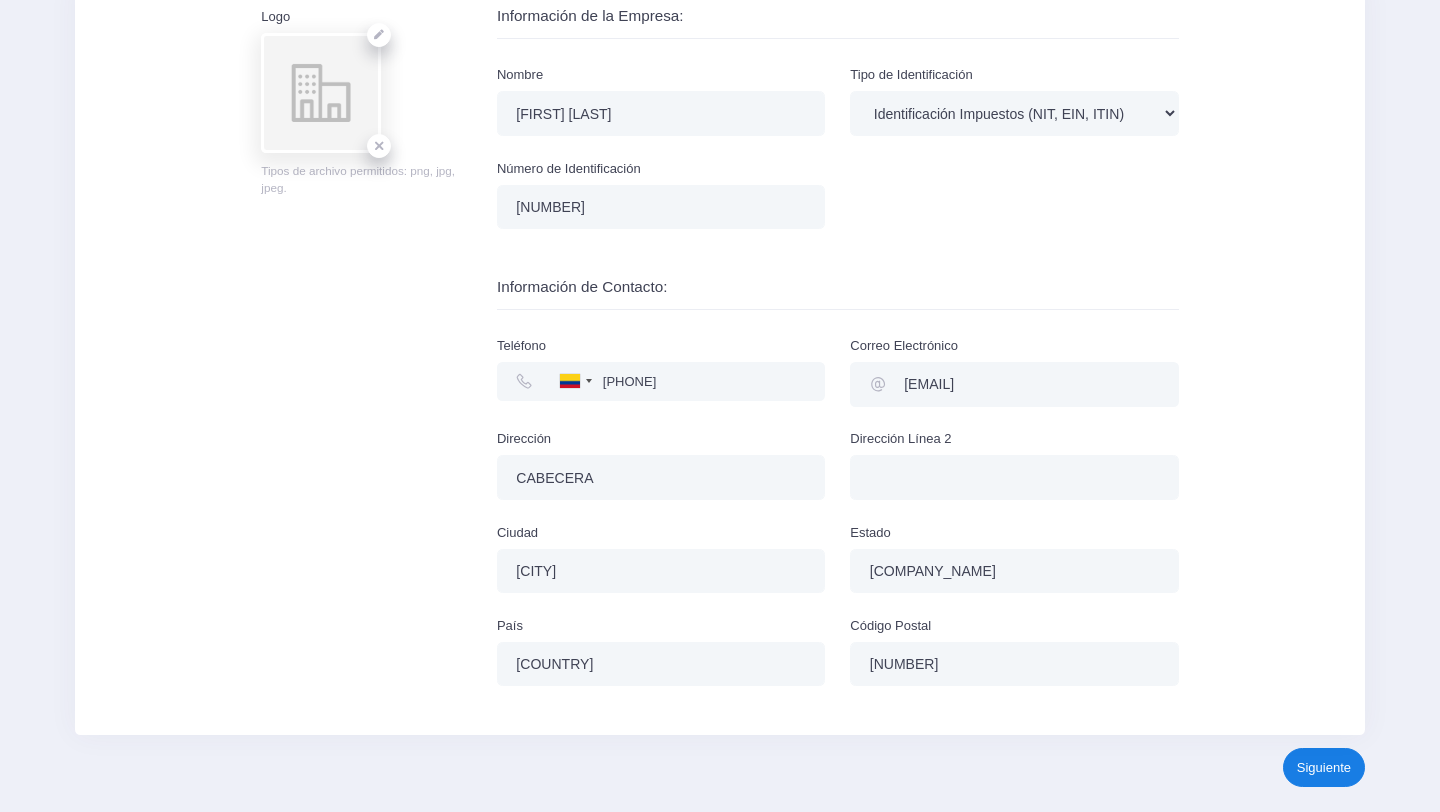 click on "Siguiente" at bounding box center [1324, 767] 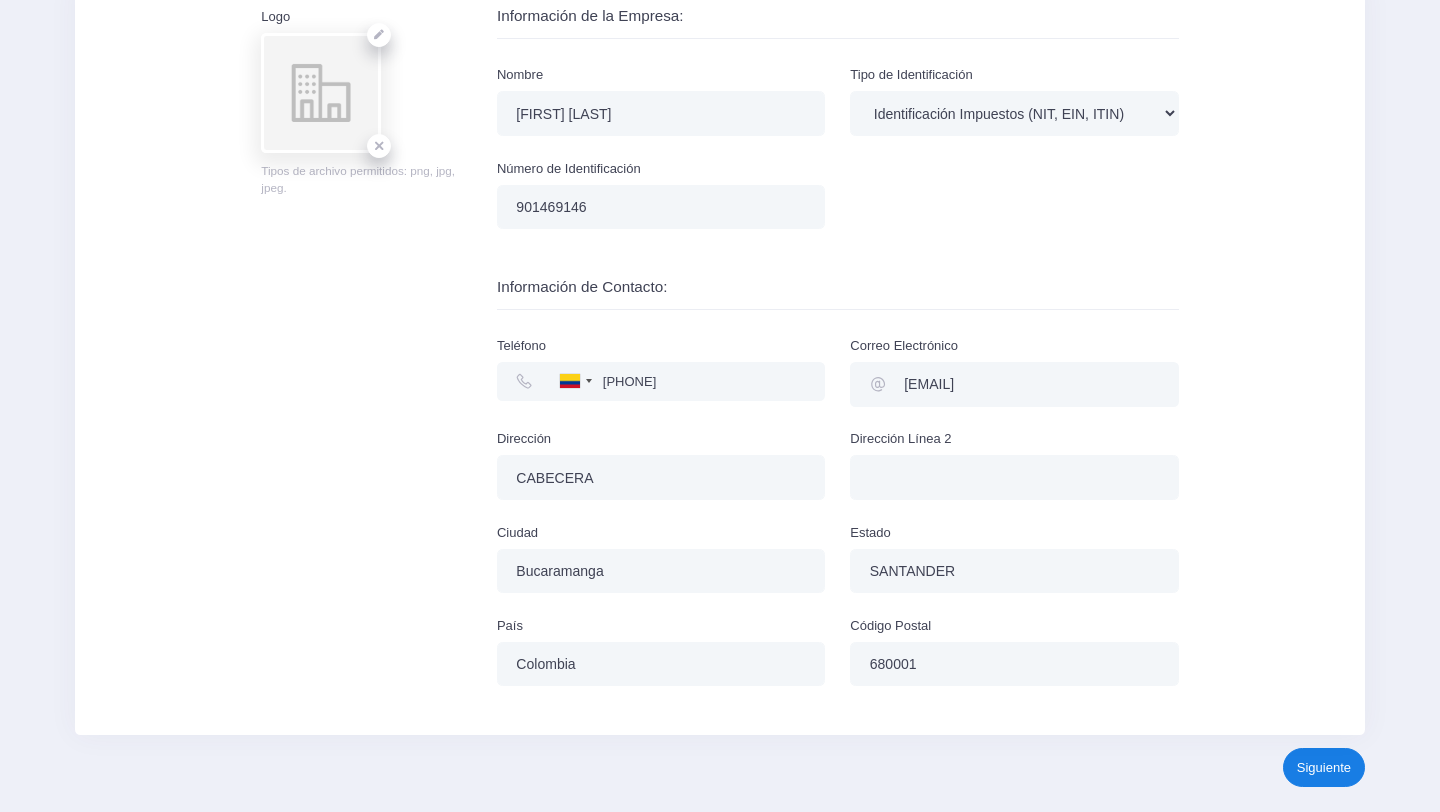 click on "Siguiente" at bounding box center (1324, 767) 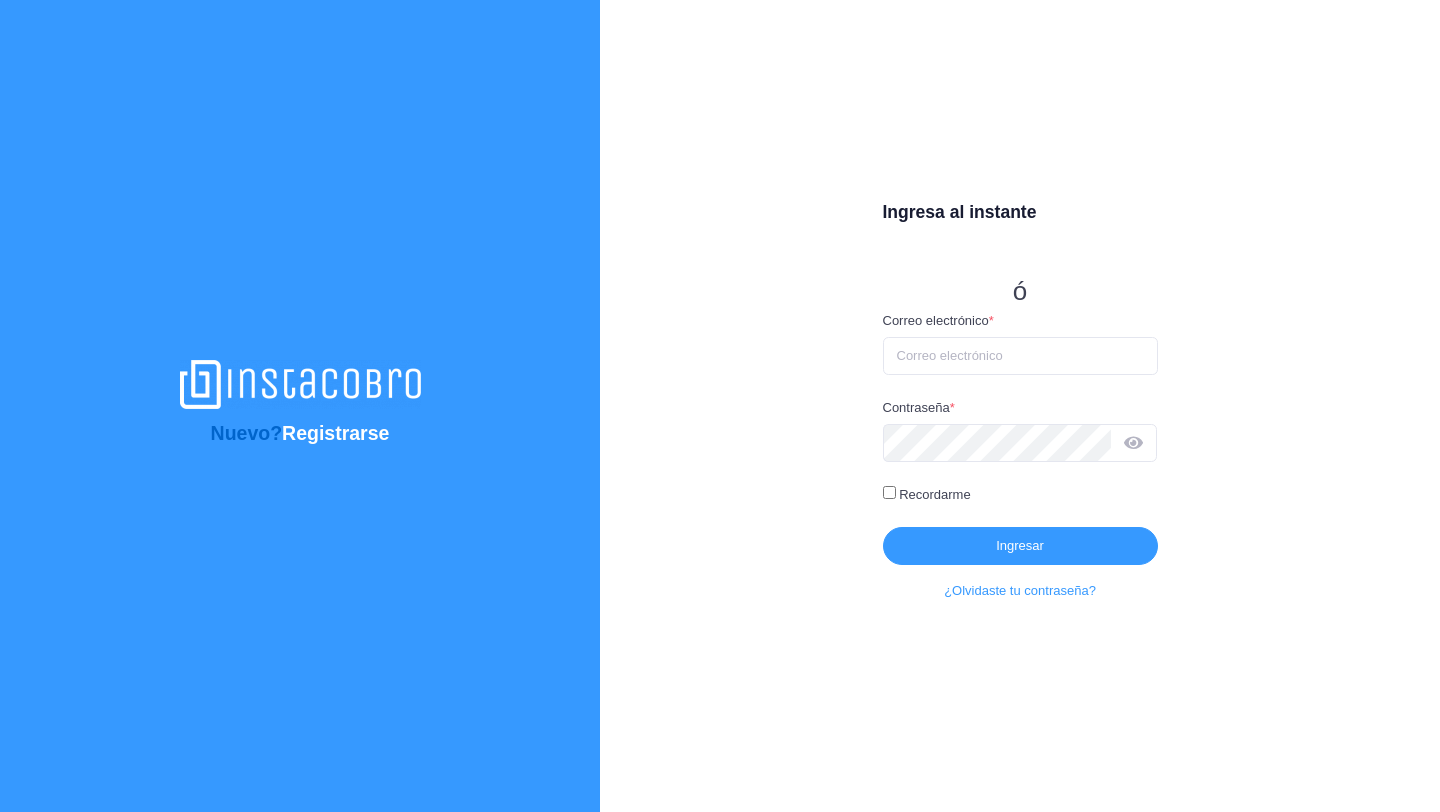 scroll, scrollTop: 0, scrollLeft: 0, axis: both 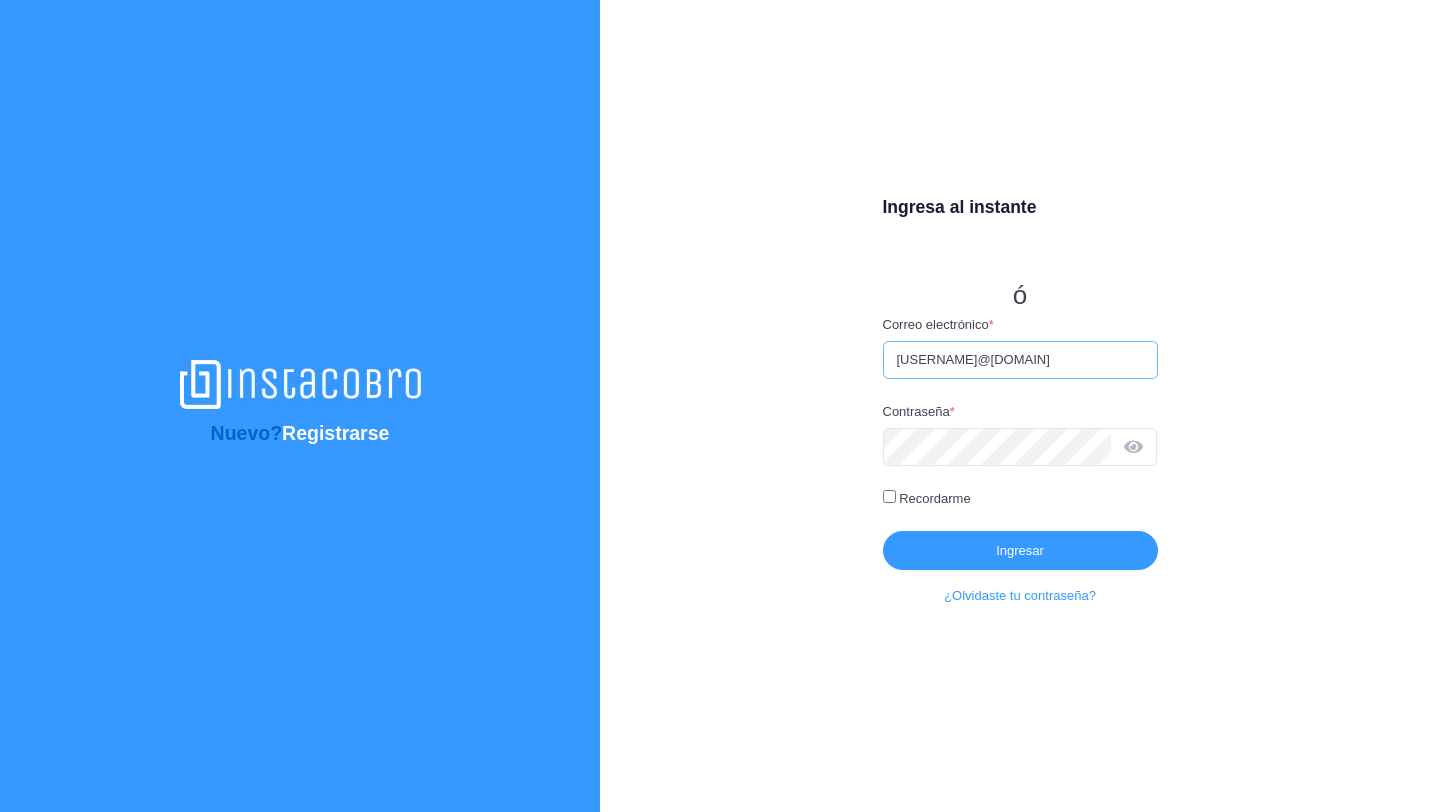 click on "[USERNAME]@[DOMAIN]" at bounding box center (1020, 360) 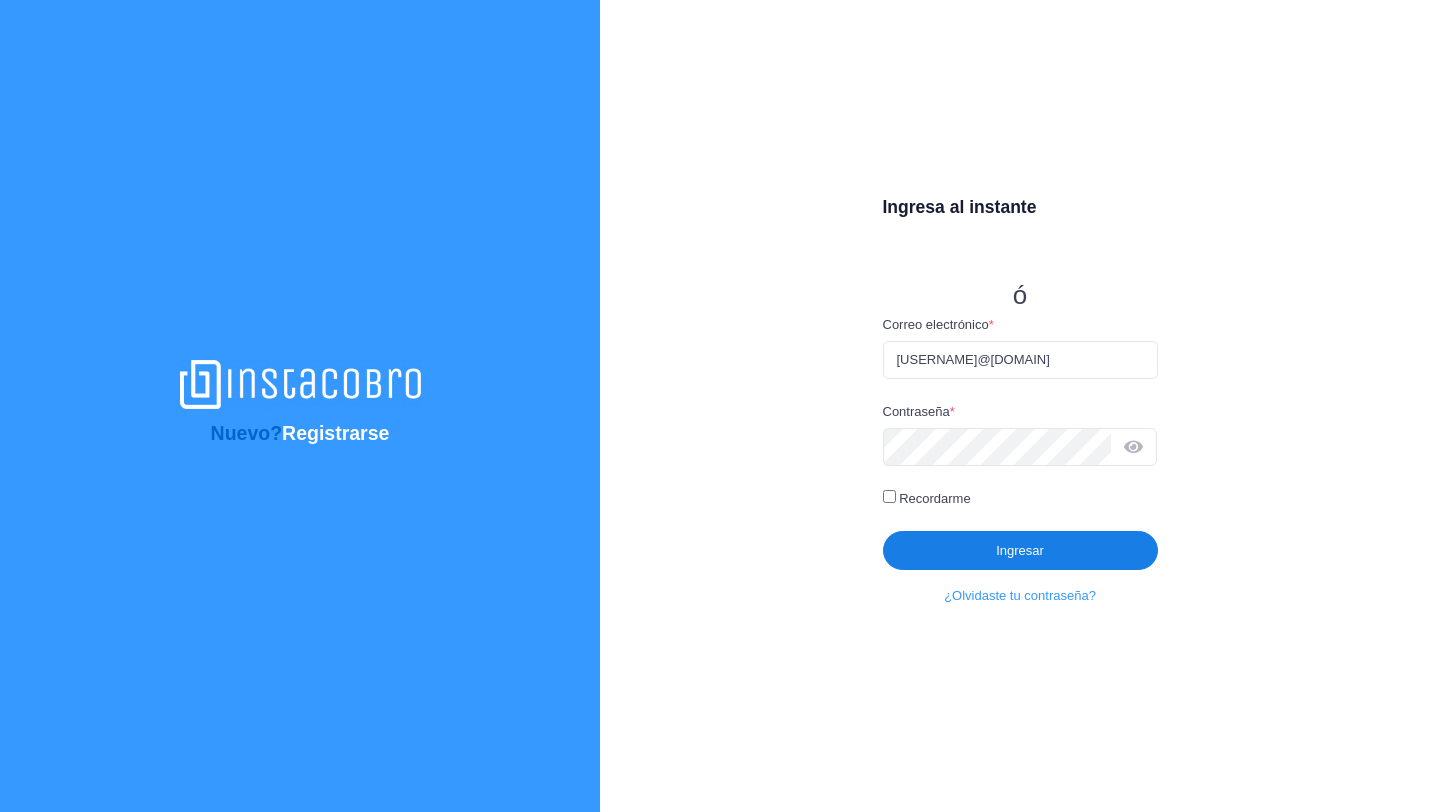 click on "Ingresar" at bounding box center (1020, 550) 